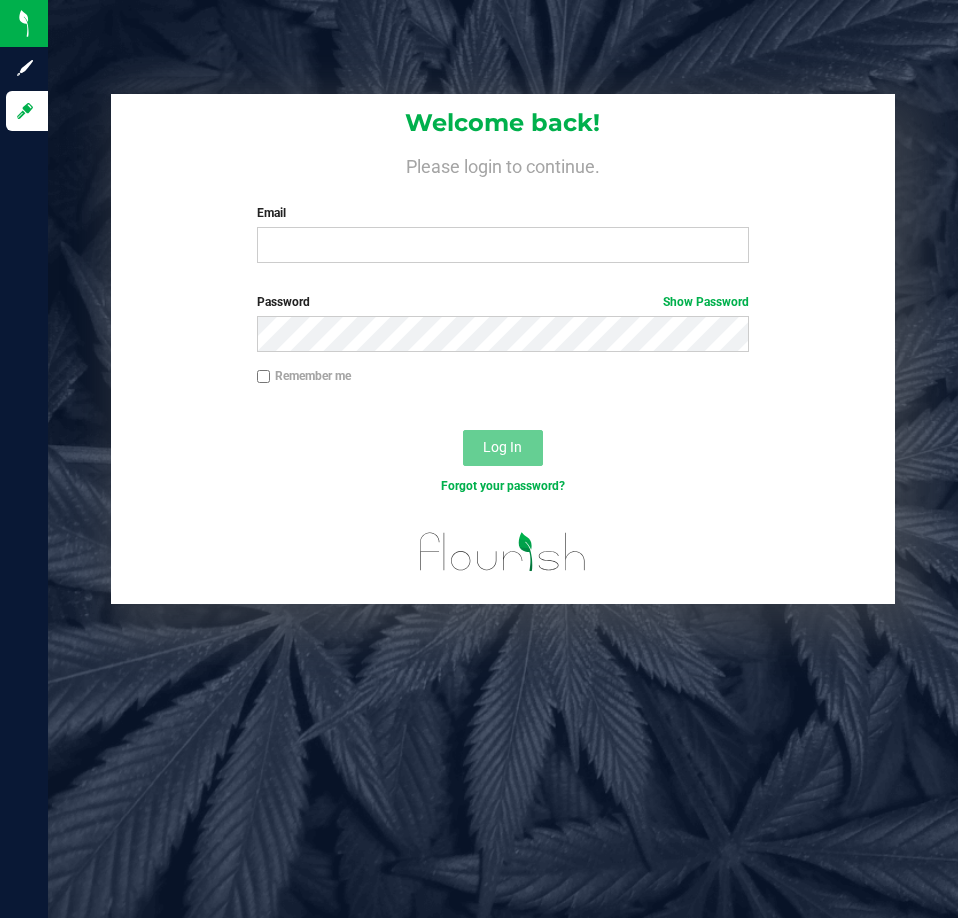 scroll, scrollTop: 0, scrollLeft: 0, axis: both 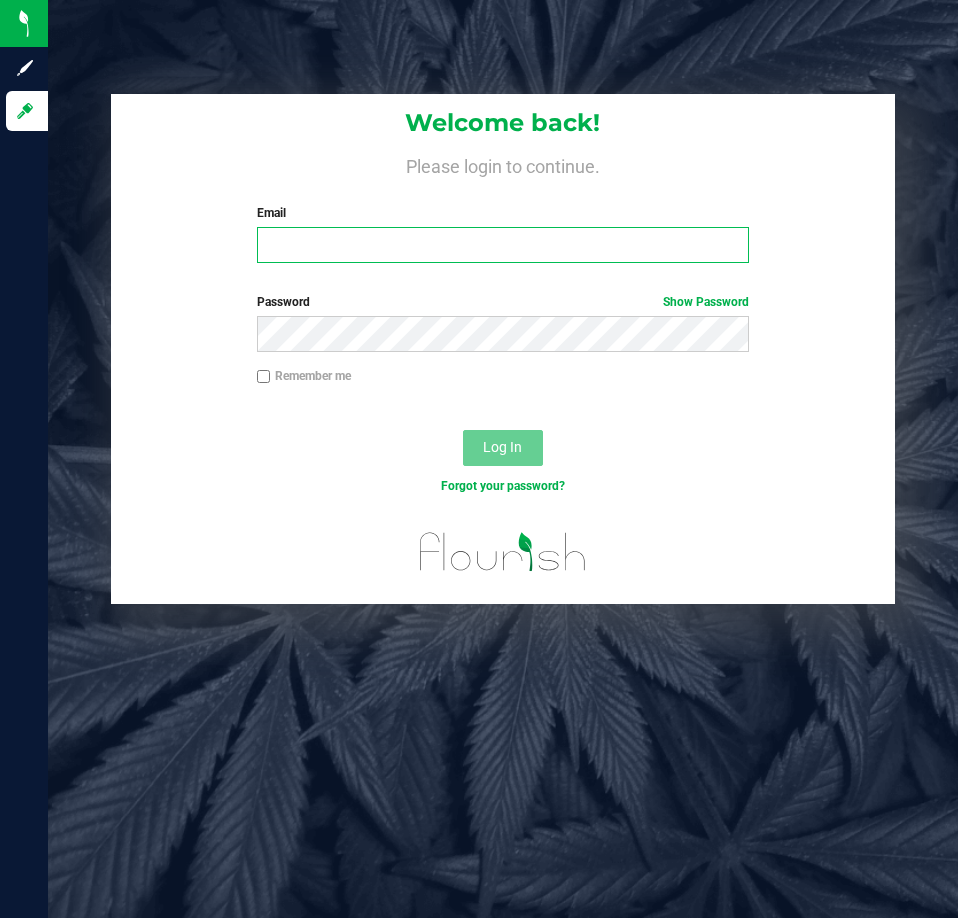 click on "Email" at bounding box center [503, 245] 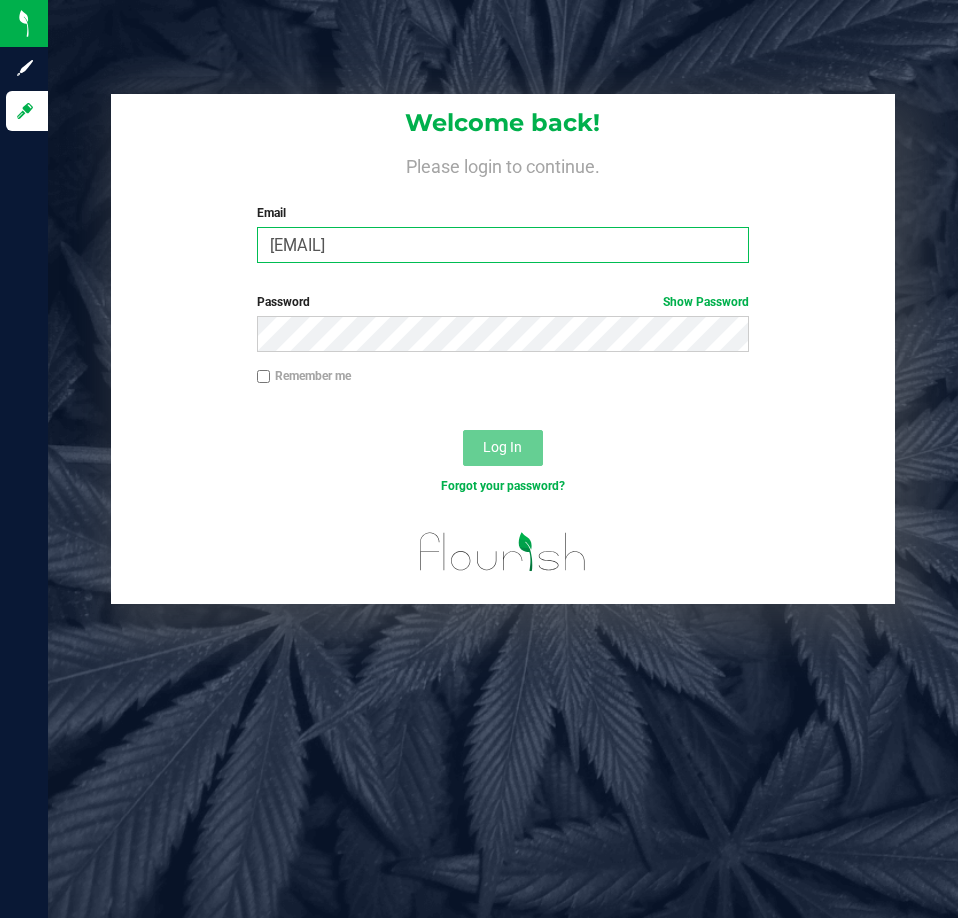 type on "[EMAIL]" 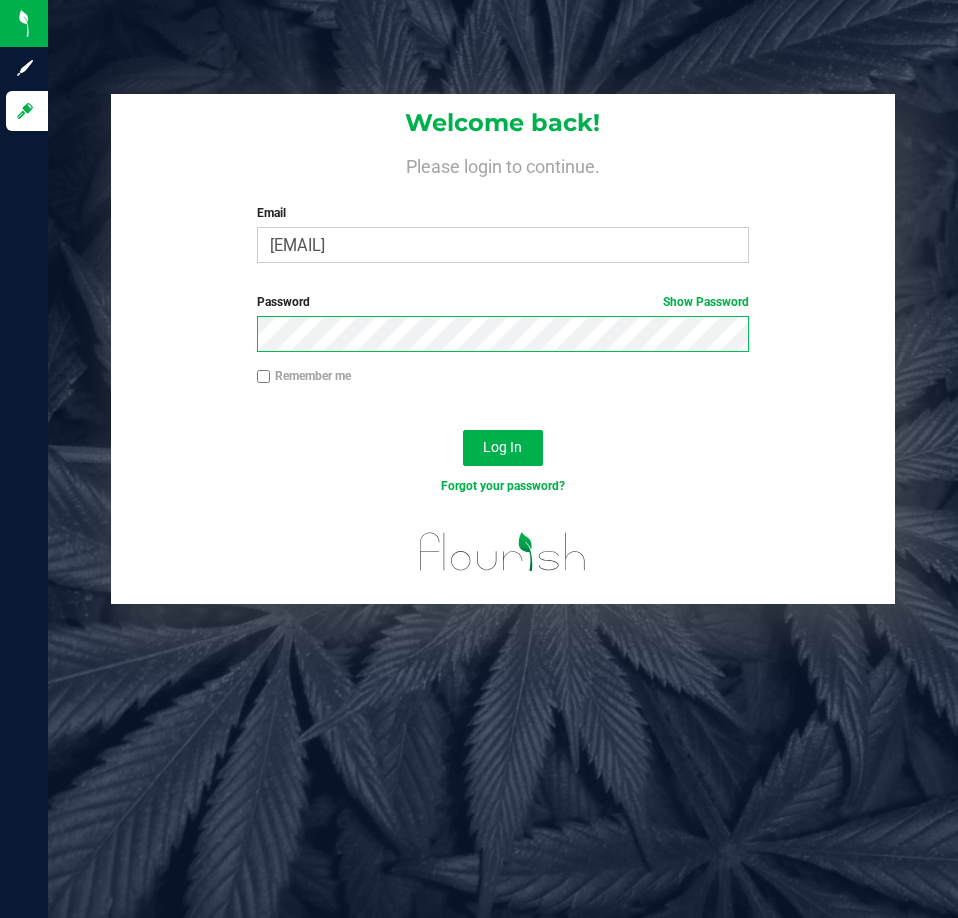 click on "Log In" at bounding box center [503, 448] 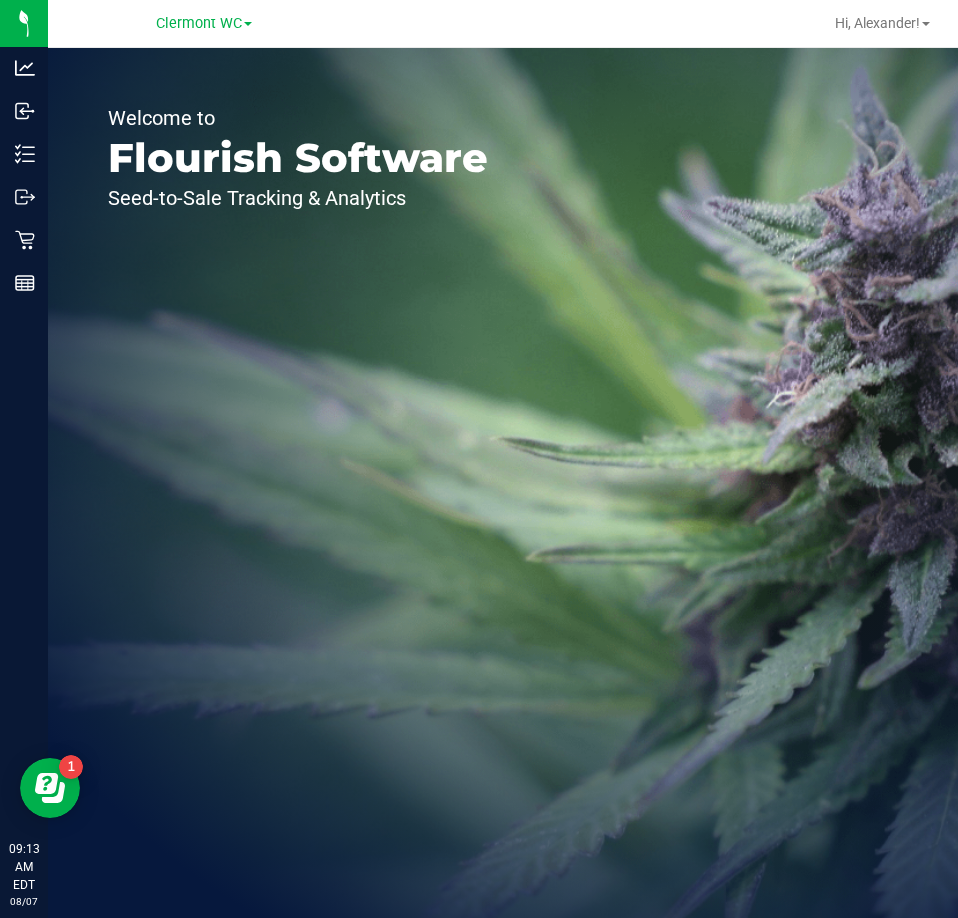 scroll, scrollTop: 0, scrollLeft: 0, axis: both 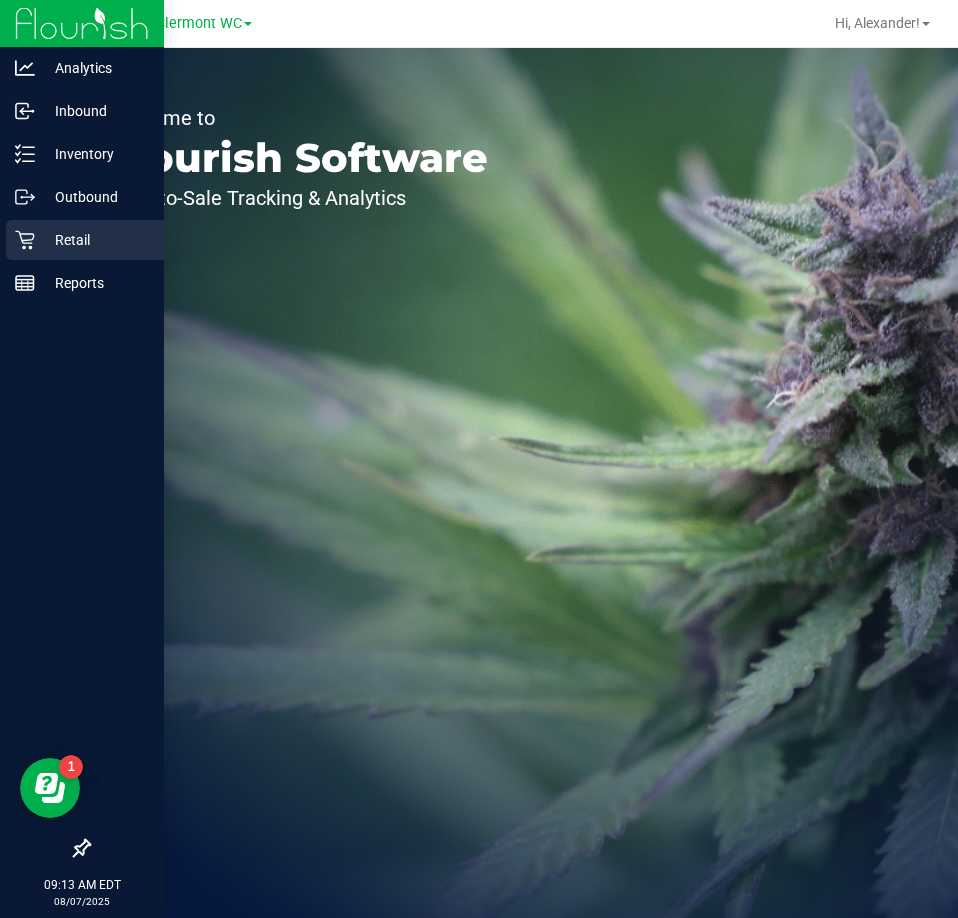 click 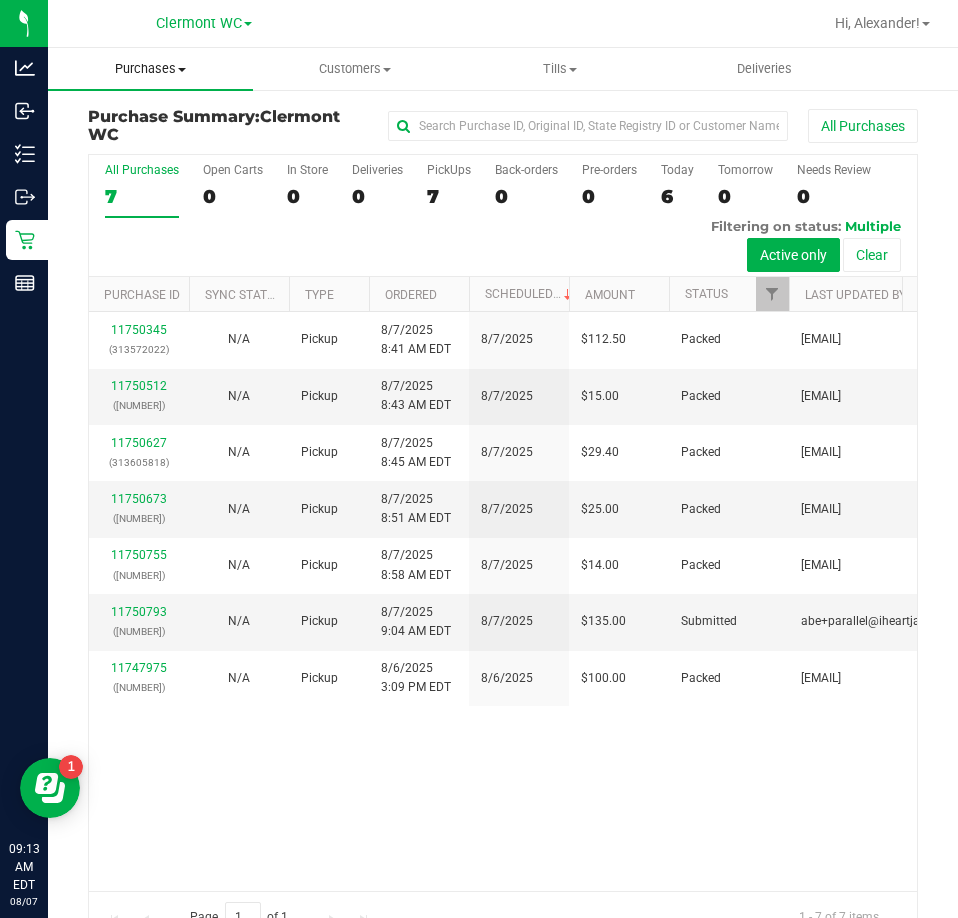 click on "Purchases" at bounding box center (150, 69) 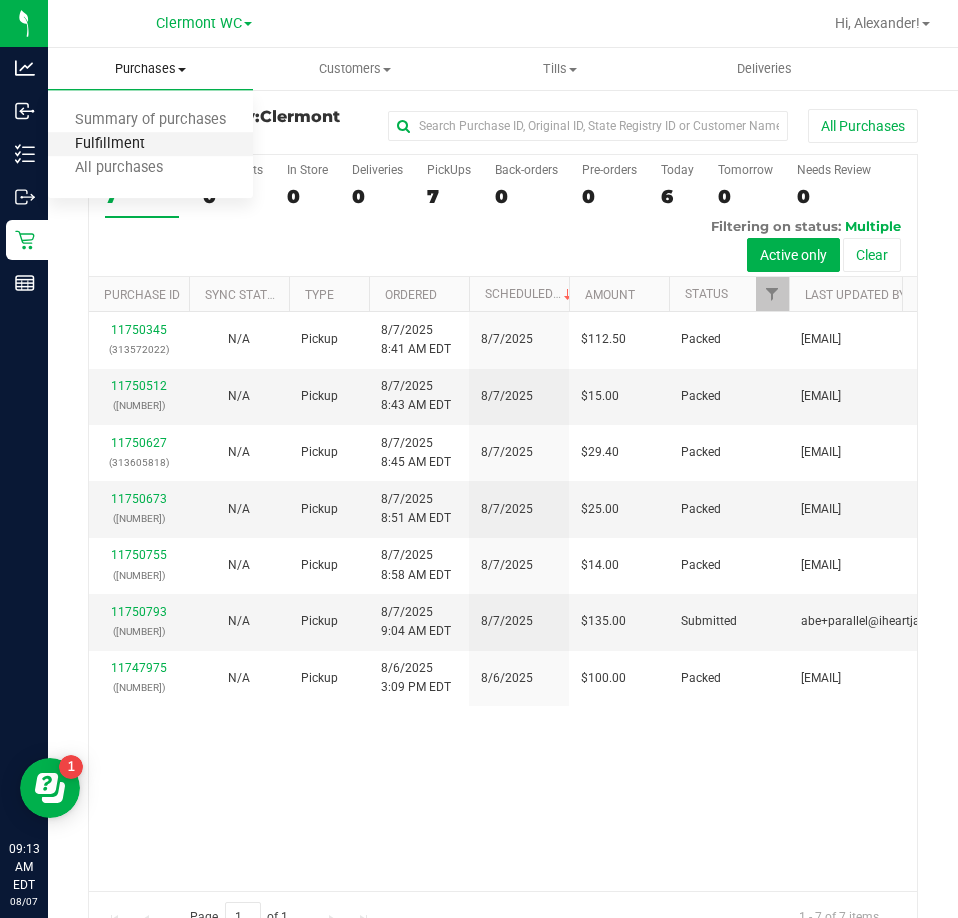 click on "Fulfillment" at bounding box center [110, 144] 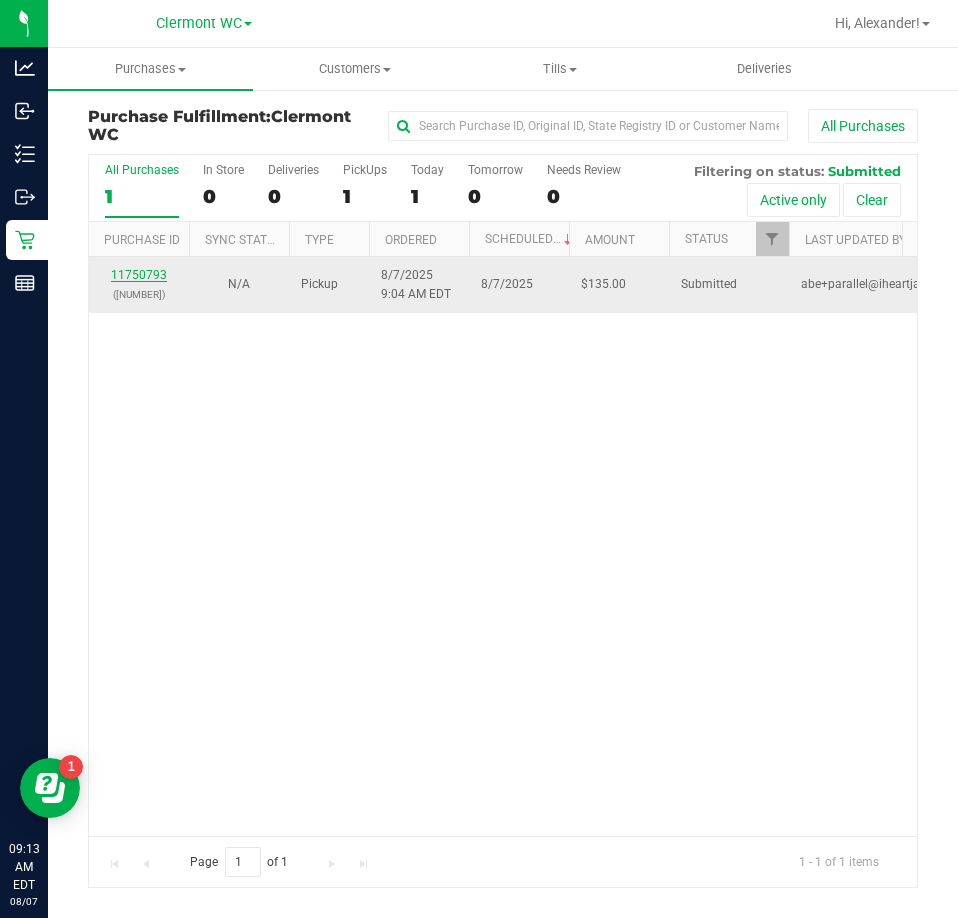 click on "11750793" at bounding box center (139, 275) 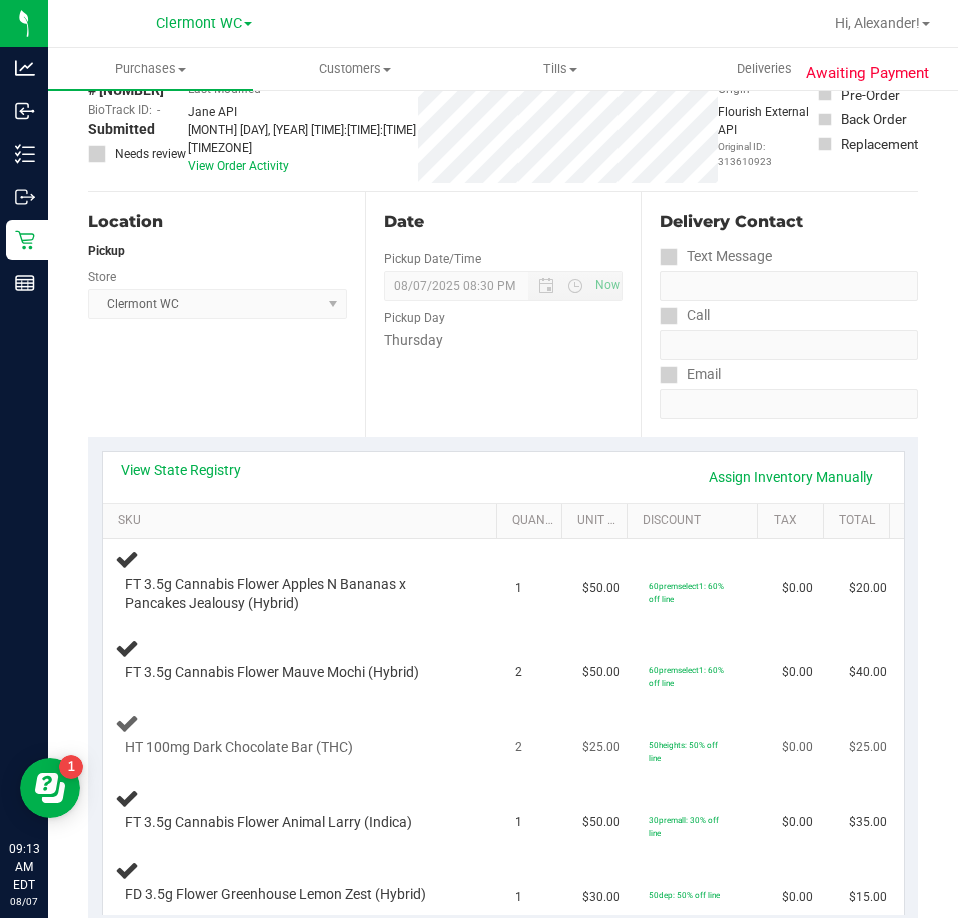 scroll, scrollTop: 300, scrollLeft: 0, axis: vertical 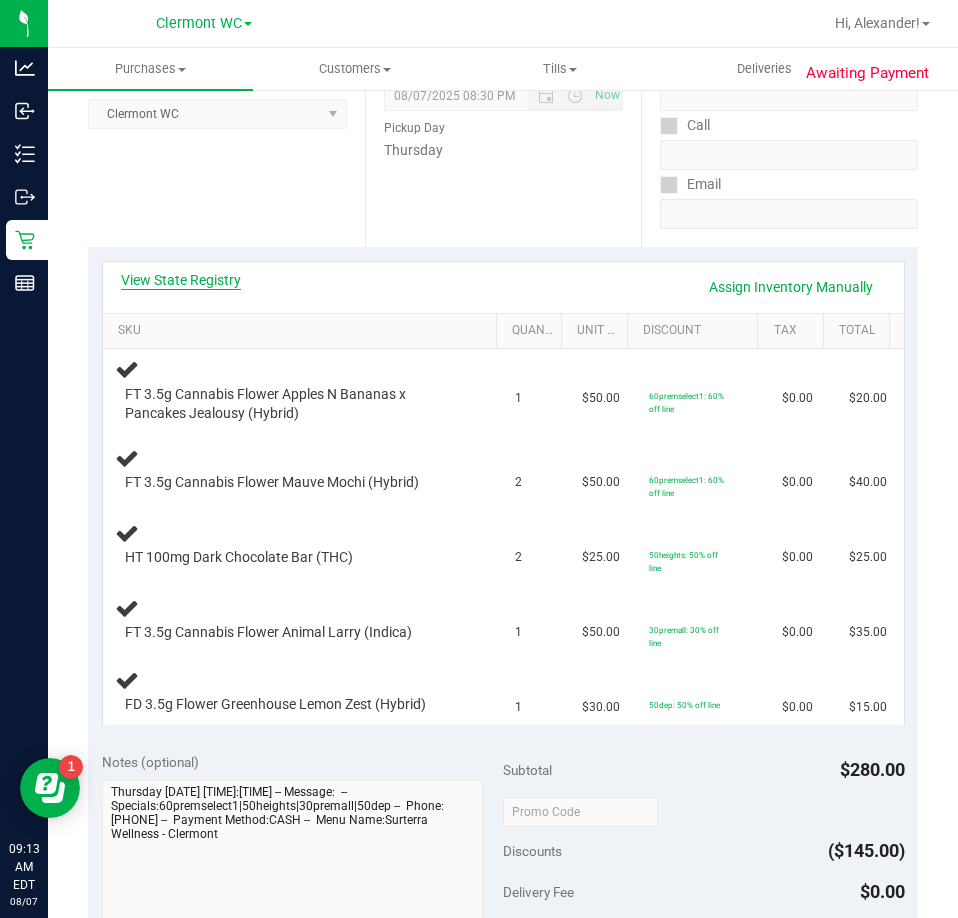 click on "View State Registry" at bounding box center [181, 280] 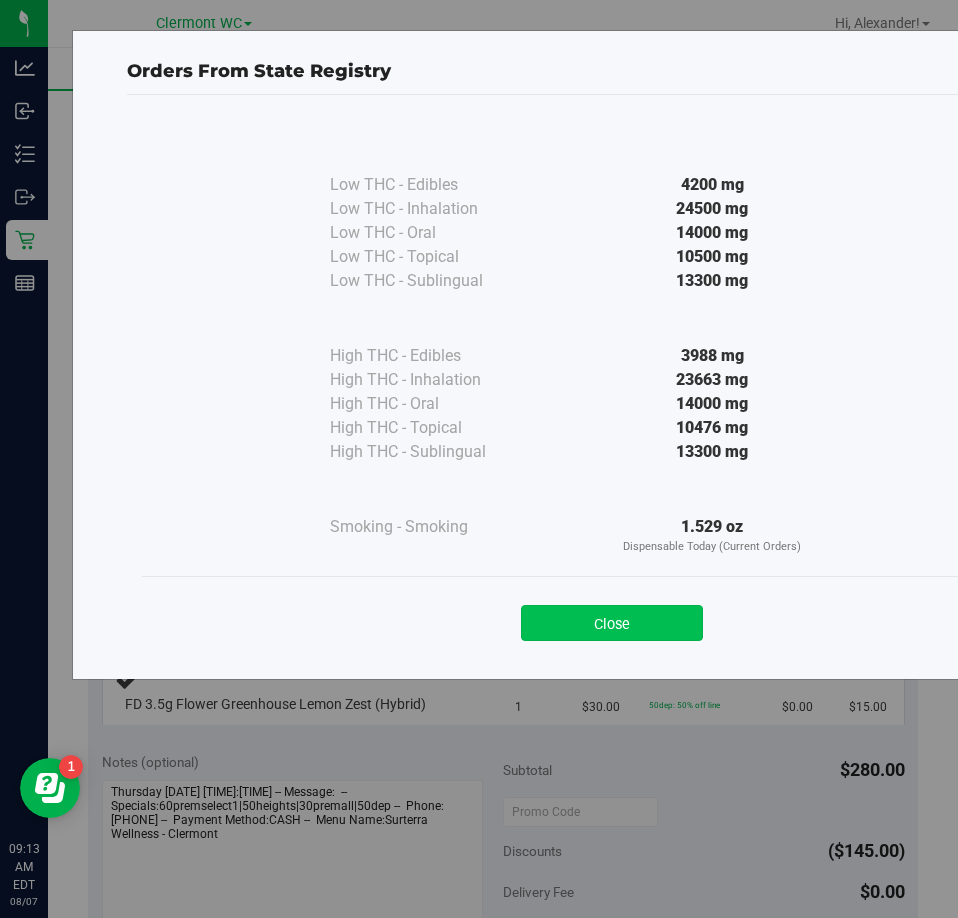 click on "Close" at bounding box center [612, 623] 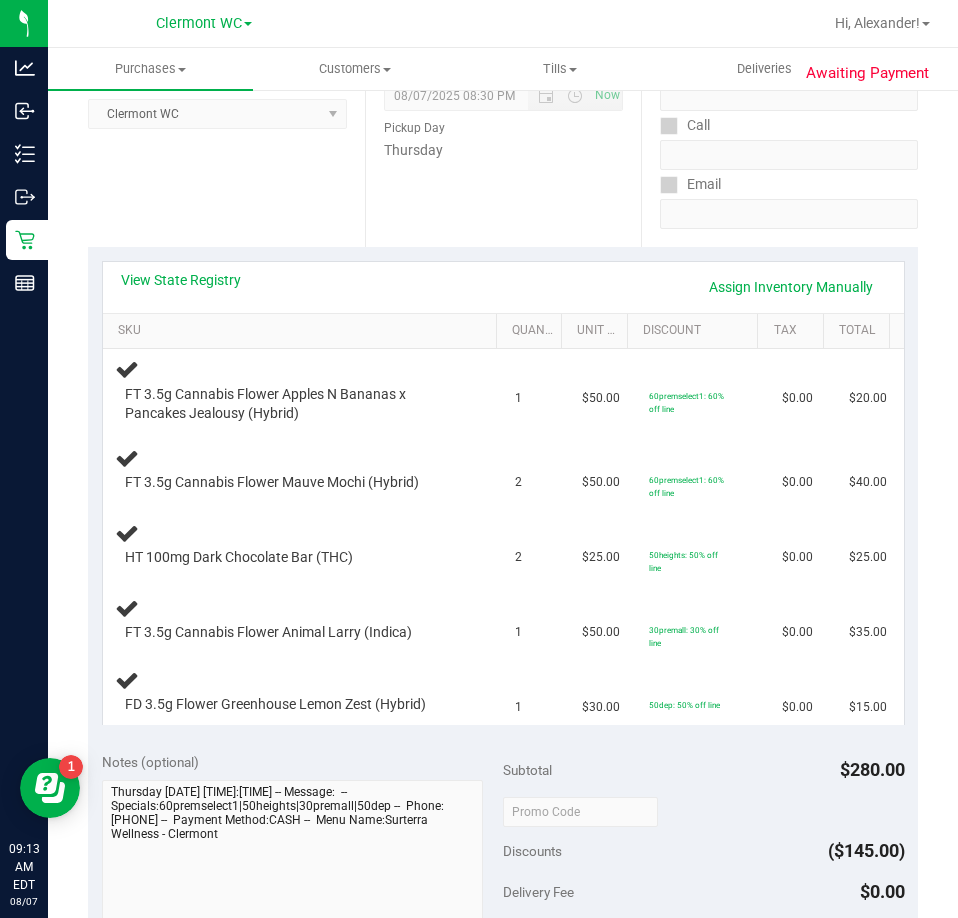 click on "View State Registry
Assign Inventory Manually" at bounding box center [503, 287] 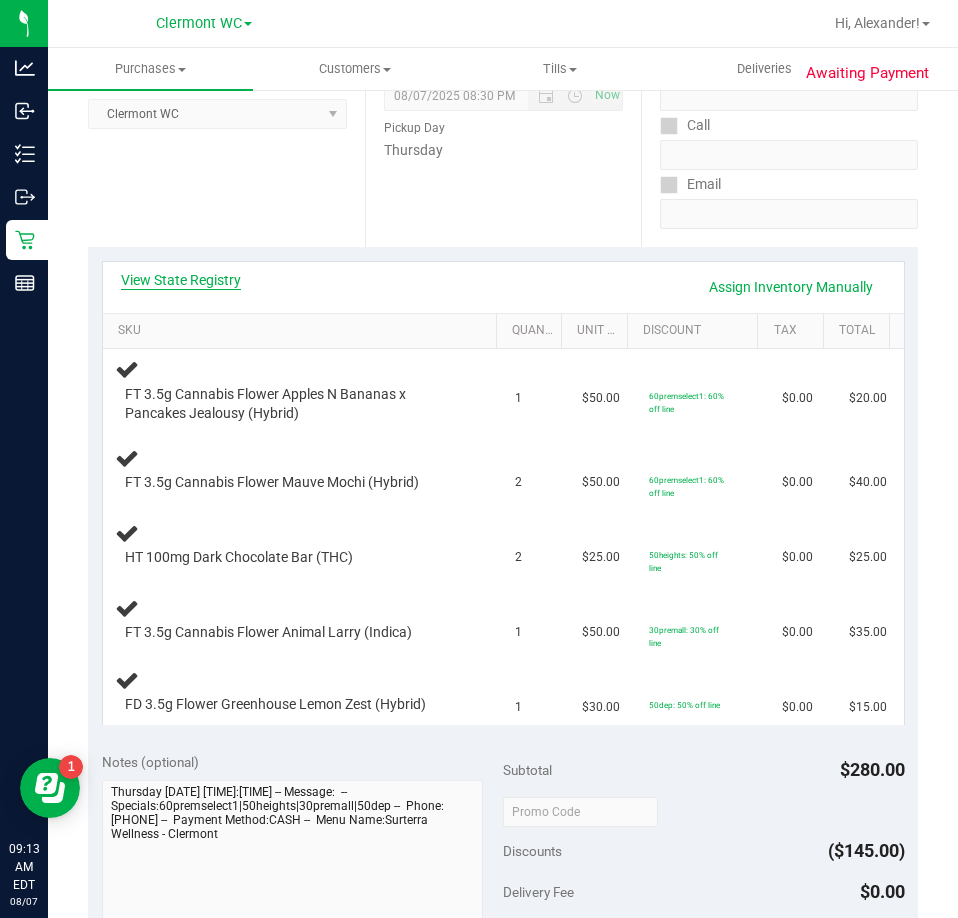 click on "View State Registry" at bounding box center [181, 280] 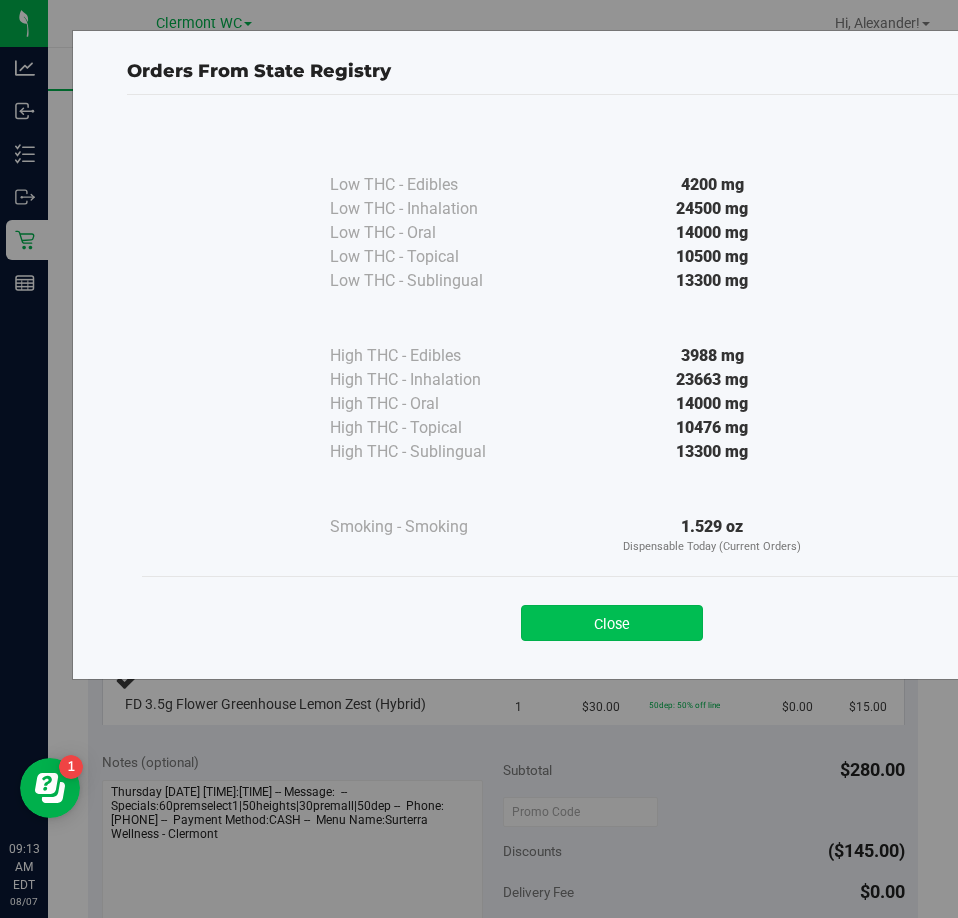 click on "Close" at bounding box center [612, 623] 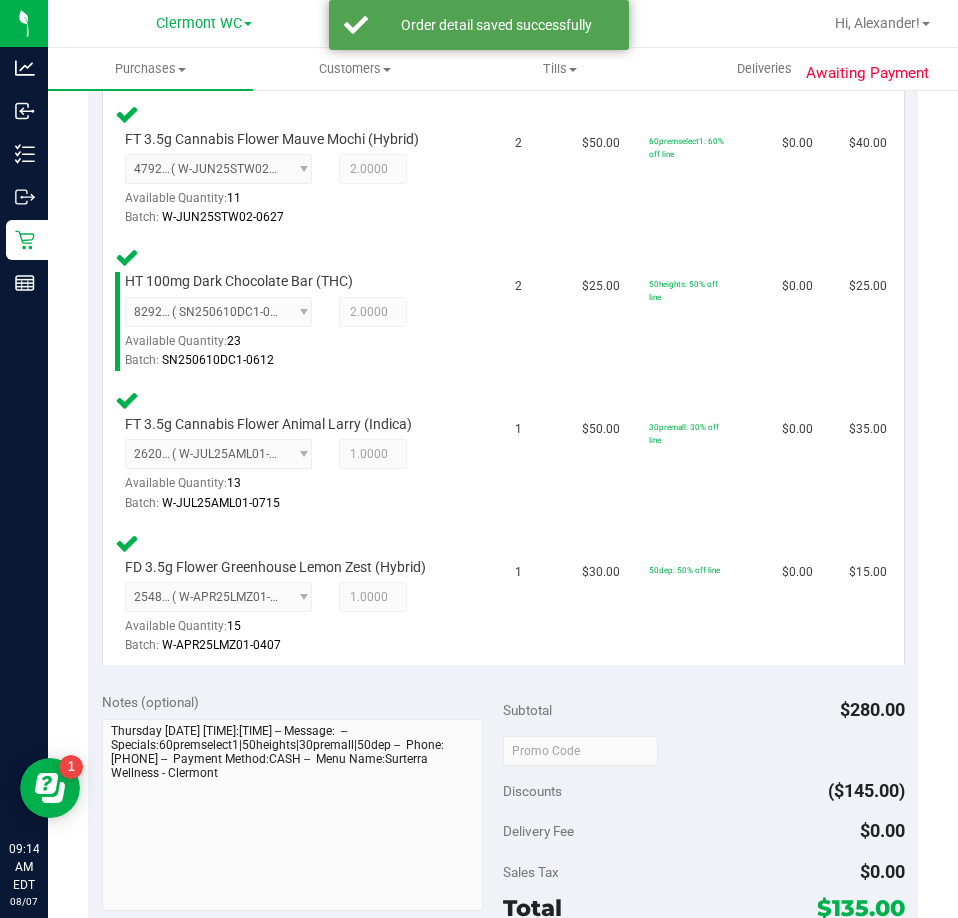 scroll, scrollTop: 868, scrollLeft: 0, axis: vertical 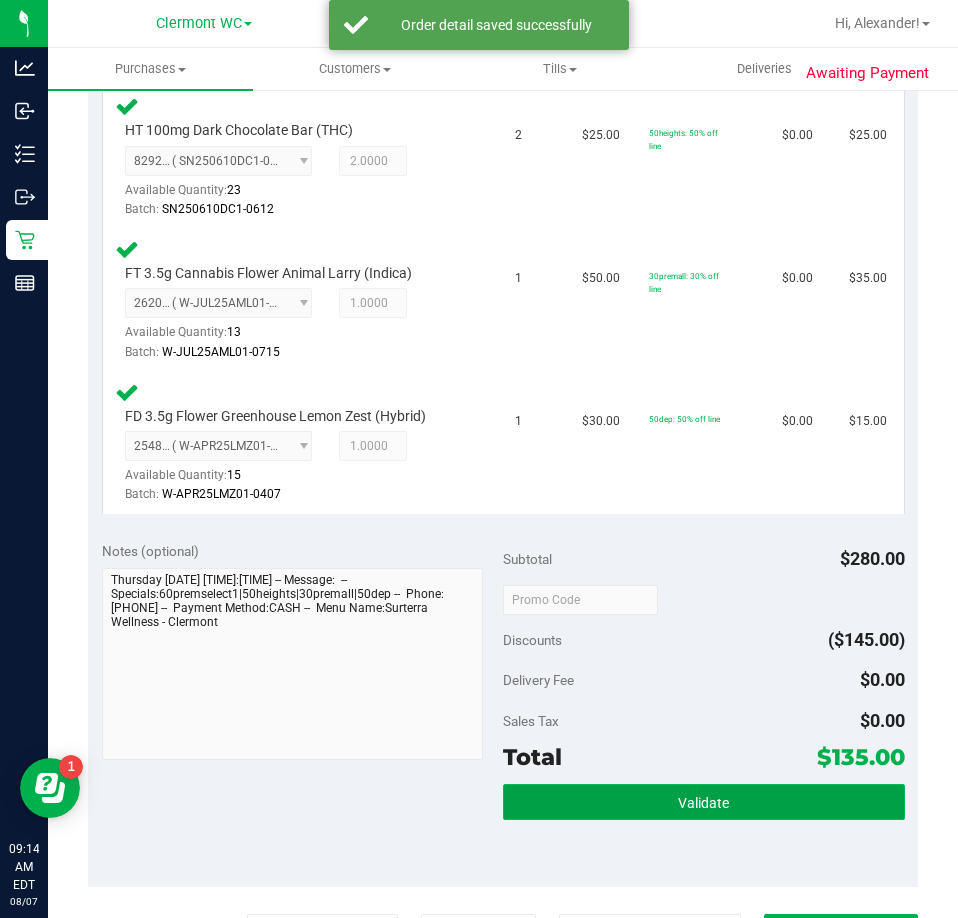 click on "Validate" at bounding box center (704, 802) 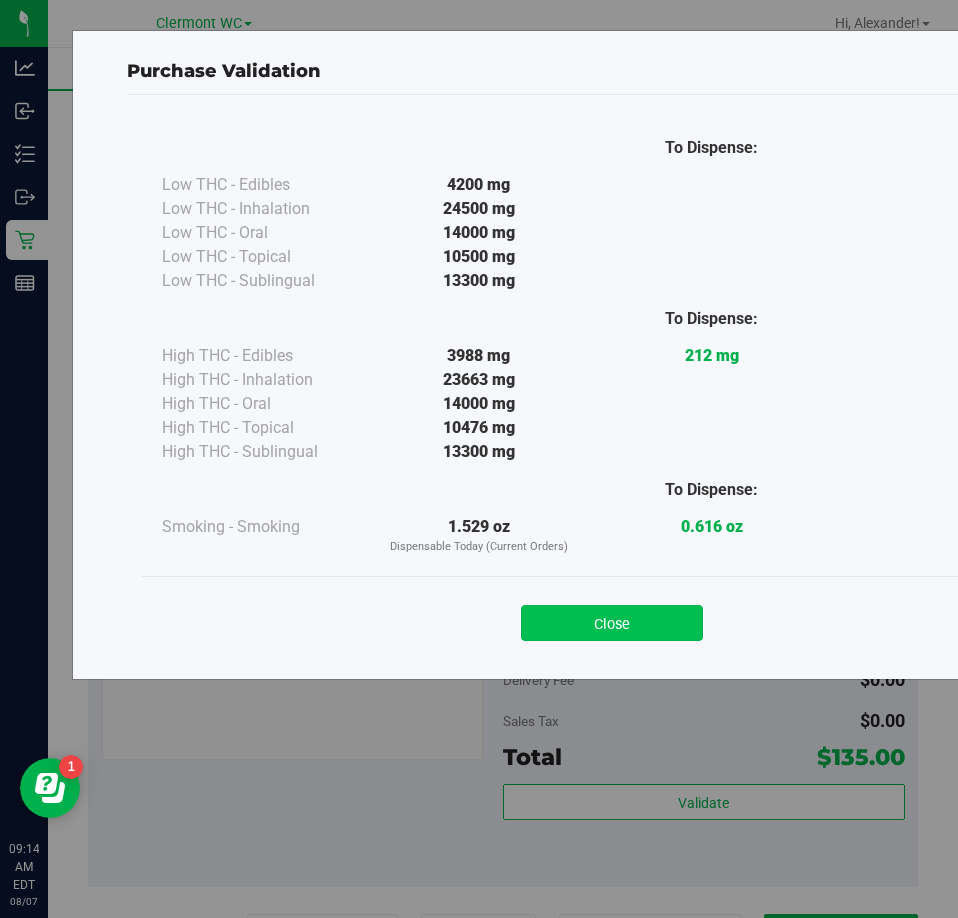click on "Close" at bounding box center [612, 623] 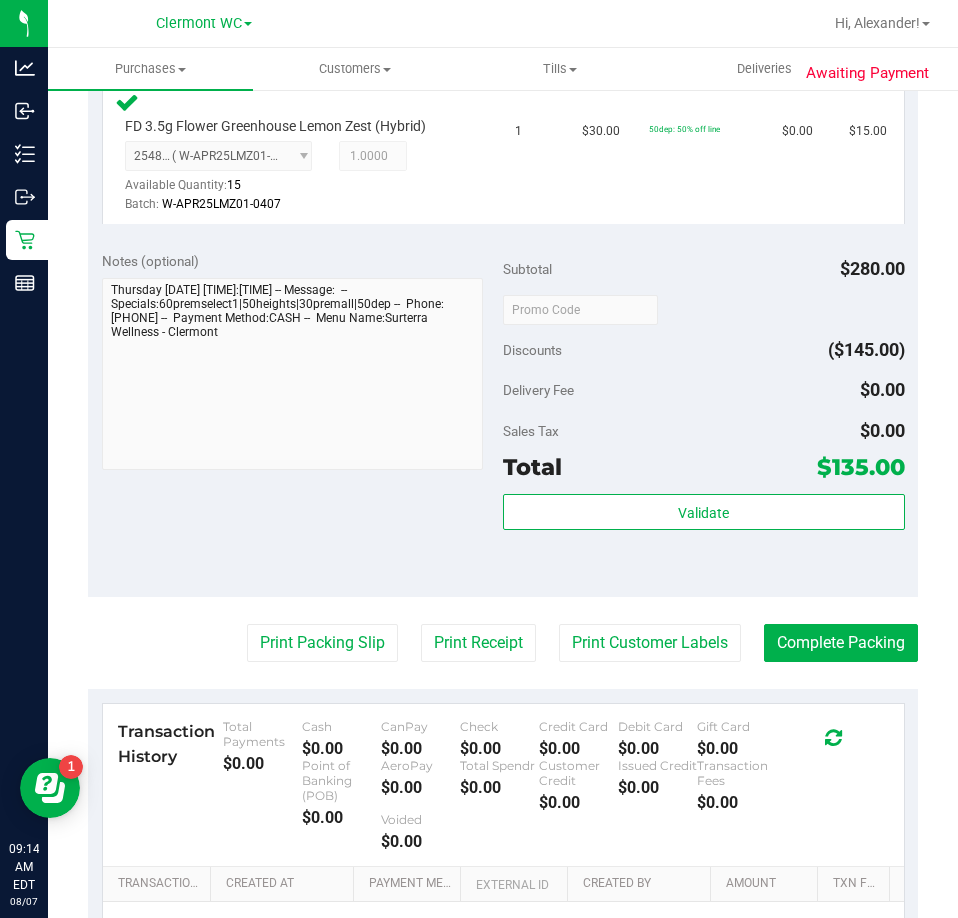 scroll, scrollTop: 1368, scrollLeft: 0, axis: vertical 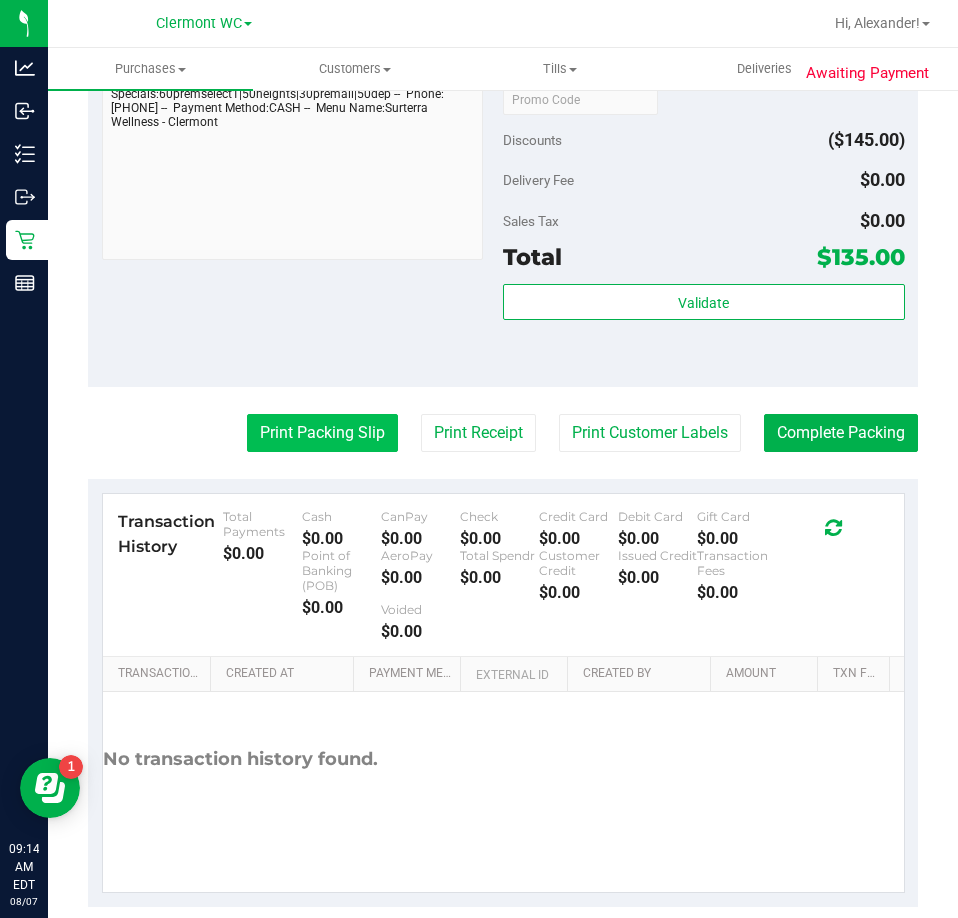 click on "Print Packing Slip" at bounding box center [322, 433] 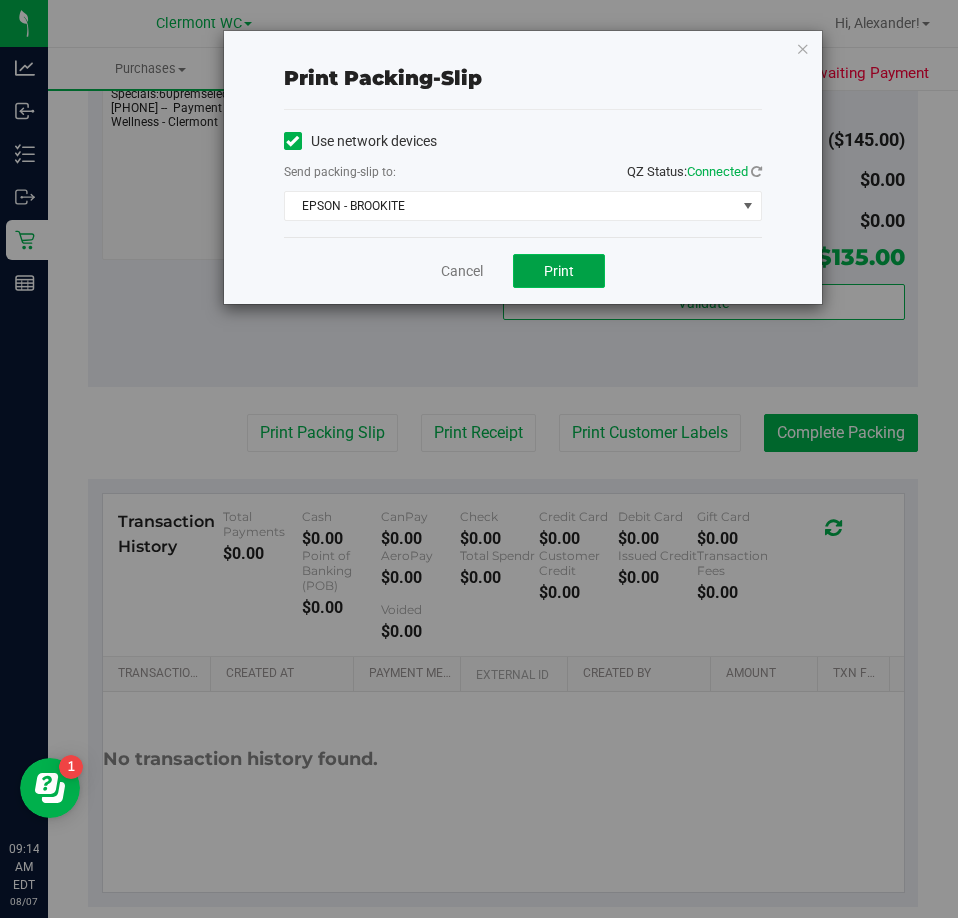 click on "Print" at bounding box center [559, 271] 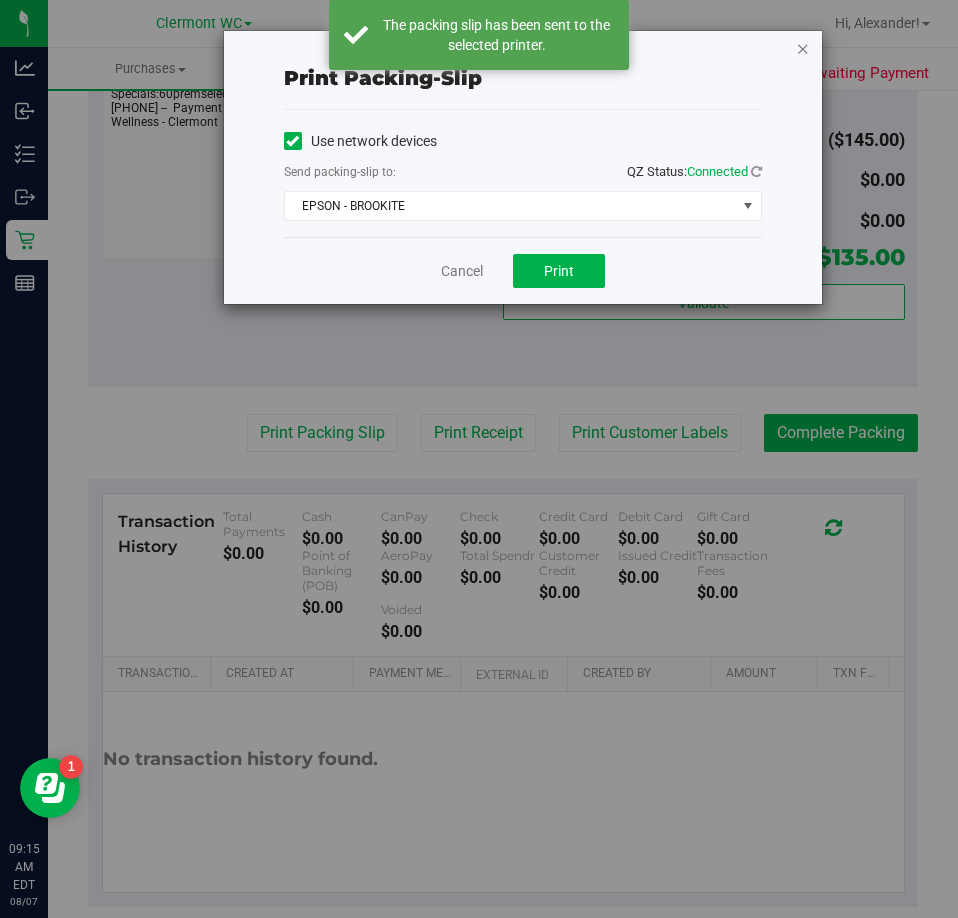 click at bounding box center (803, 48) 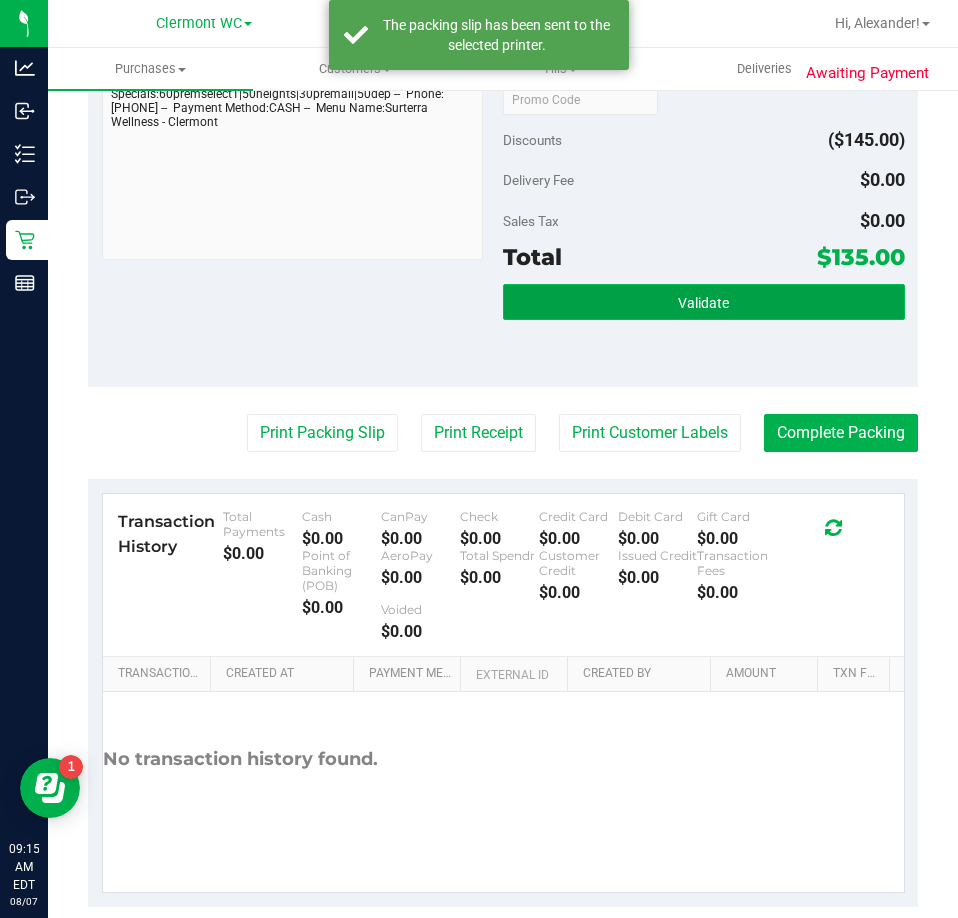 click on "Validate" at bounding box center (704, 302) 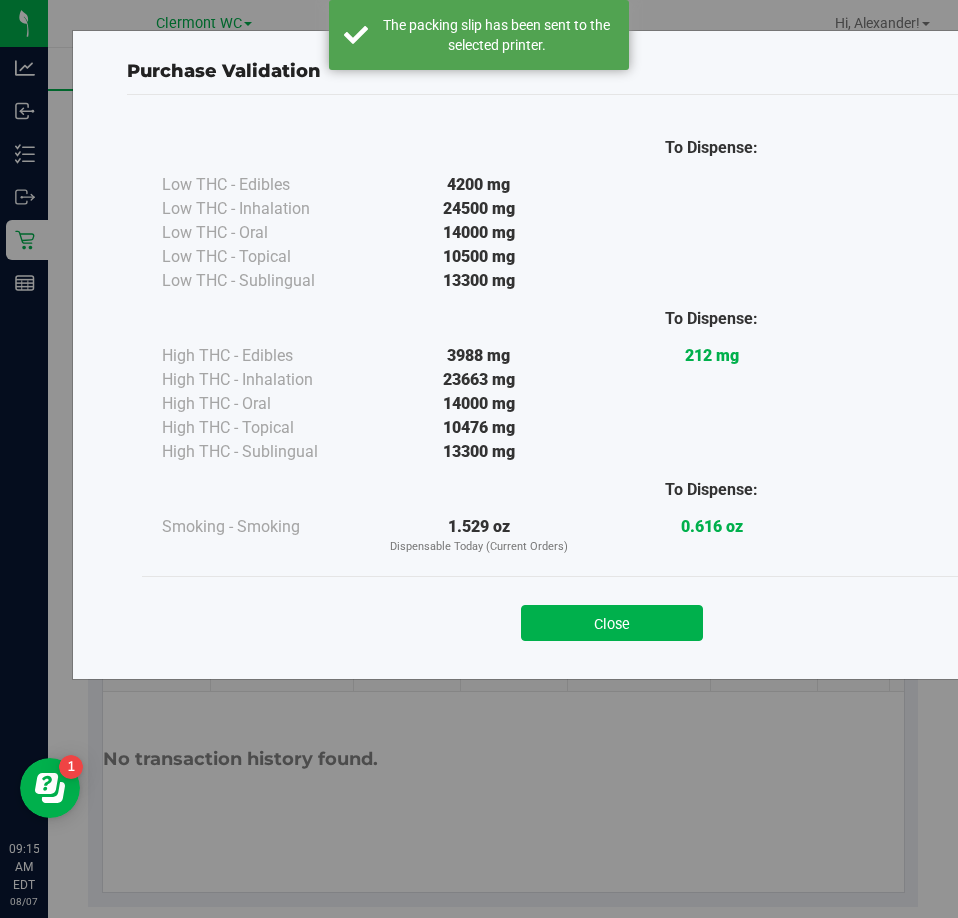 drag, startPoint x: 534, startPoint y: 623, endPoint x: 728, endPoint y: 612, distance: 194.3116 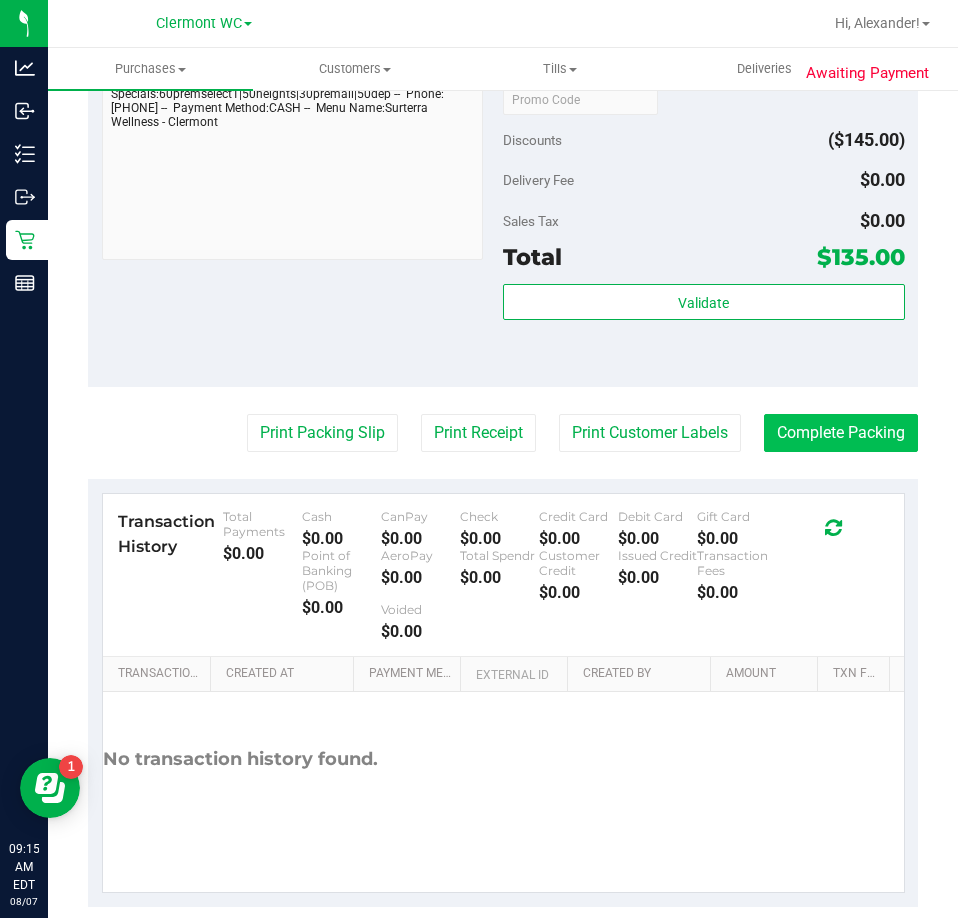 drag, startPoint x: 781, startPoint y: 392, endPoint x: 786, endPoint y: 410, distance: 18.681541 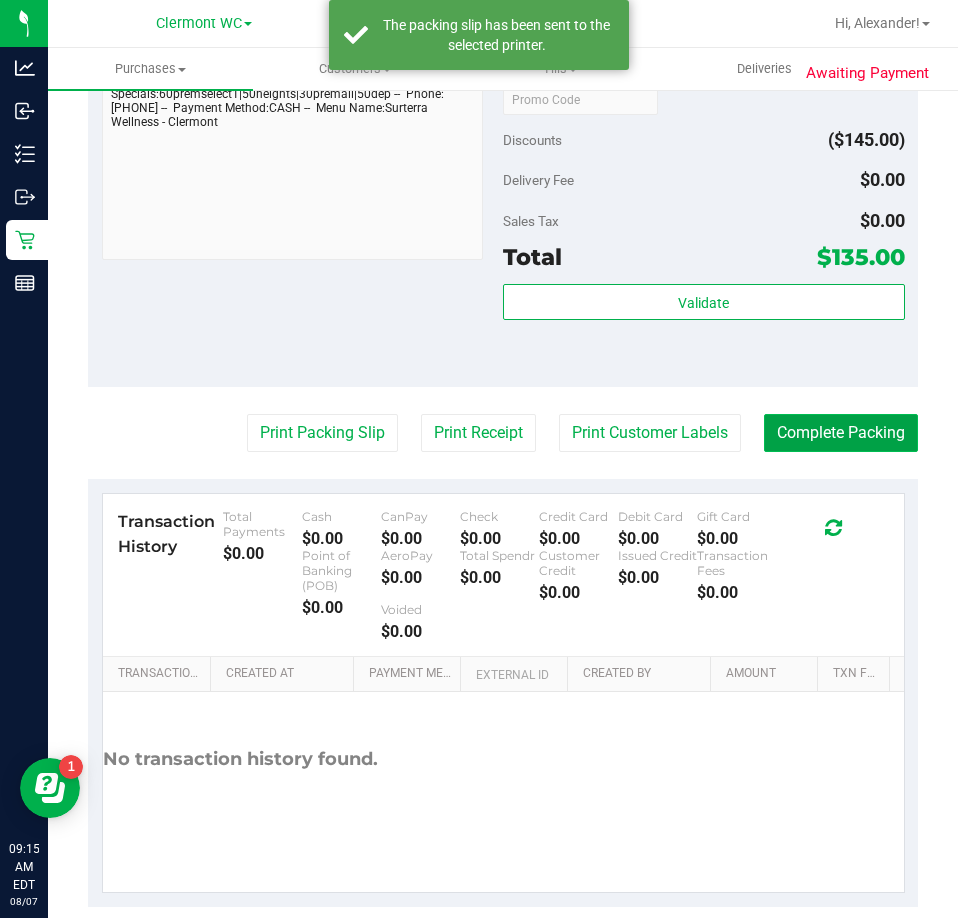 click on "Complete Packing" at bounding box center (841, 433) 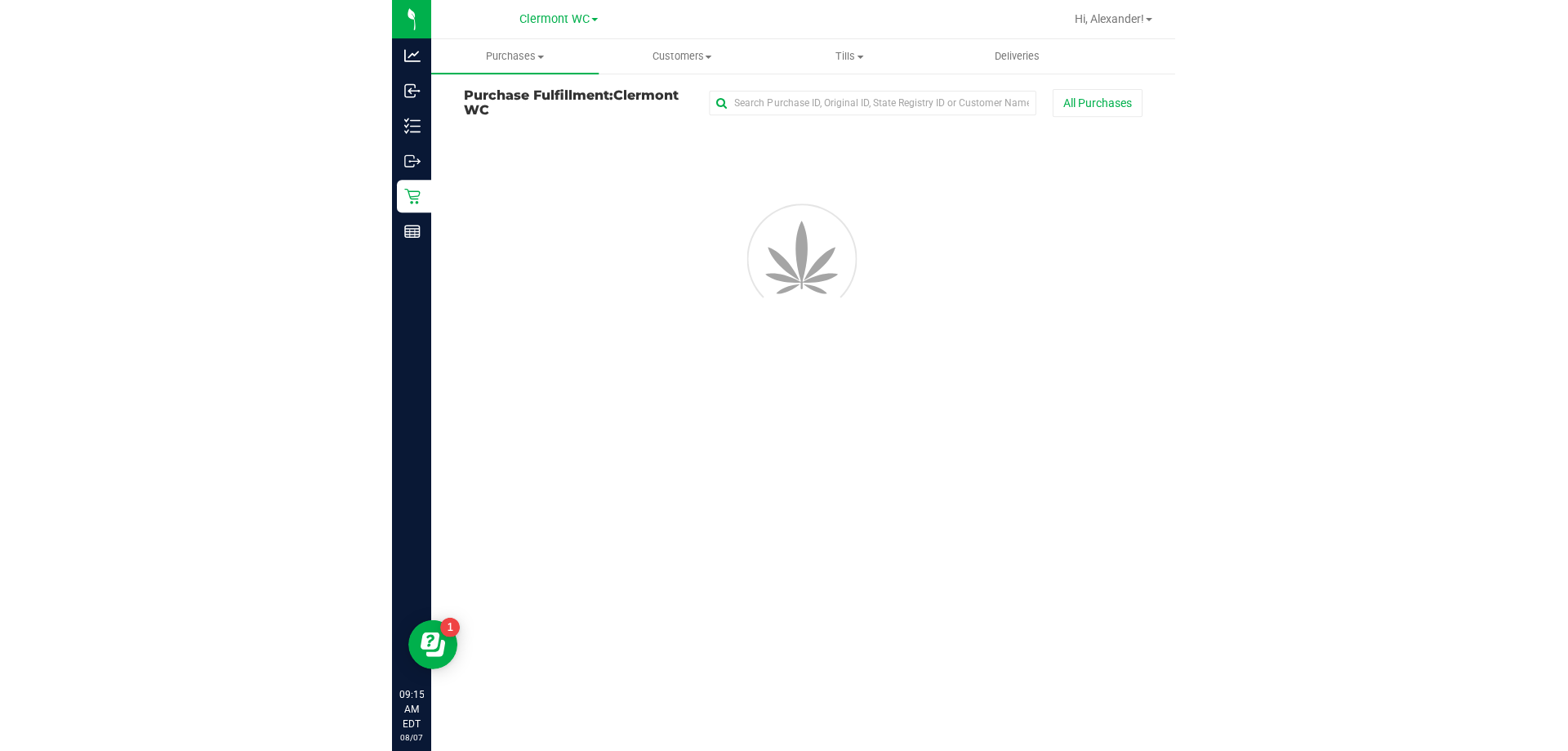 scroll, scrollTop: 0, scrollLeft: 0, axis: both 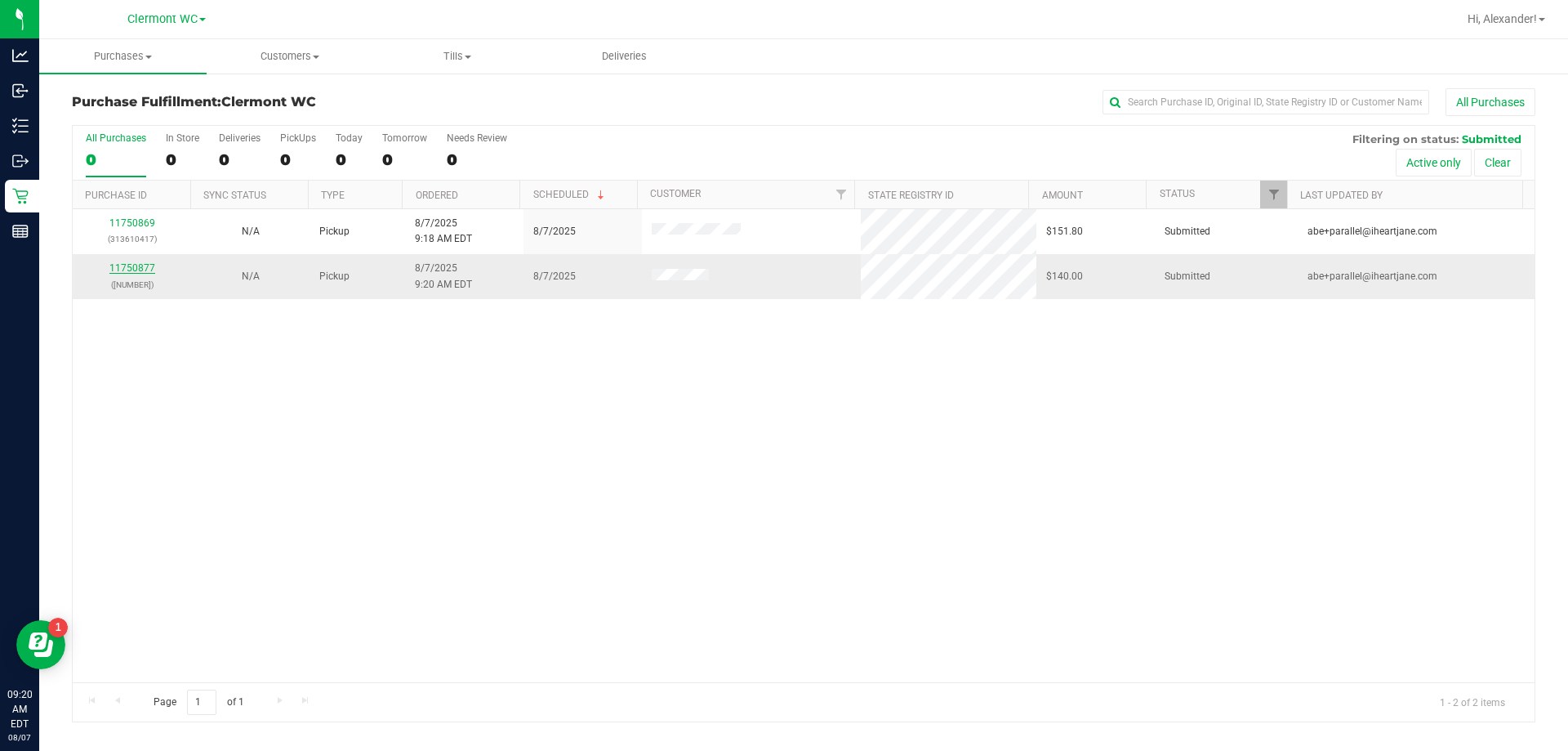 click on "11750877" at bounding box center [132, 268] 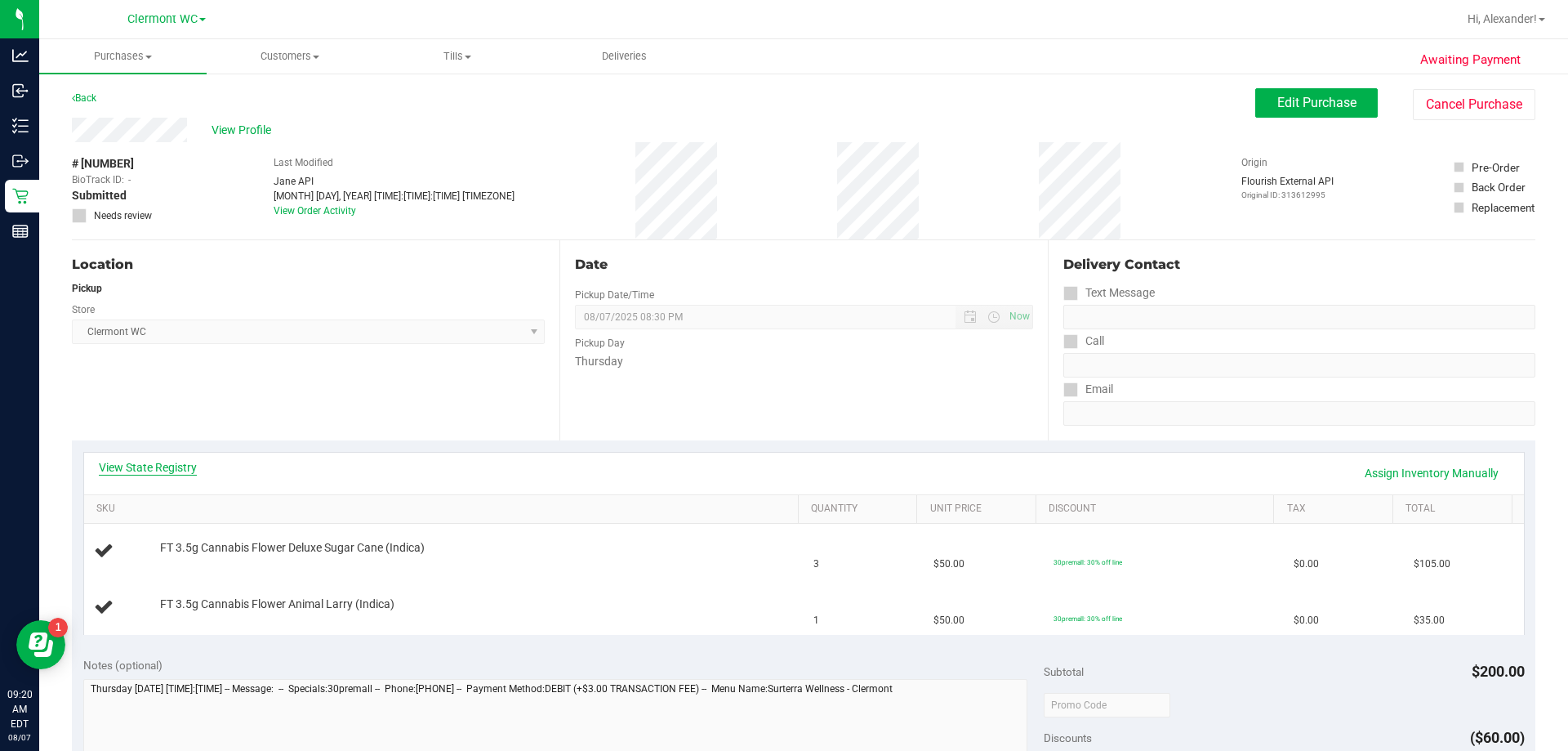 click on "View State Registry" at bounding box center (148, 467) 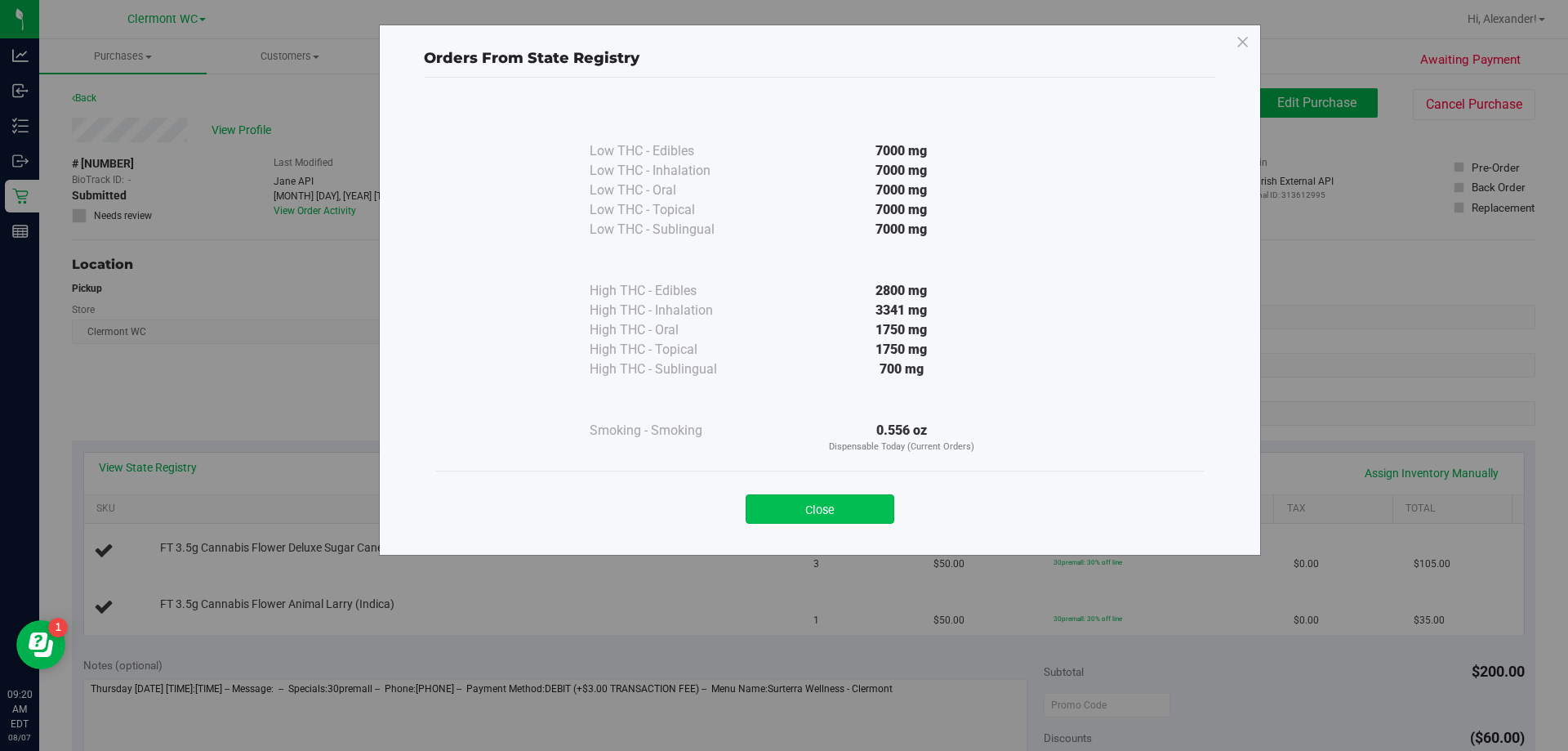 click on "Close" at bounding box center (820, 509) 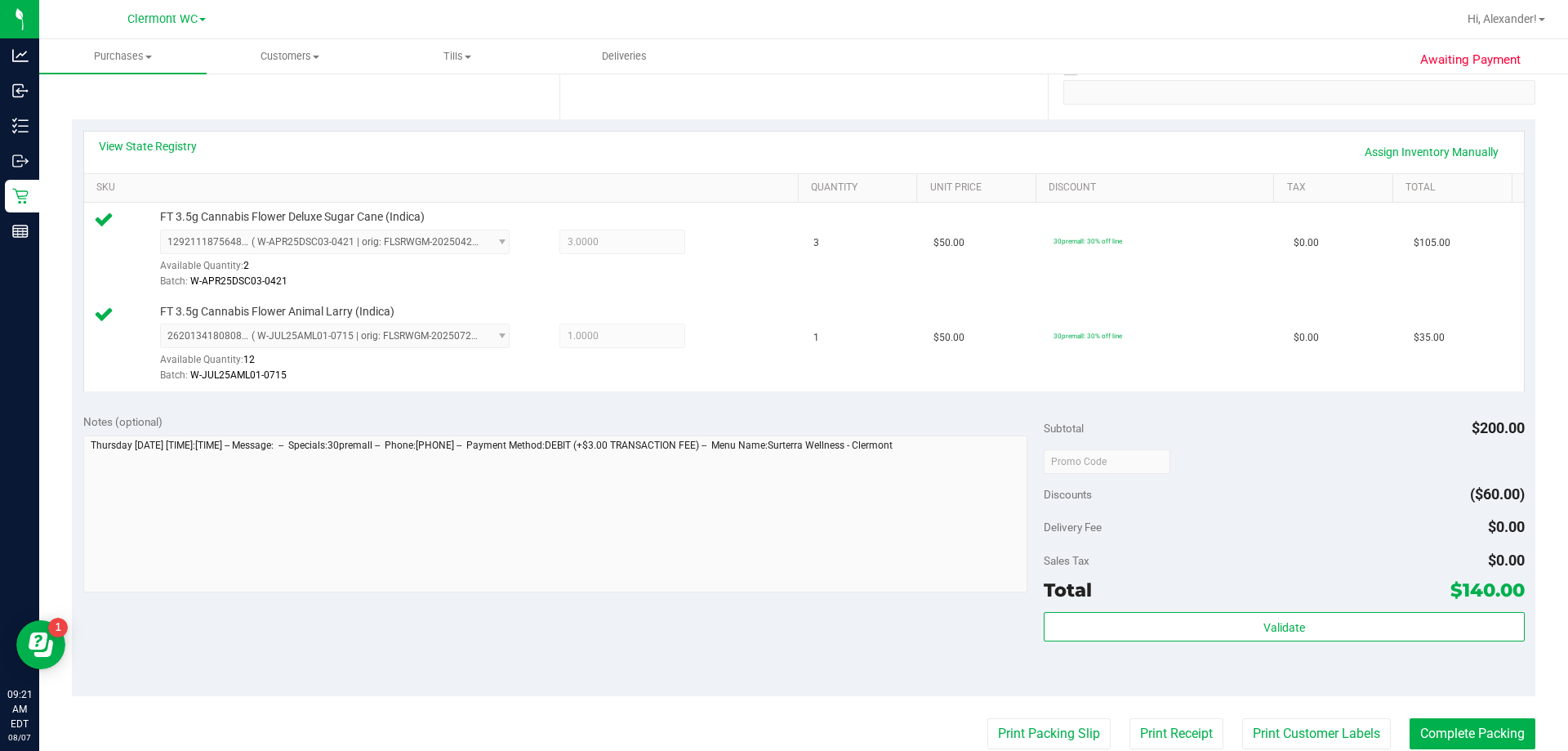 scroll, scrollTop: 409, scrollLeft: 0, axis: vertical 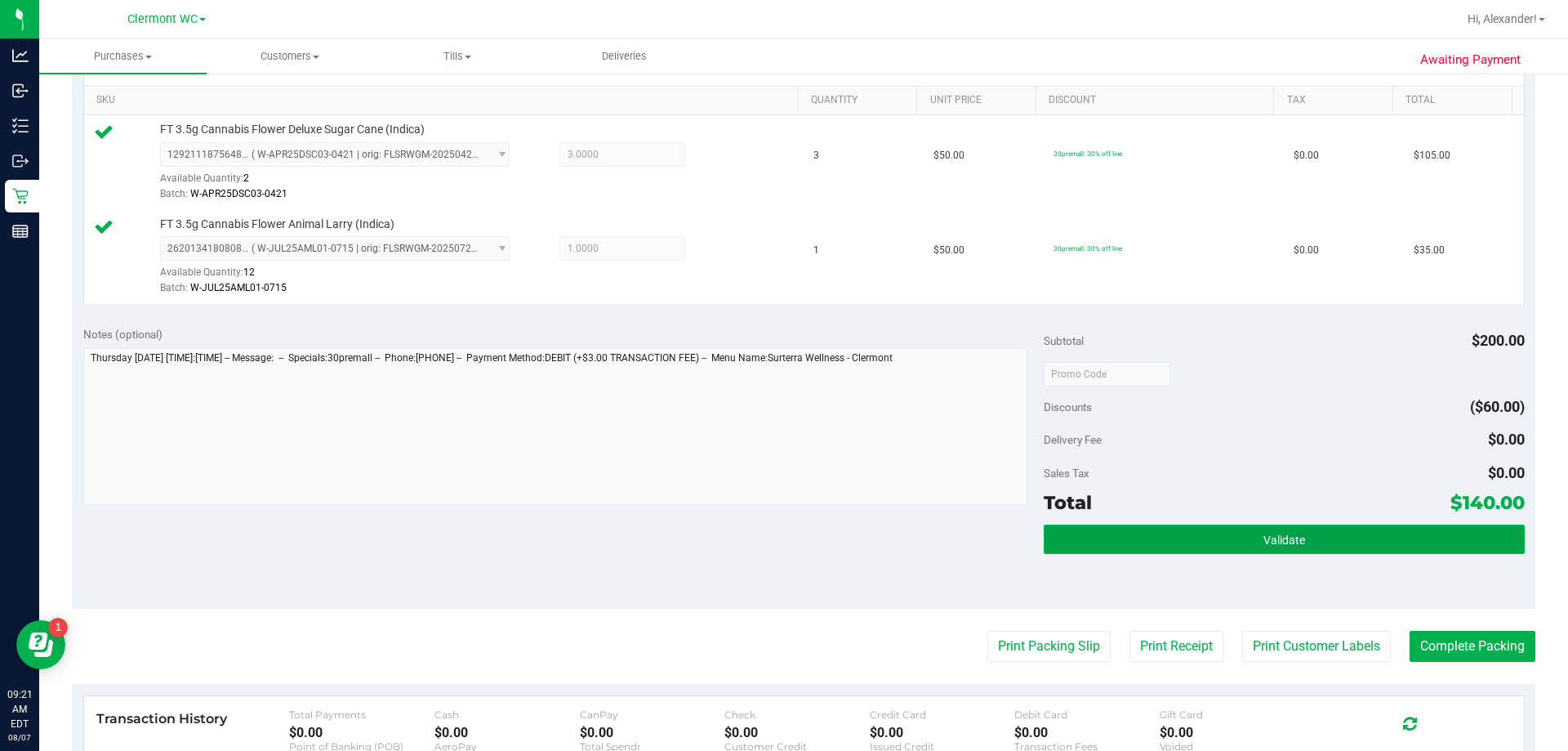 click on "Validate" at bounding box center [1284, 539] 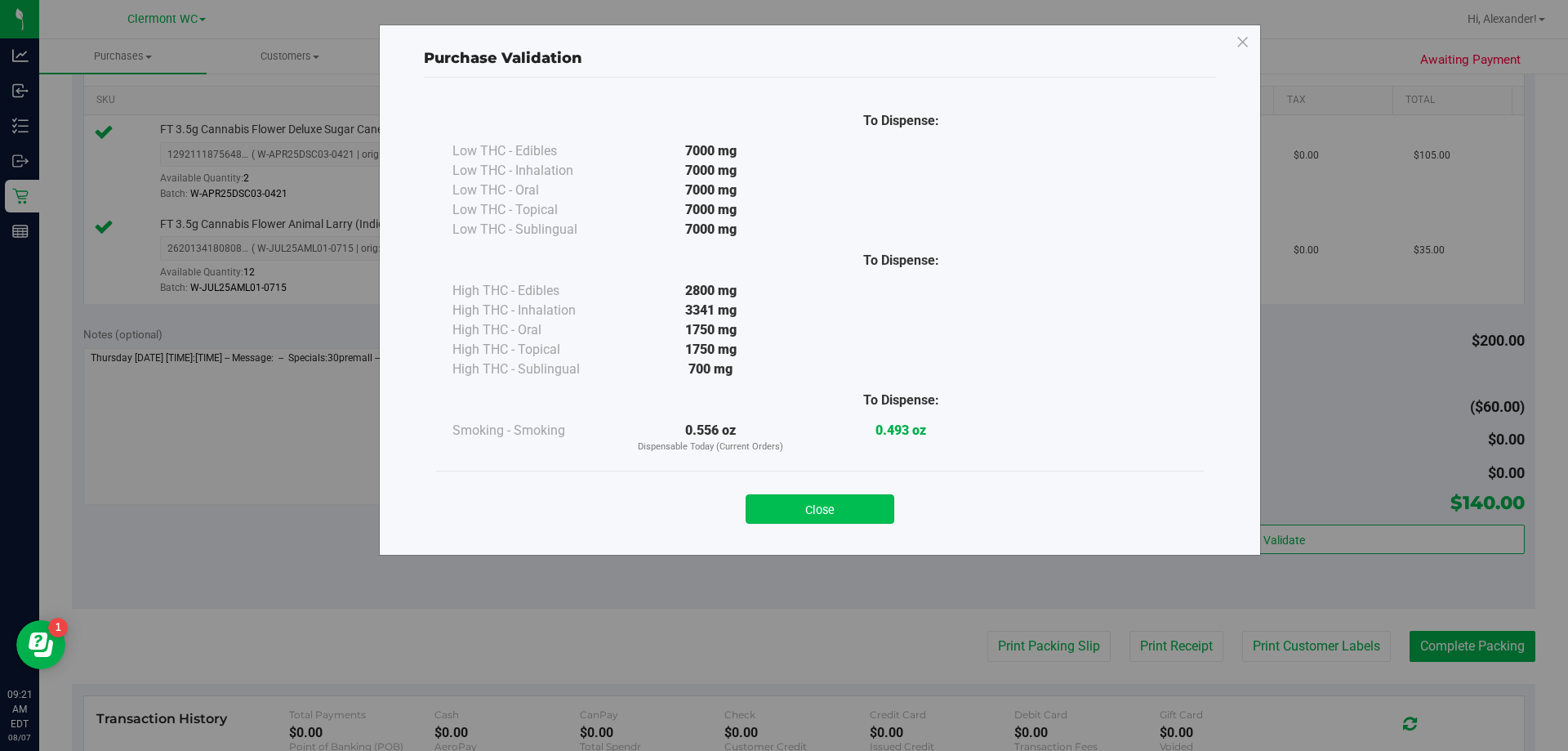 click on "Close" at bounding box center [820, 509] 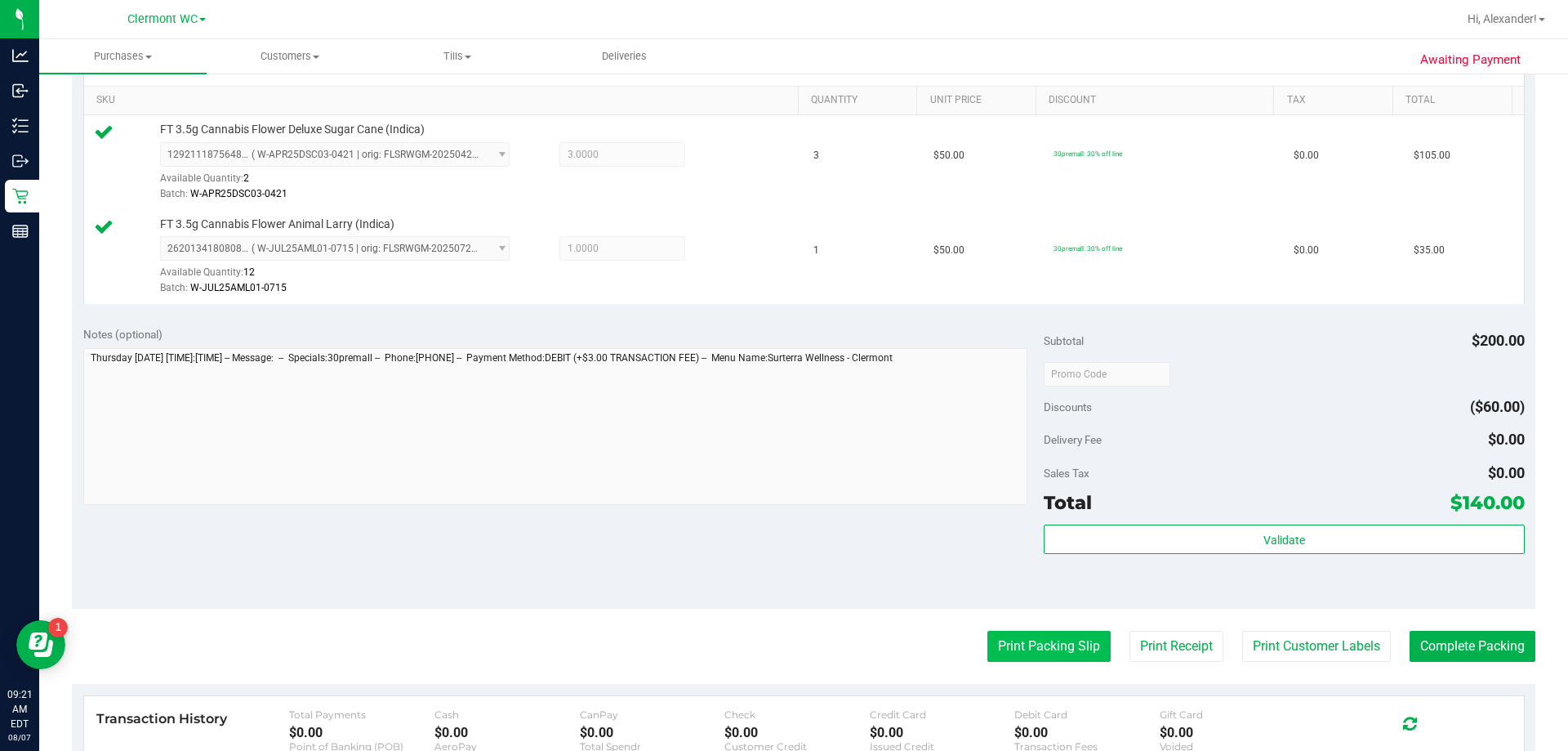 click on "Print Packing Slip" at bounding box center (1049, 646) 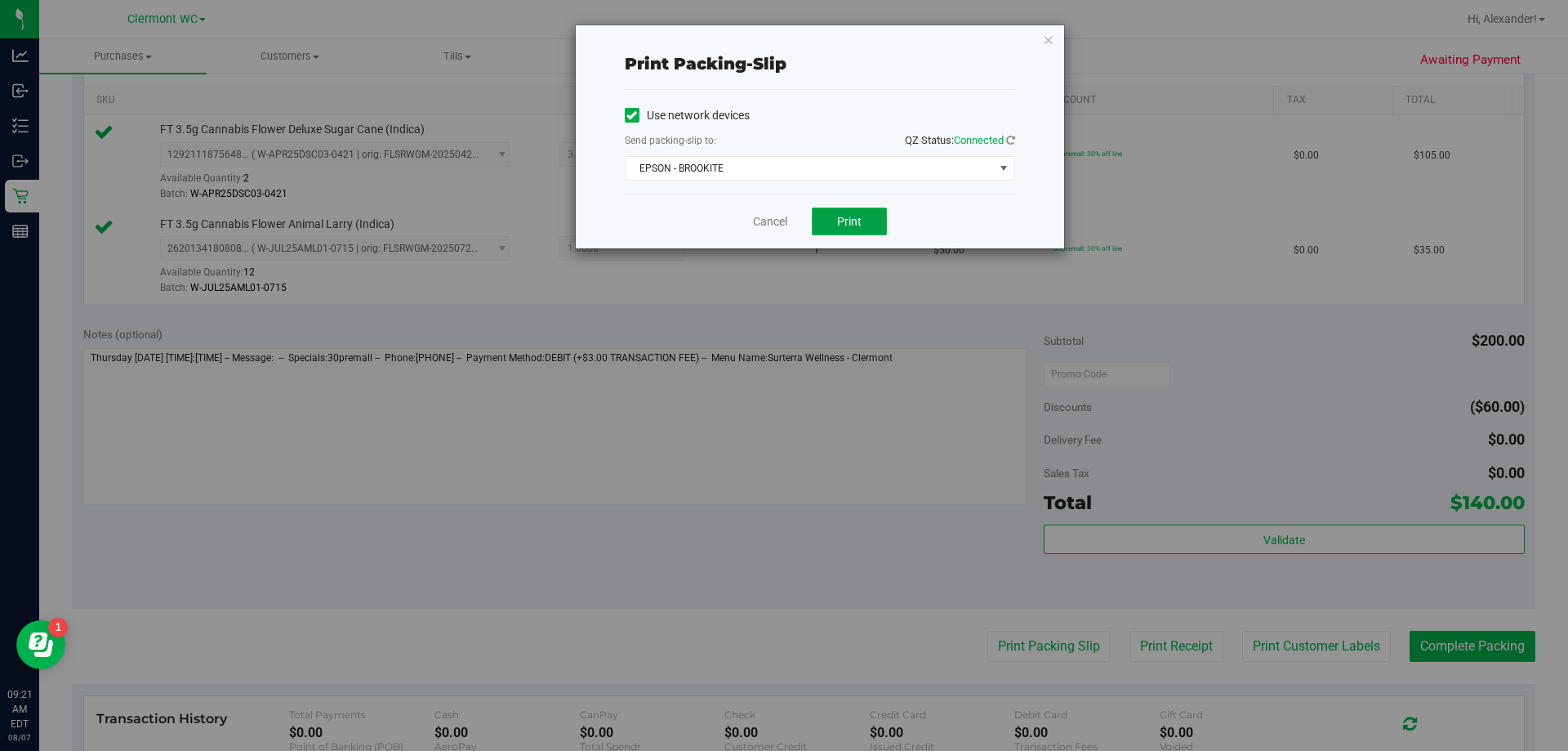 click on "Print" at bounding box center [849, 221] 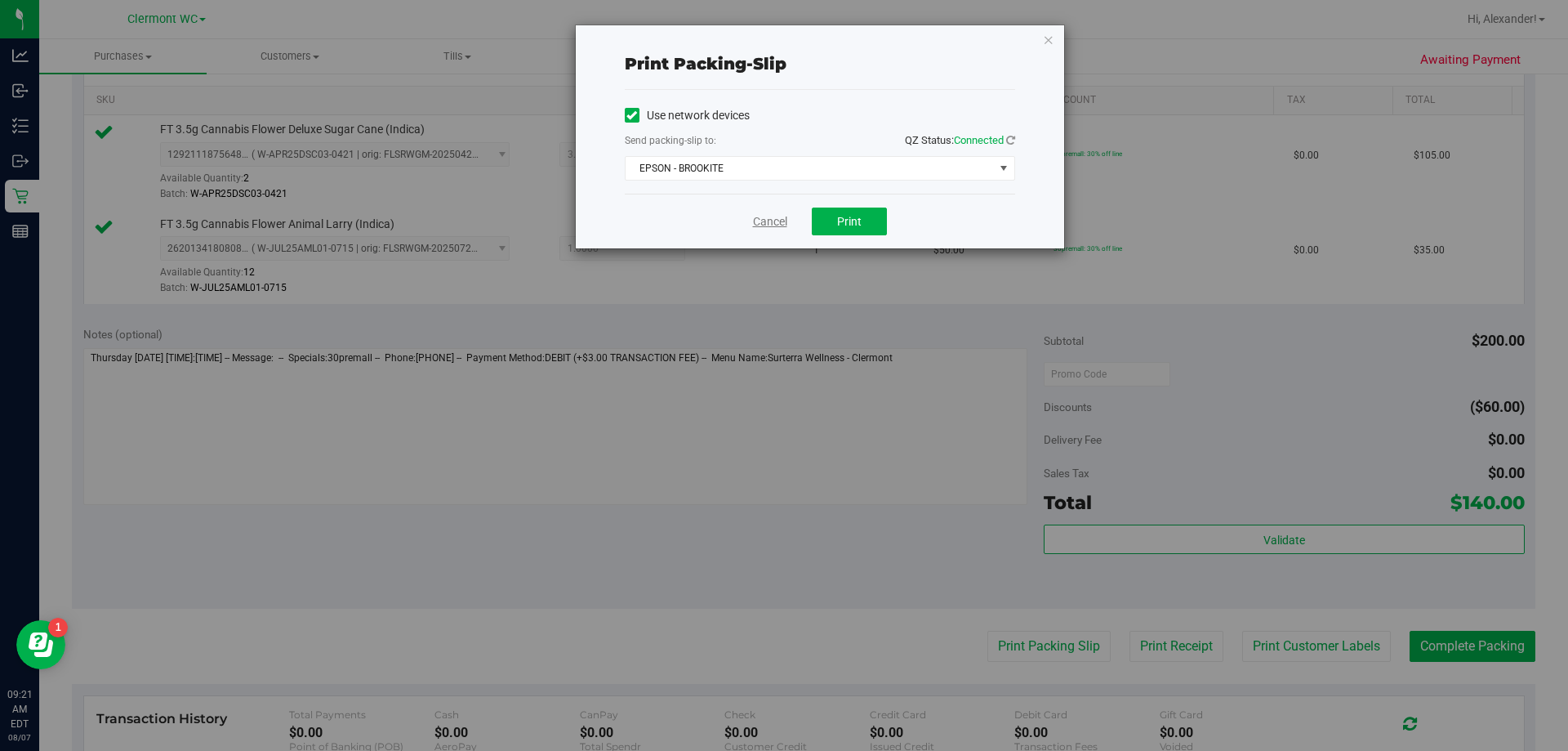 click on "Cancel" at bounding box center [770, 221] 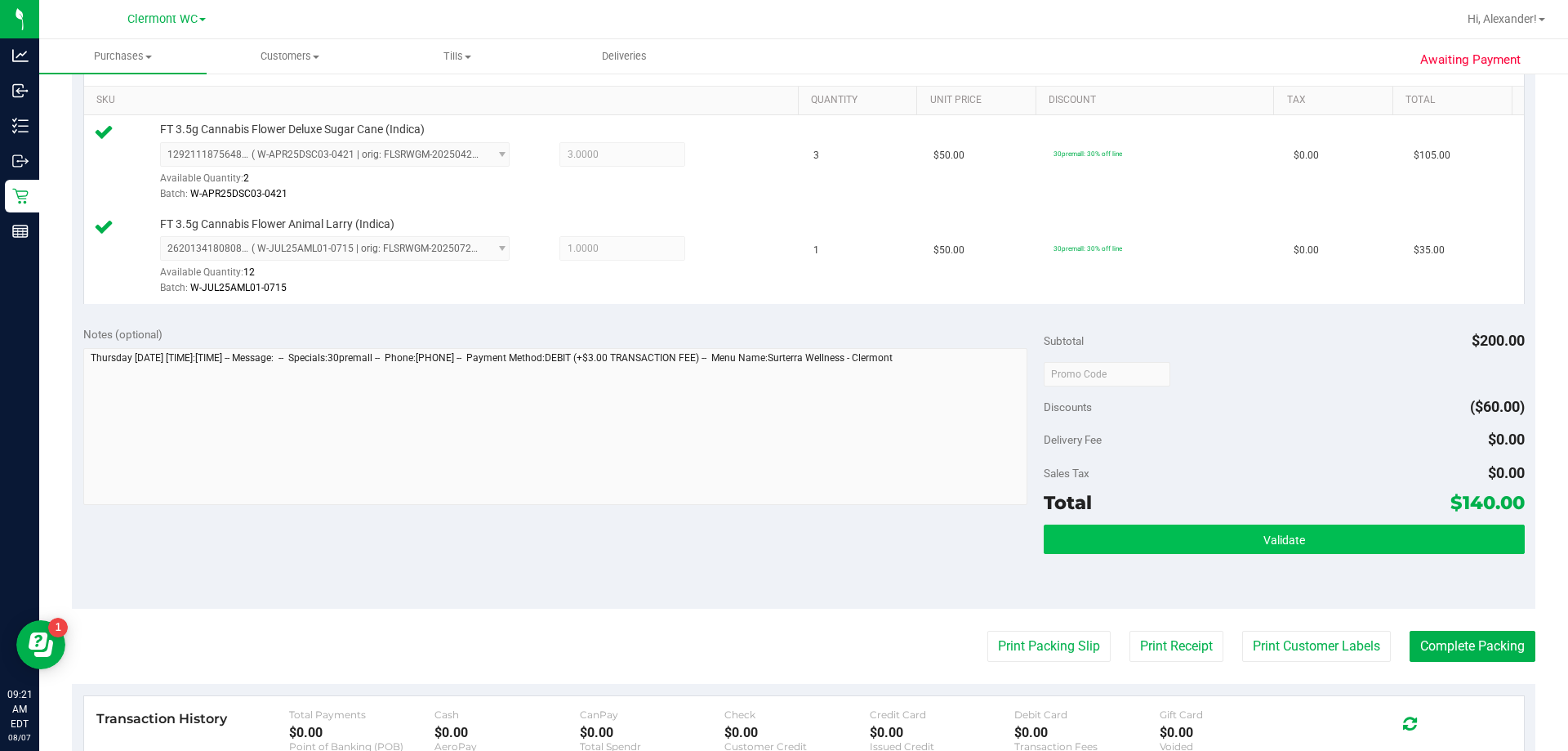 click on "Validate" at bounding box center [1284, 539] 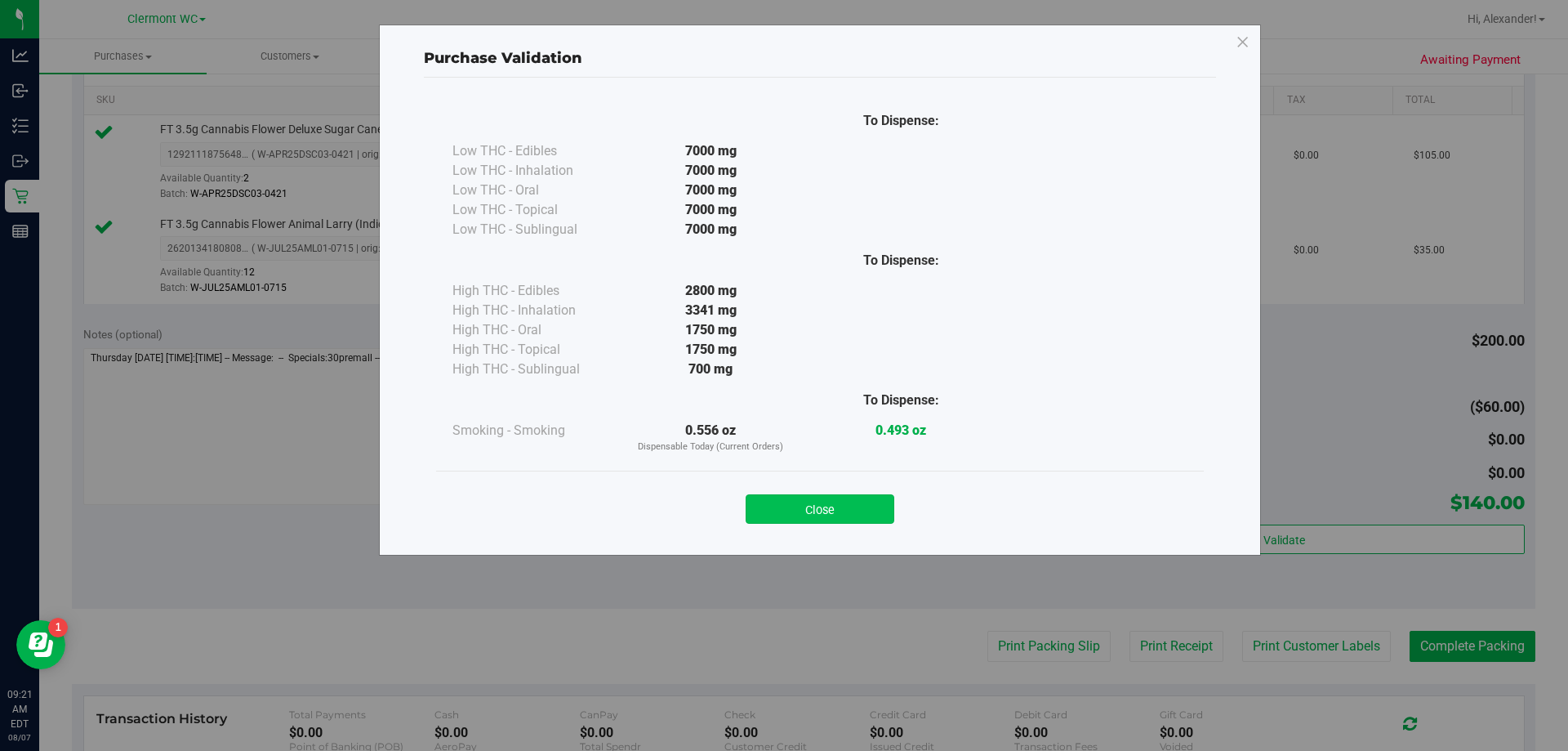 click on "Close" at bounding box center [820, 509] 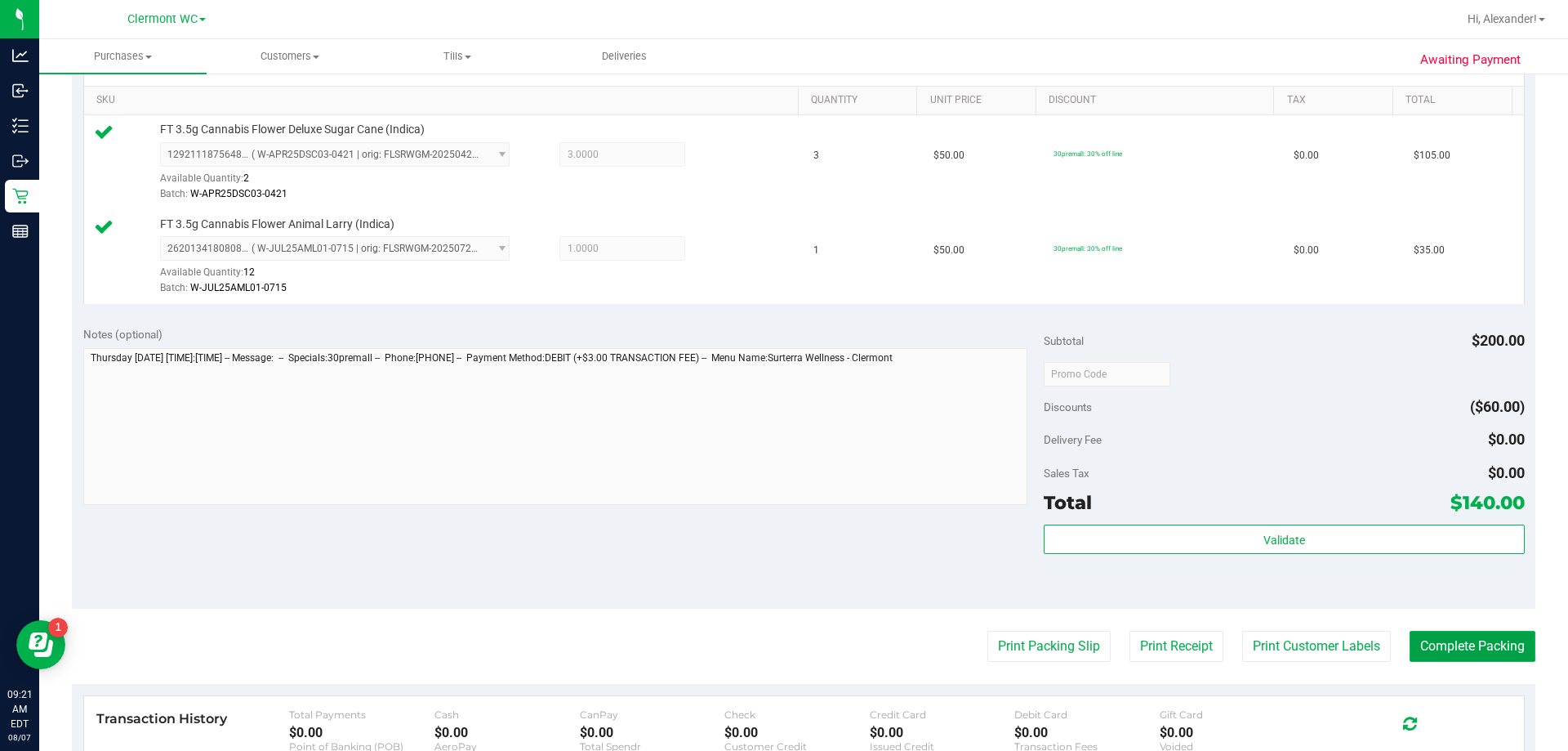 click on "Complete Packing" at bounding box center (1472, 646) 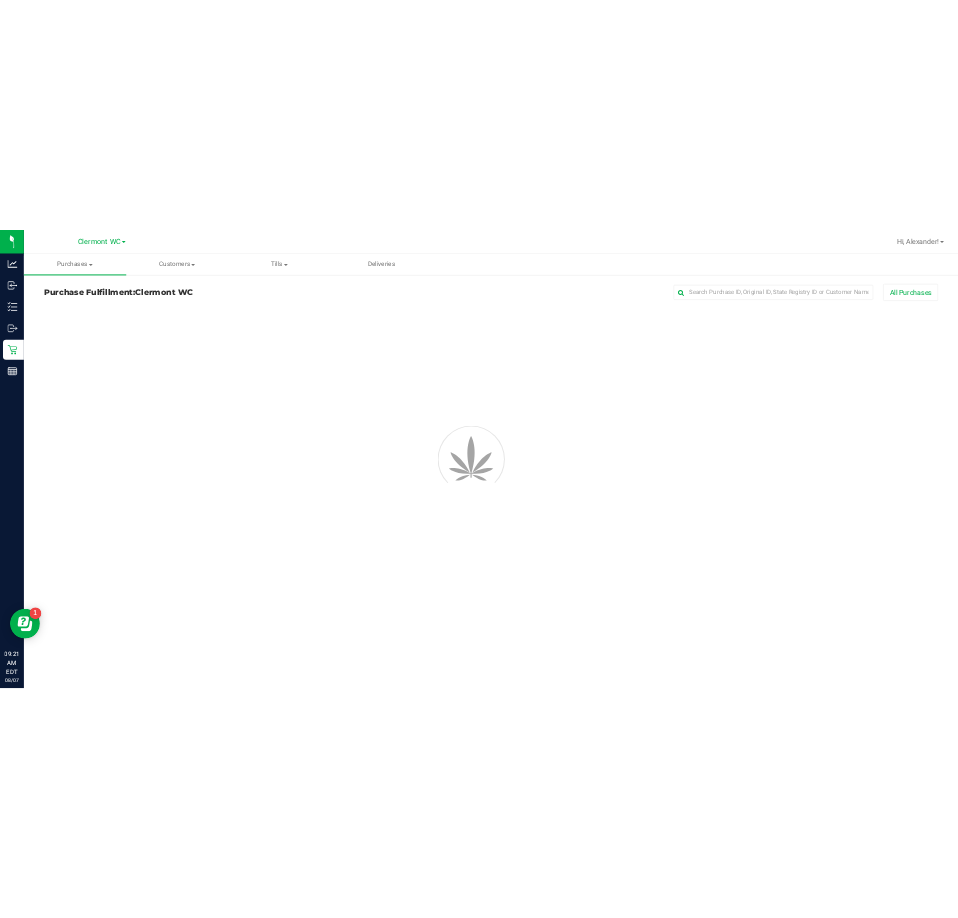 scroll, scrollTop: 0, scrollLeft: 0, axis: both 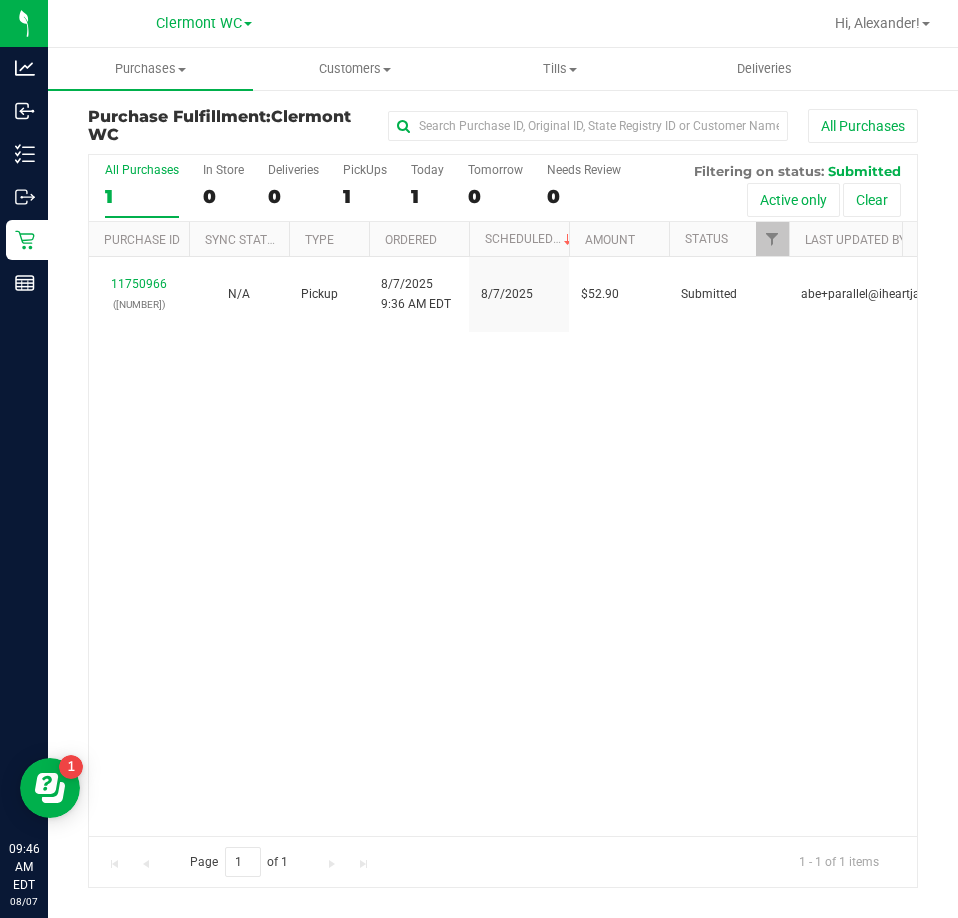 drag, startPoint x: 459, startPoint y: 435, endPoint x: 238, endPoint y: 305, distance: 256.4001 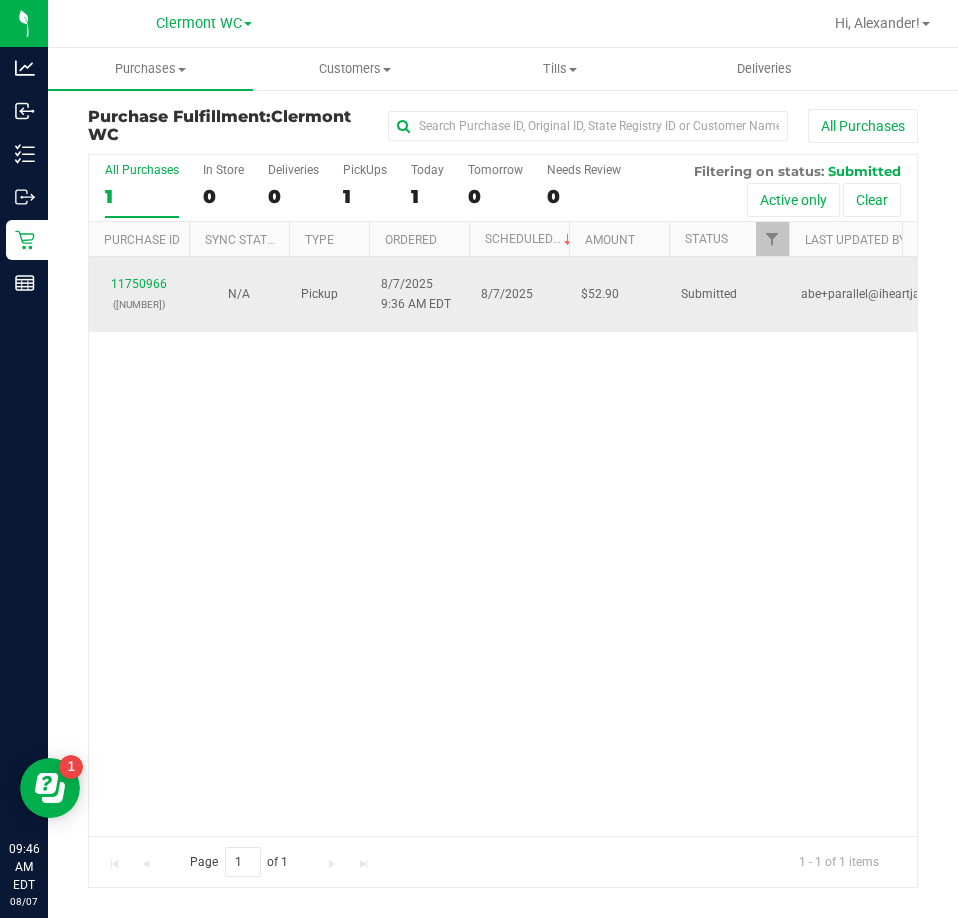 click on "[NUMBER]
([NUMBER])" at bounding box center (139, 294) 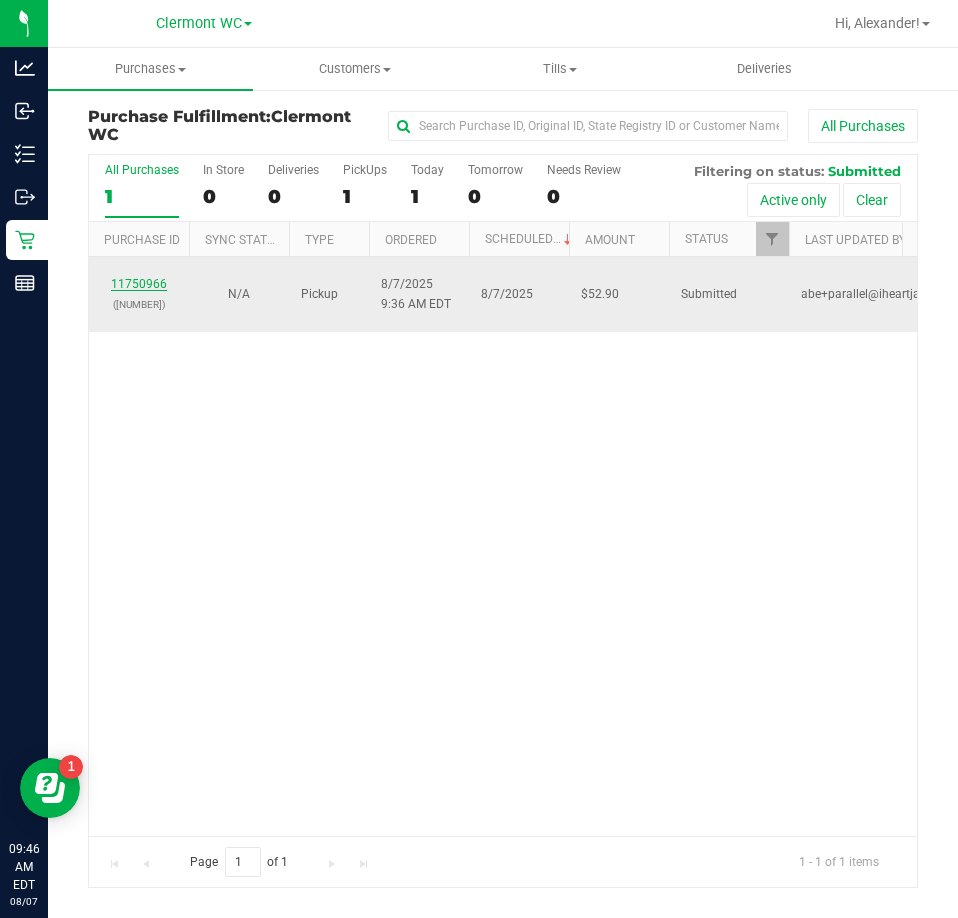 click on "11750966" at bounding box center [139, 284] 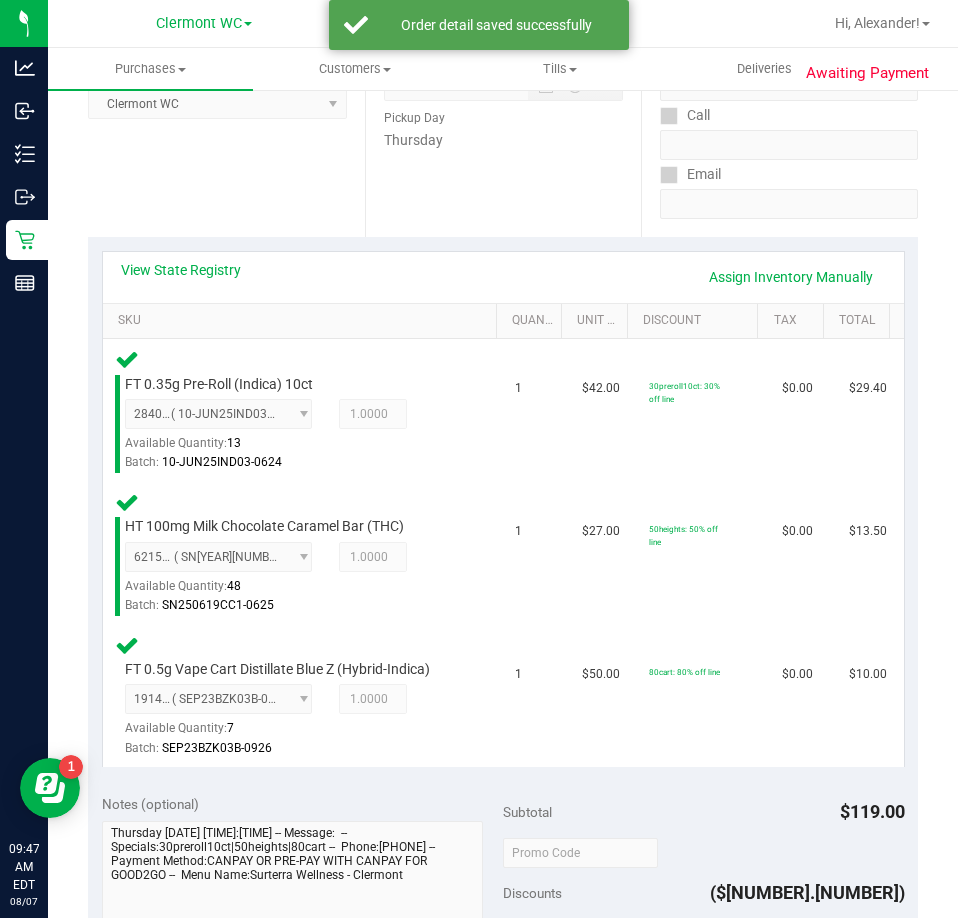 scroll, scrollTop: 500, scrollLeft: 0, axis: vertical 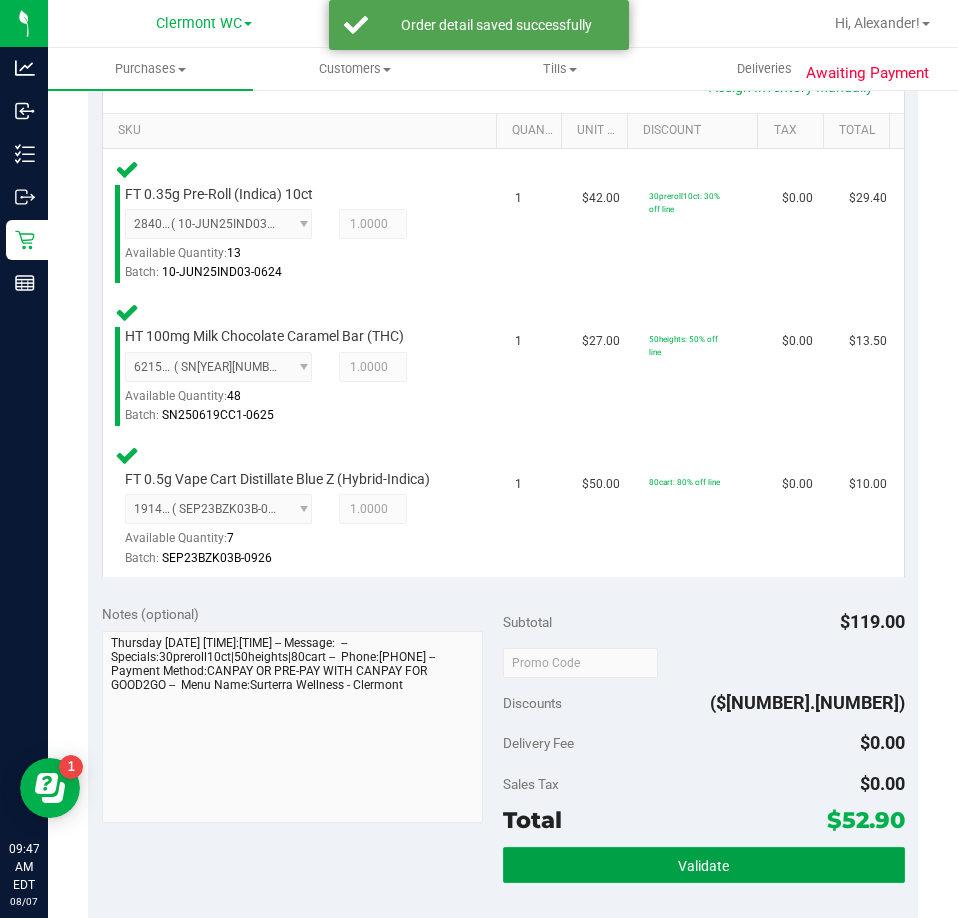 click on "Validate" at bounding box center (704, 865) 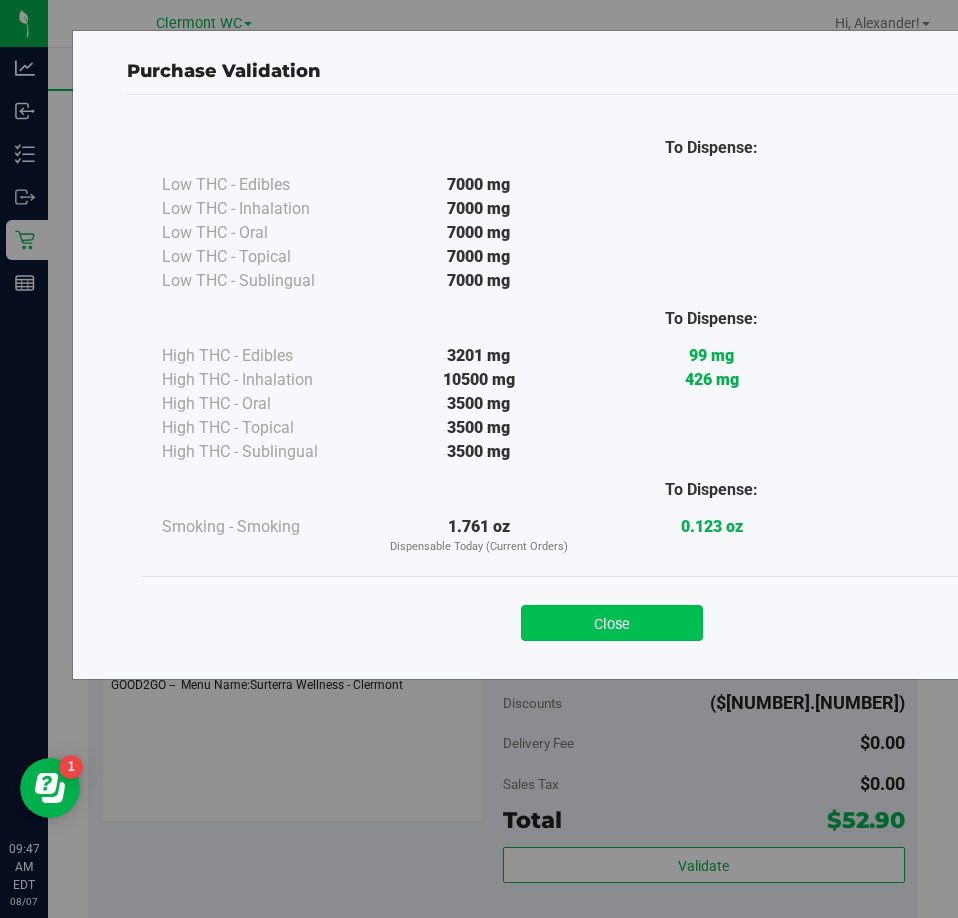click on "Close" at bounding box center (612, 623) 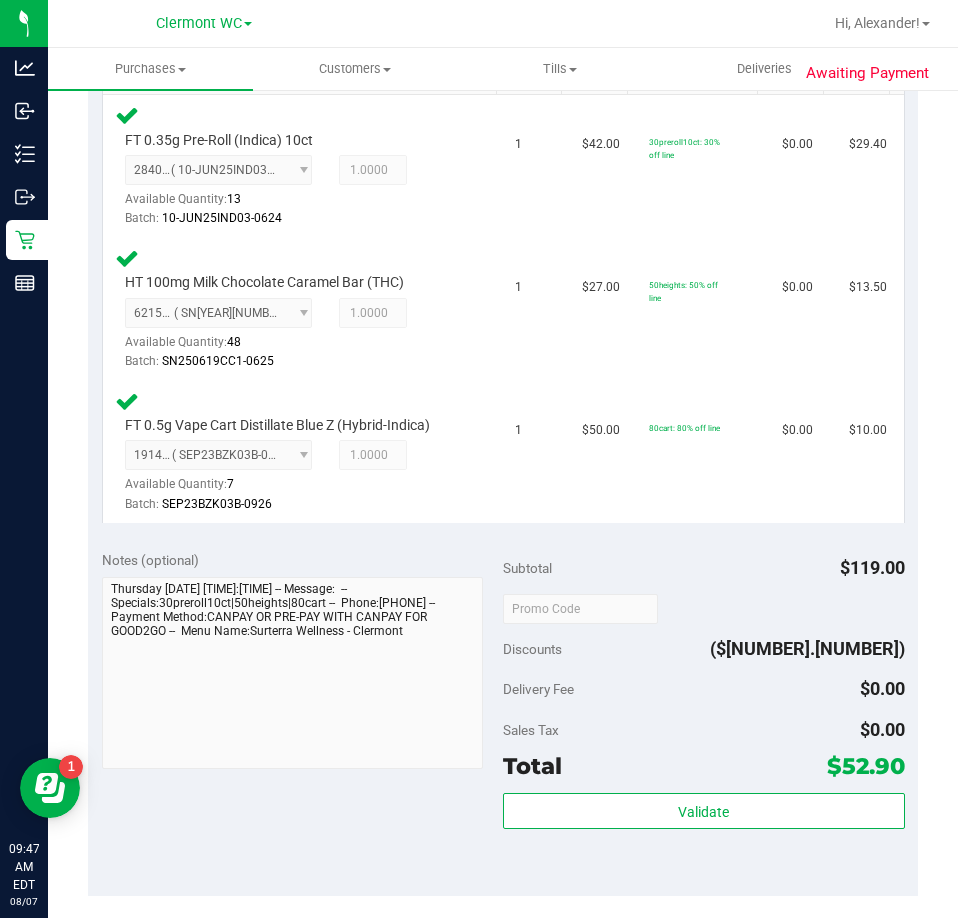 scroll, scrollTop: 600, scrollLeft: 0, axis: vertical 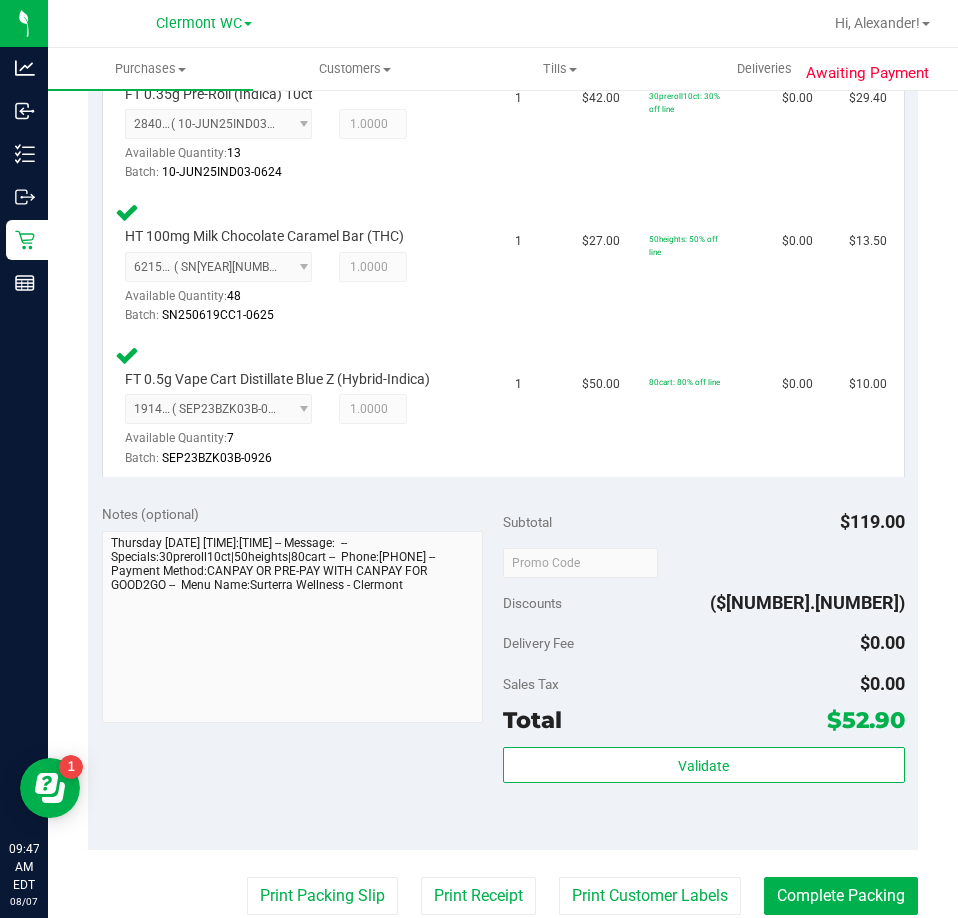 click on "Total
$52.90" at bounding box center [704, 720] 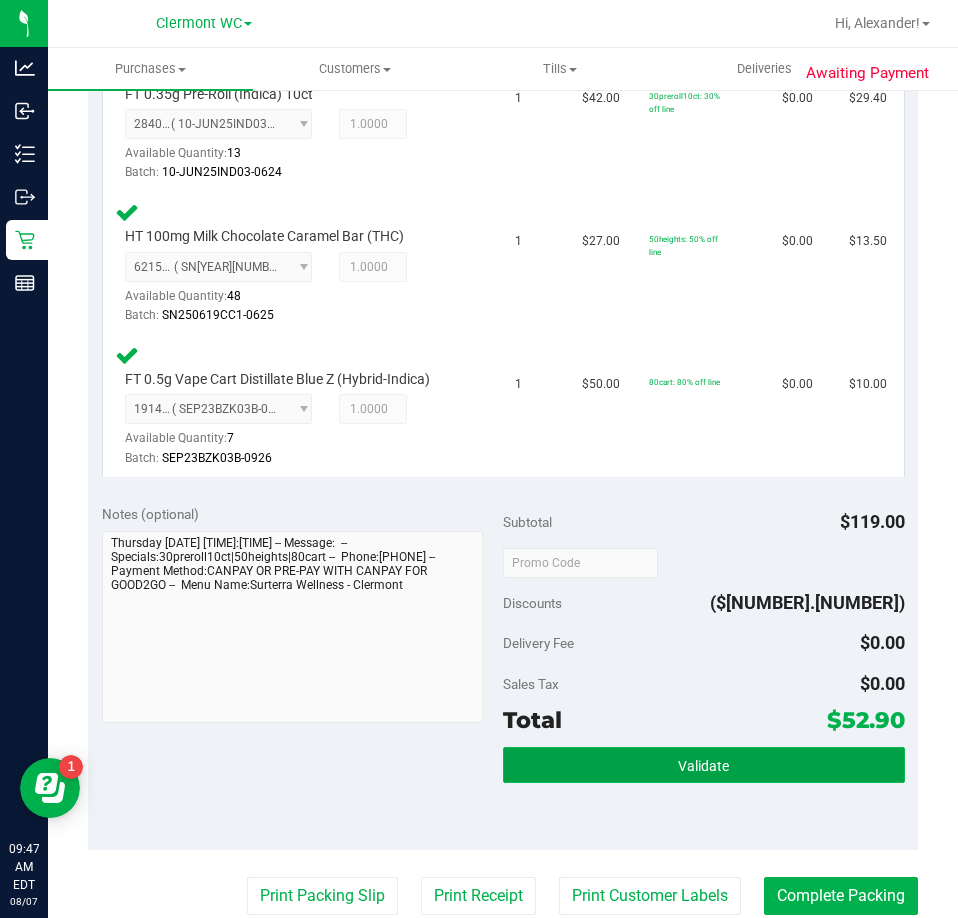 click on "Validate" at bounding box center (704, 765) 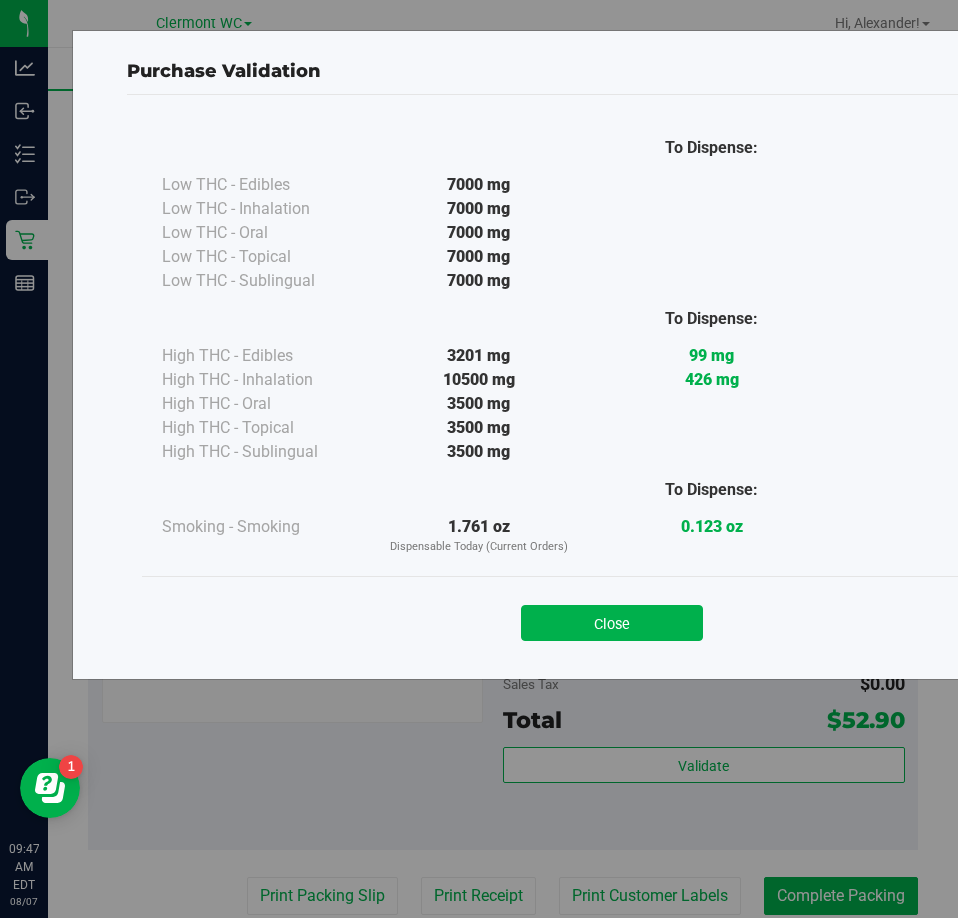 click on "Close" at bounding box center [612, 617] 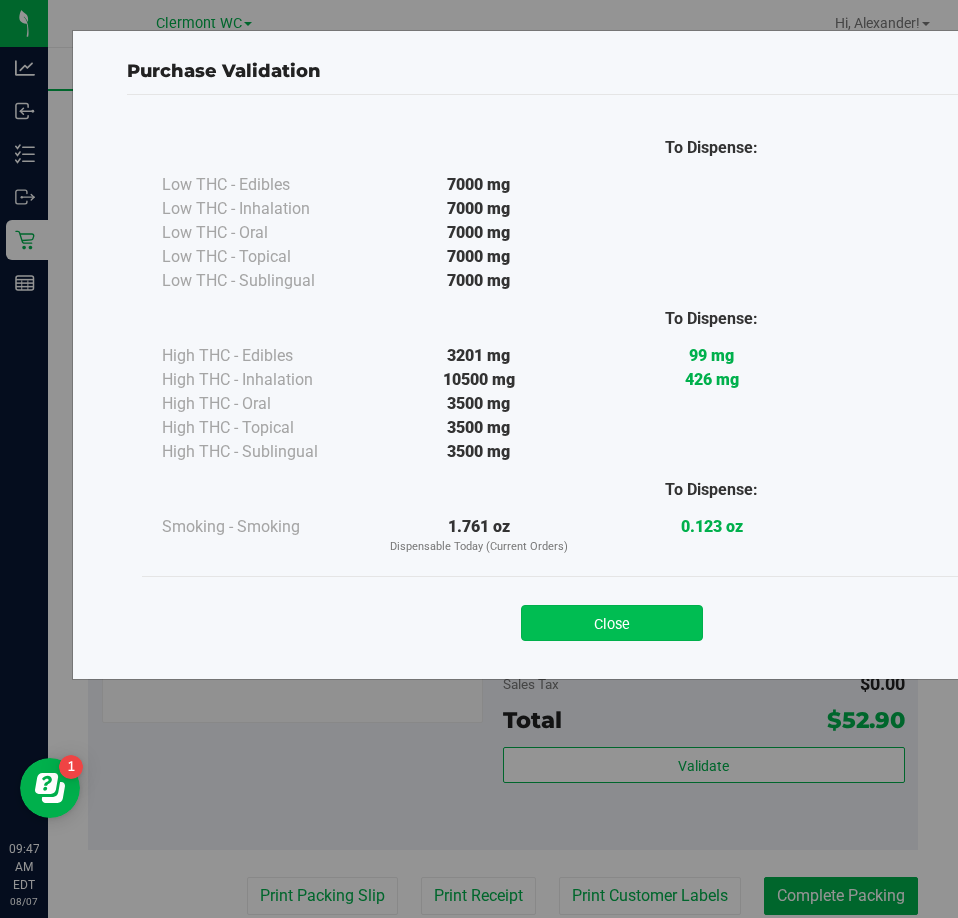 click on "Close" at bounding box center (612, 623) 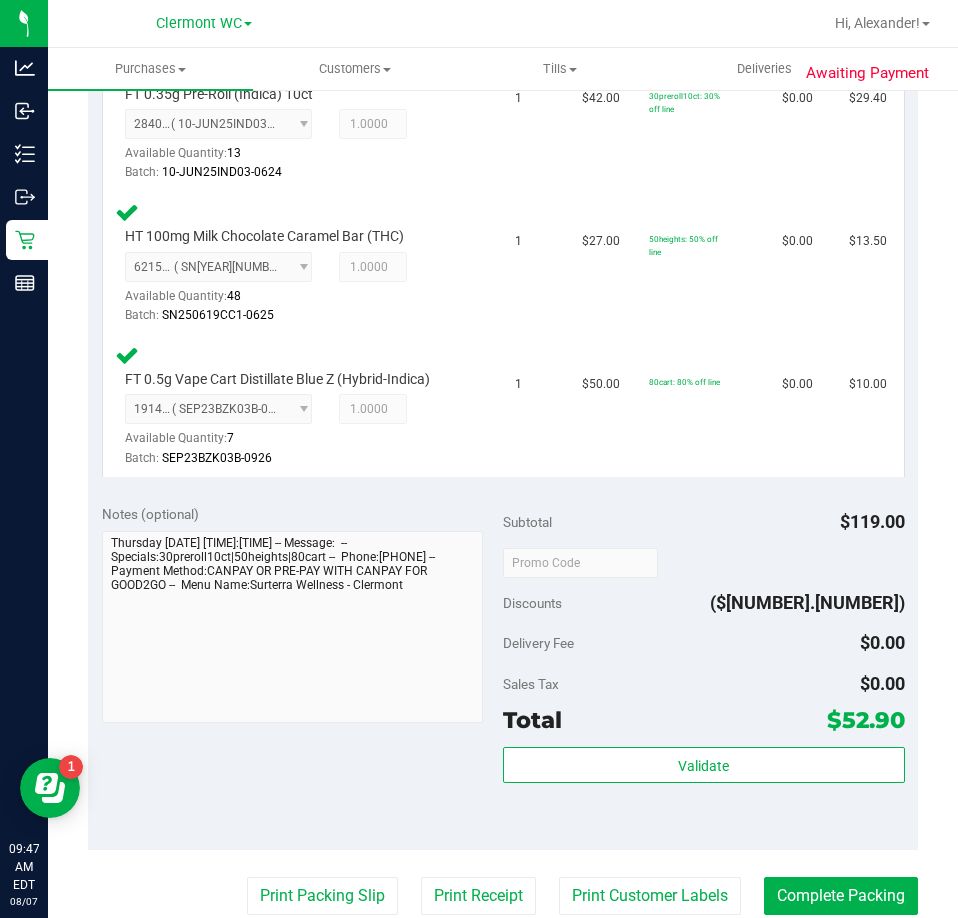 scroll, scrollTop: 800, scrollLeft: 0, axis: vertical 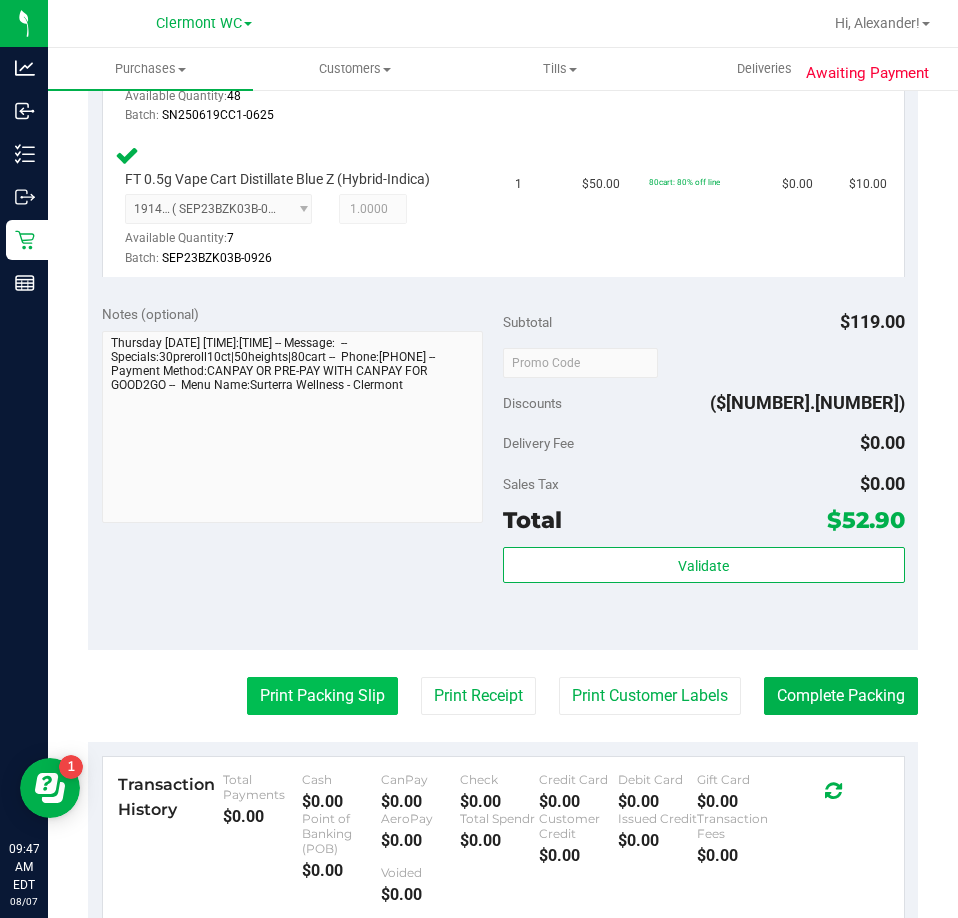 click on "Print Packing Slip" at bounding box center [322, 696] 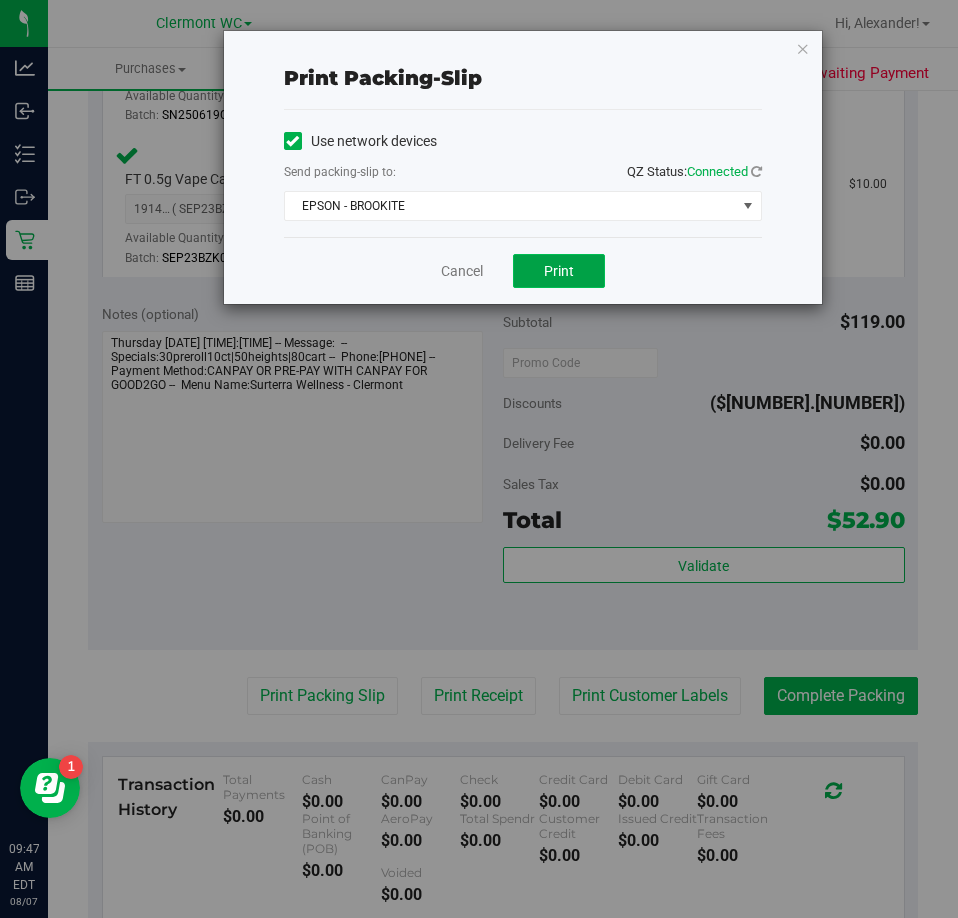click on "Print" at bounding box center (559, 271) 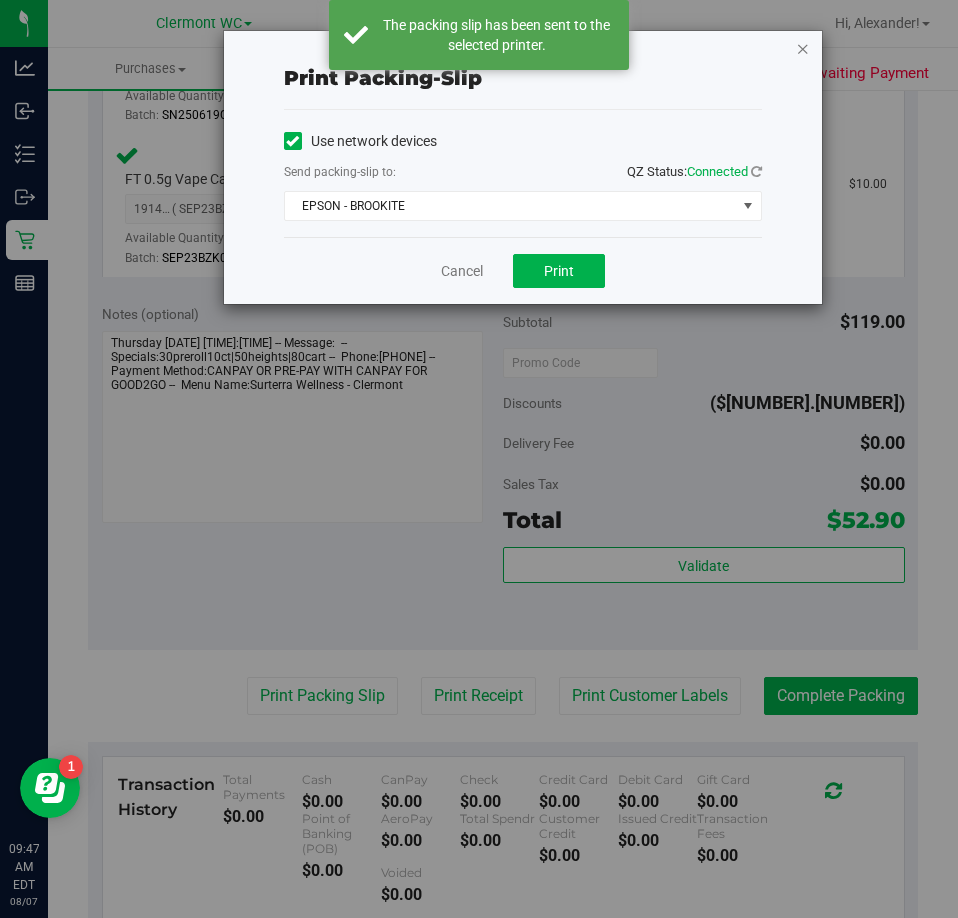 click at bounding box center [803, 48] 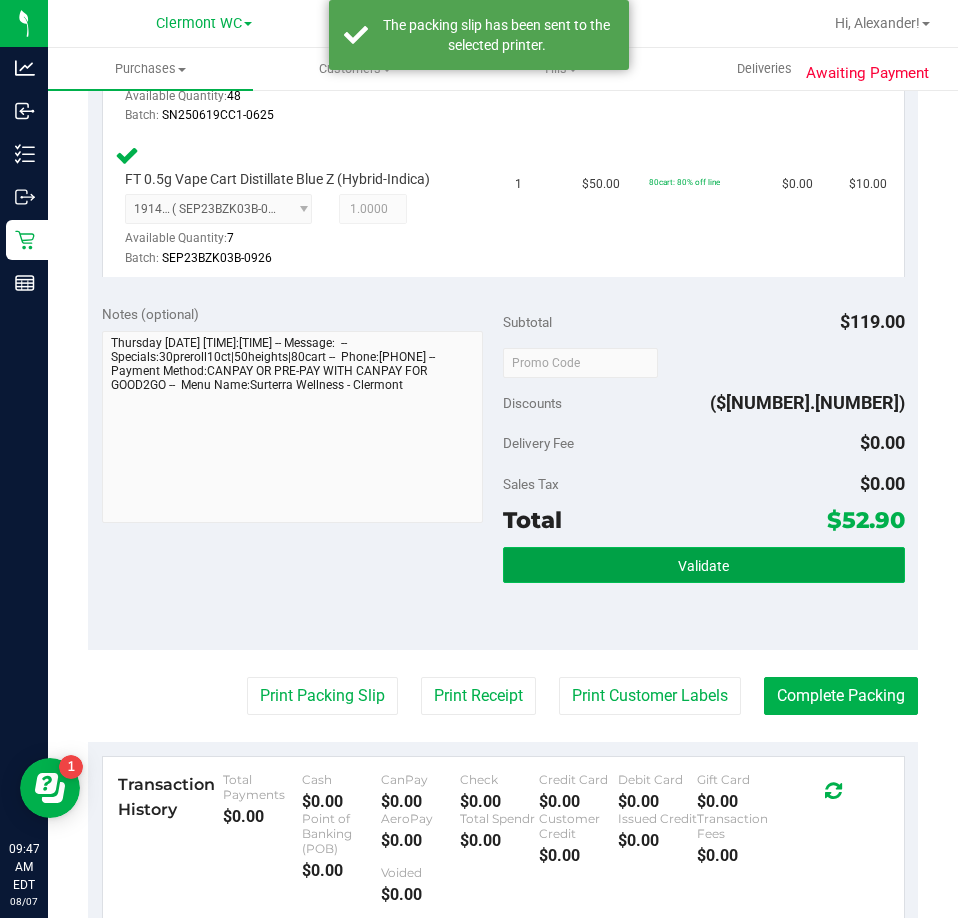click on "Validate" at bounding box center (704, 565) 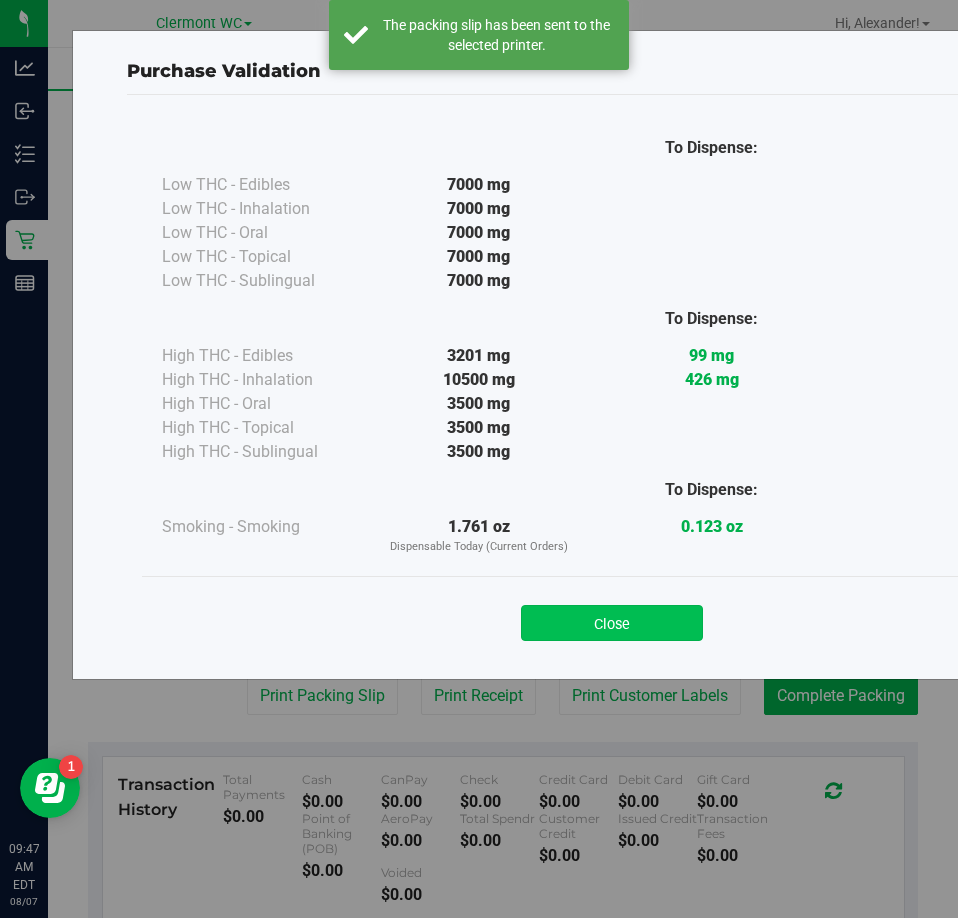 click on "Close" at bounding box center (612, 623) 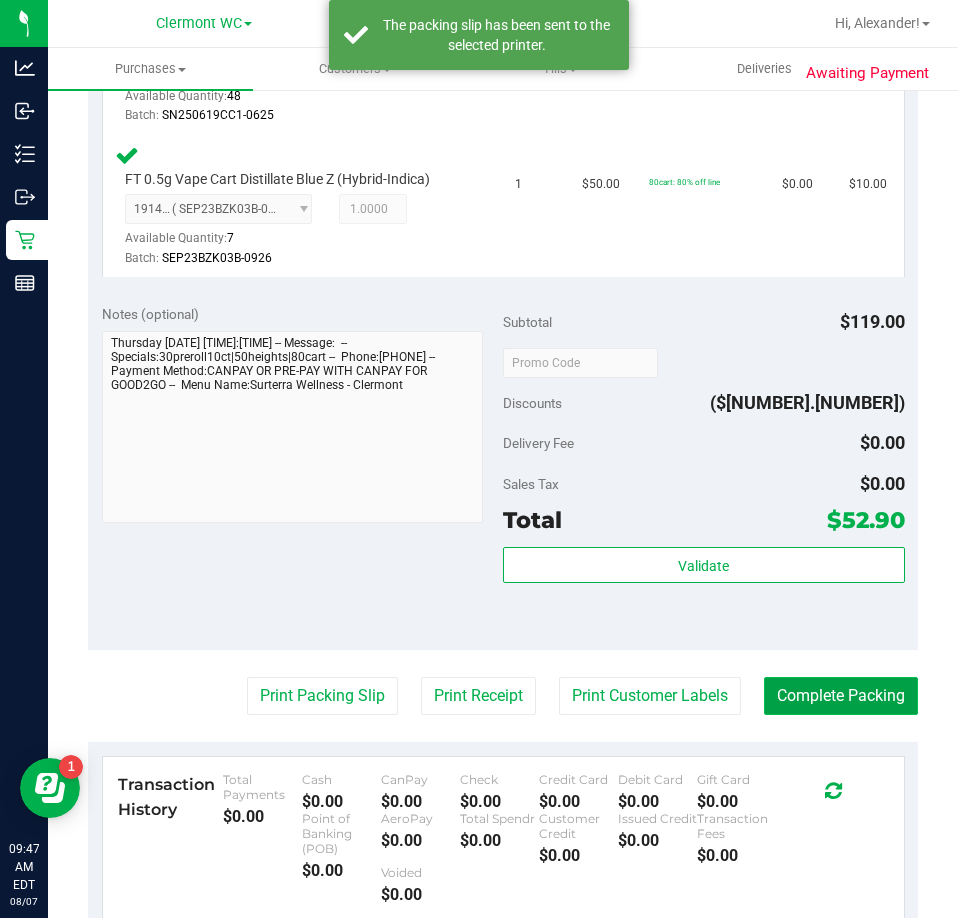 click on "Complete Packing" at bounding box center (841, 696) 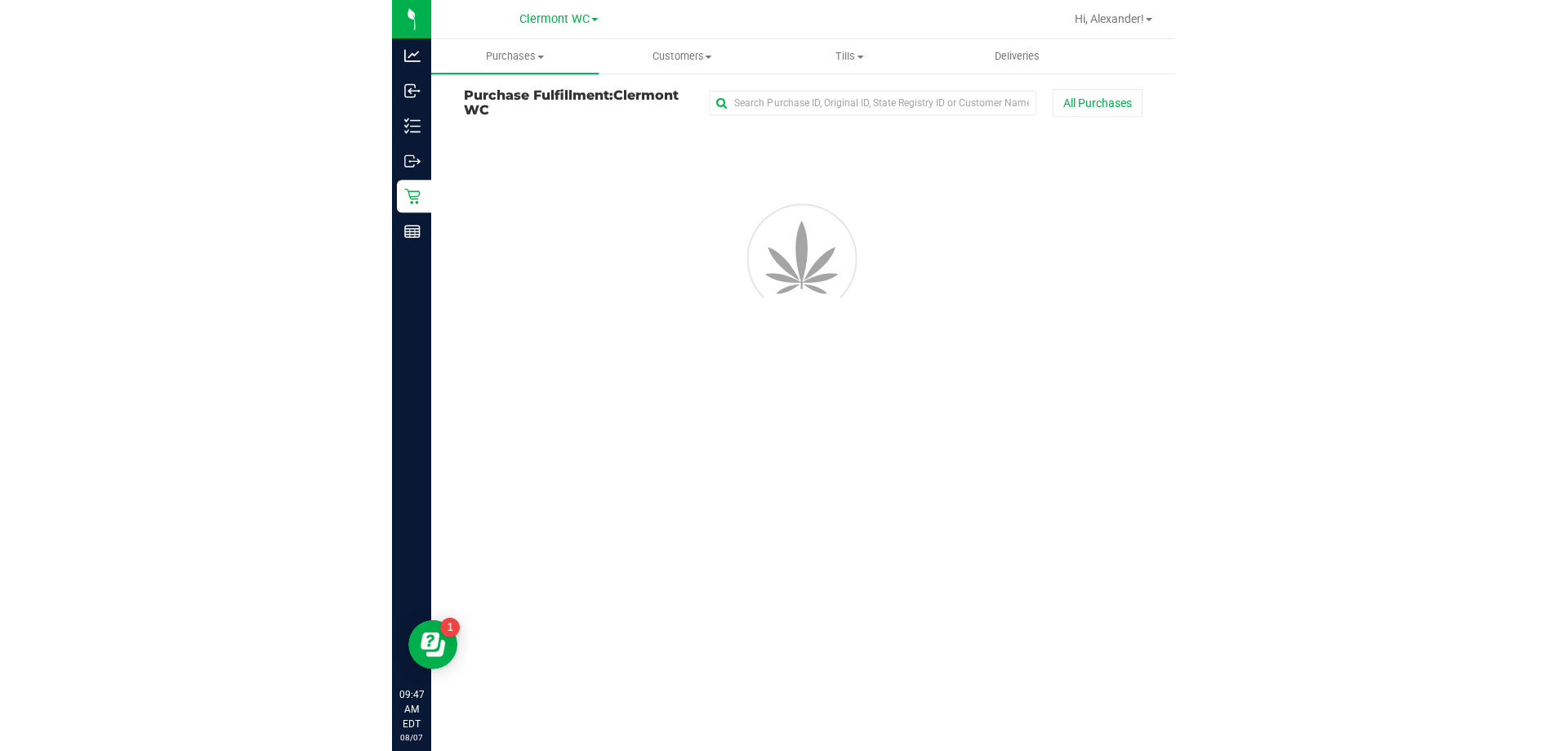 scroll, scrollTop: 0, scrollLeft: 0, axis: both 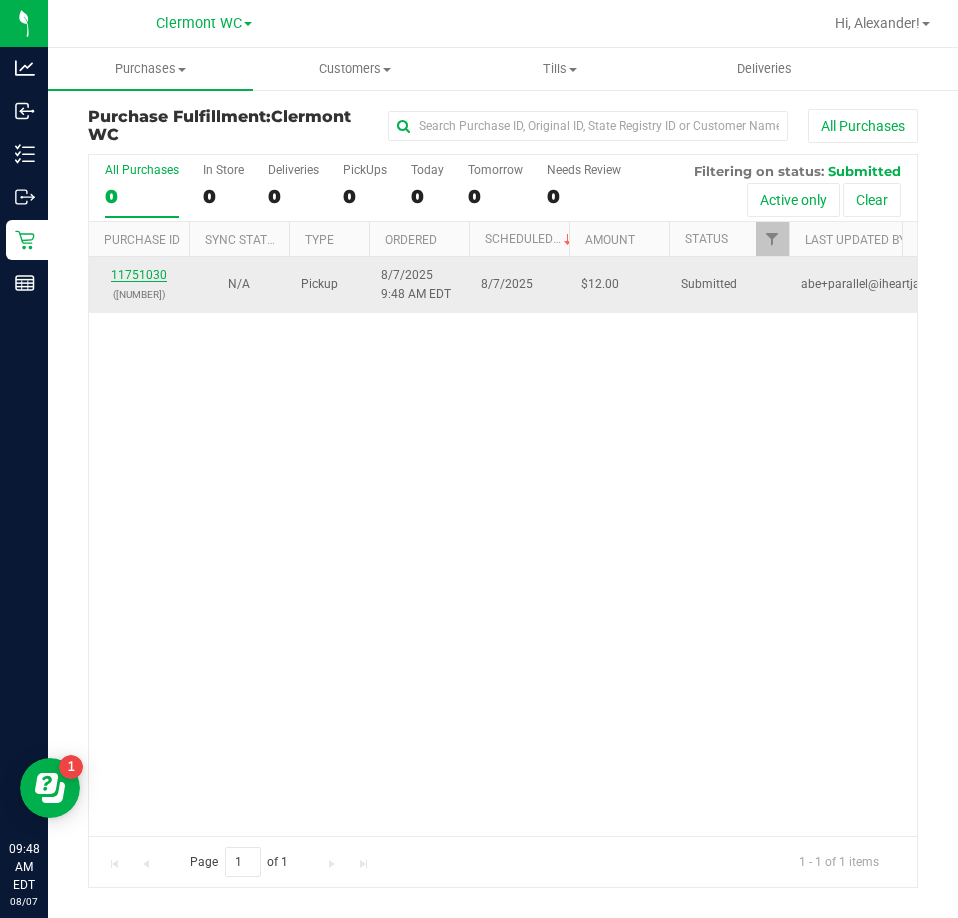 click on "11751030" at bounding box center (139, 275) 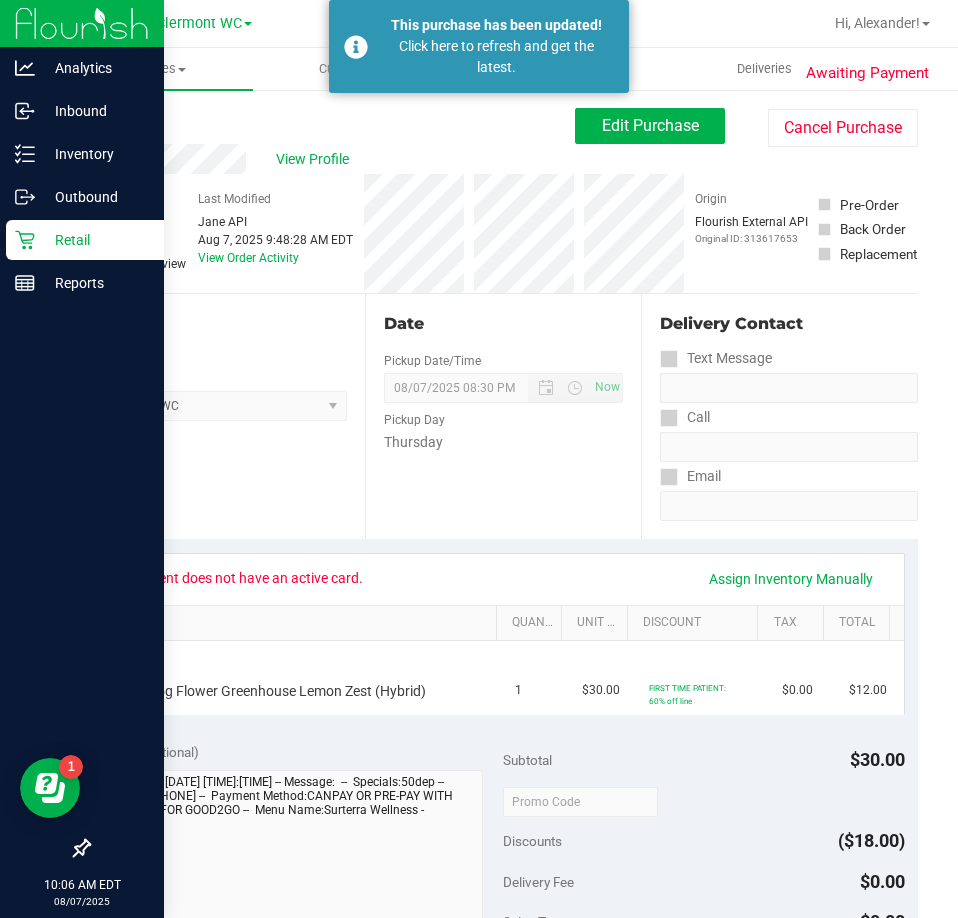 click on "Retail" at bounding box center [85, 240] 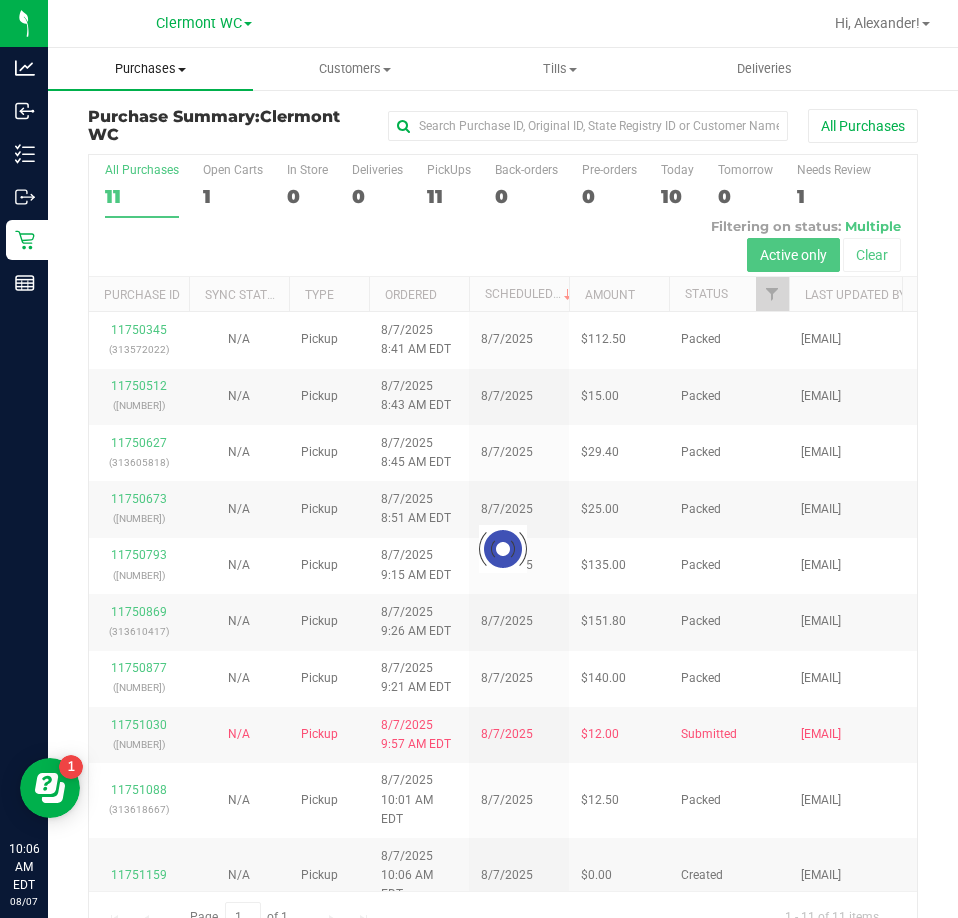 click on "Purchases" at bounding box center (150, 69) 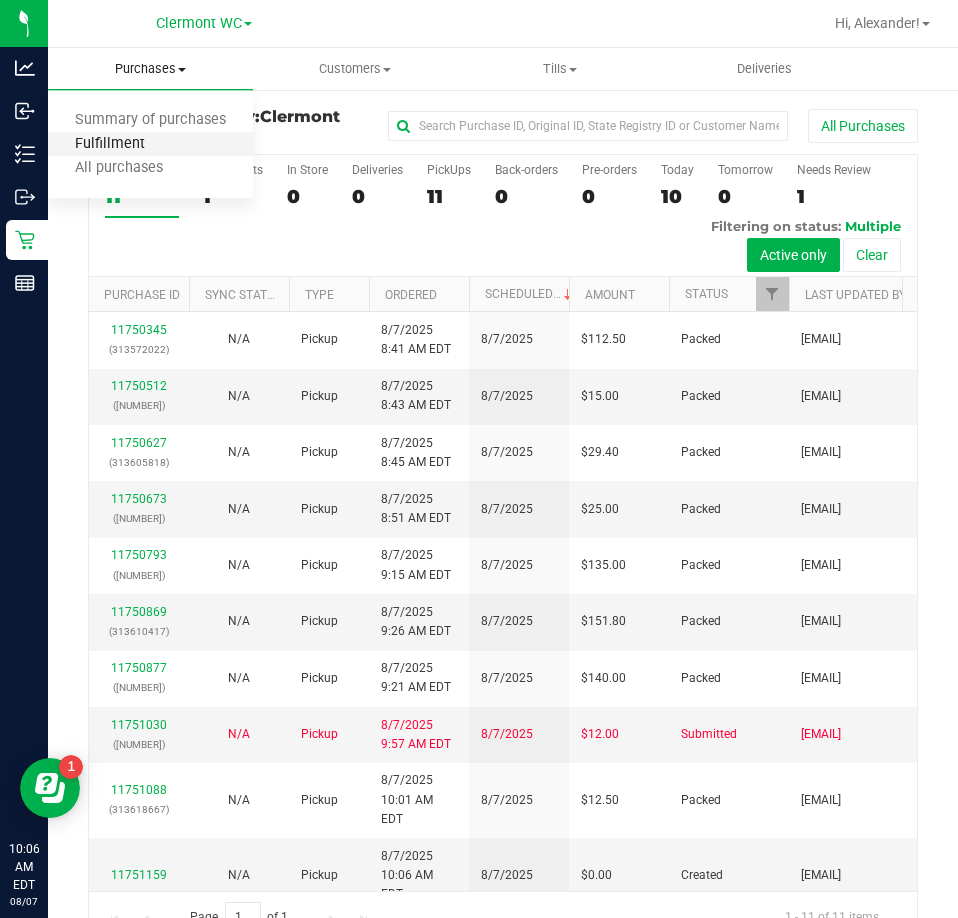 click on "Fulfillment" at bounding box center [110, 144] 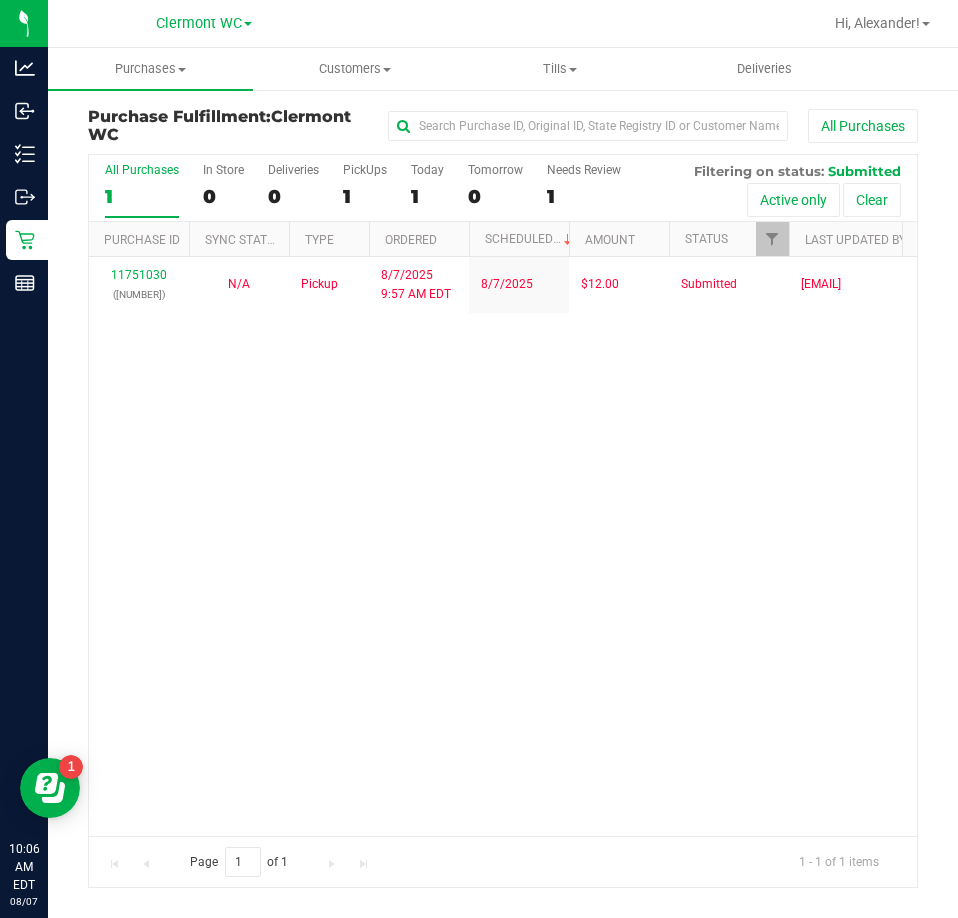 click on "[NUMBER]
([NUMBER])
N/A
Pickup [DATE] [TIME] [DATE]
$12.00
Submitted [EMAIL]" at bounding box center (503, 546) 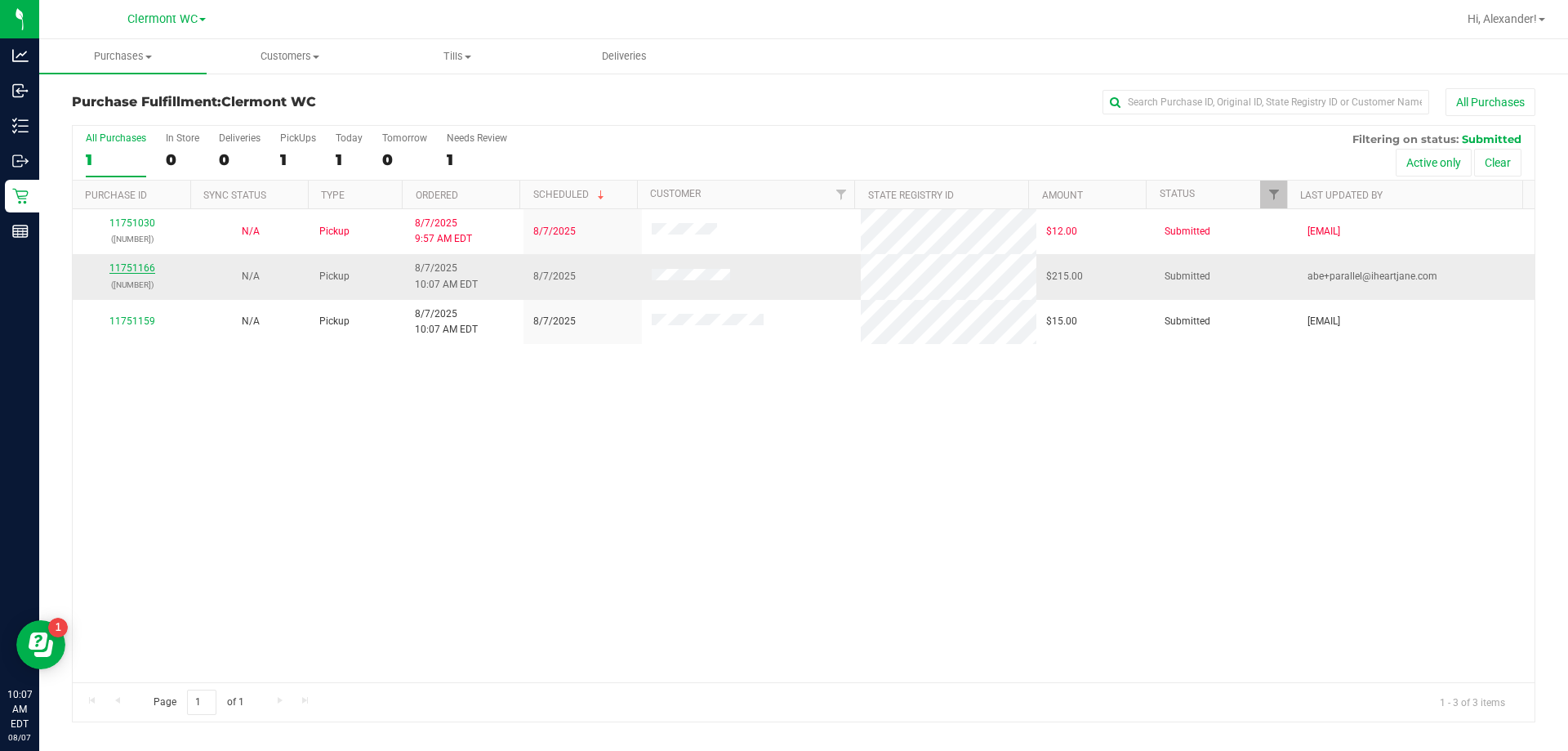click on "11751166" at bounding box center [132, 268] 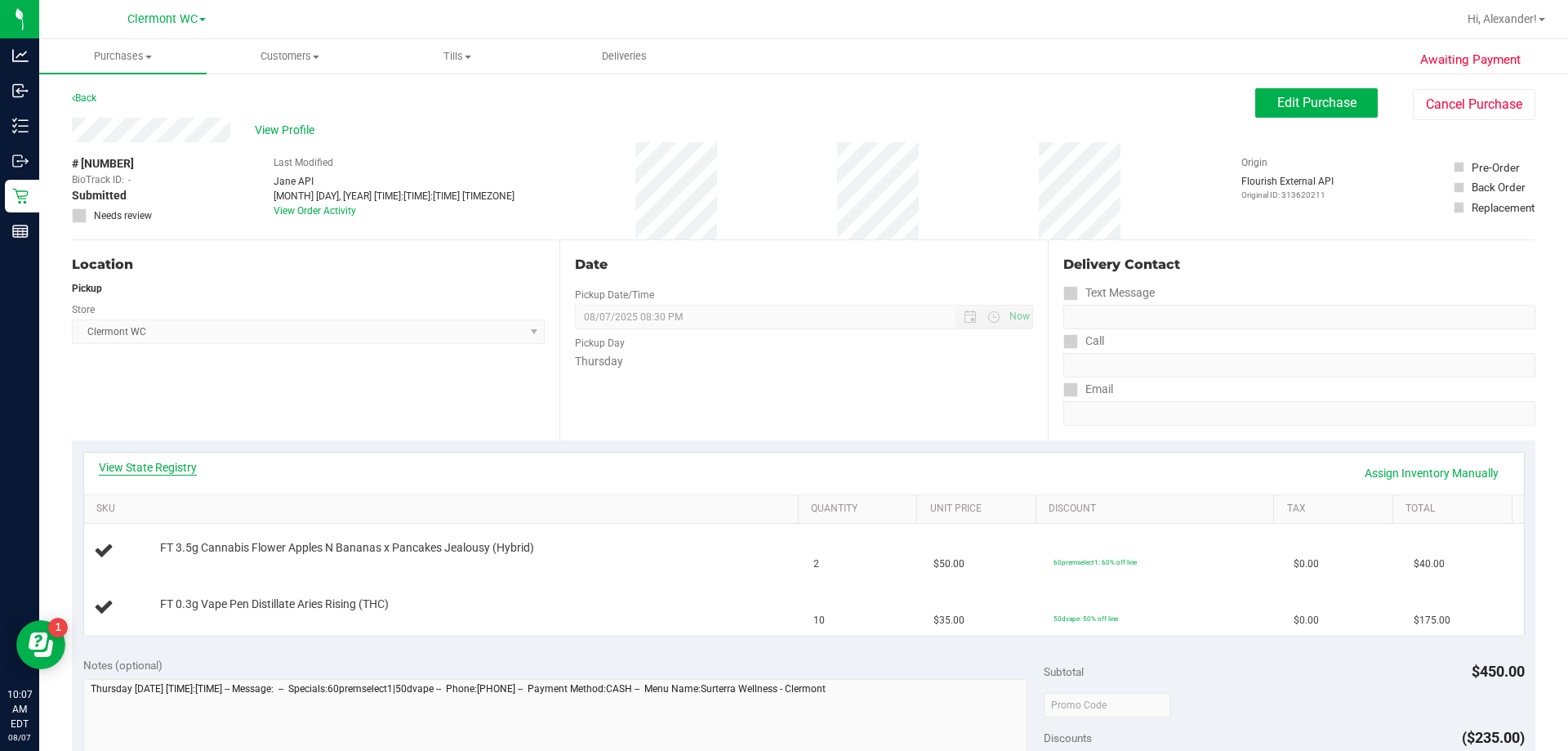 click on "View State Registry" at bounding box center (148, 467) 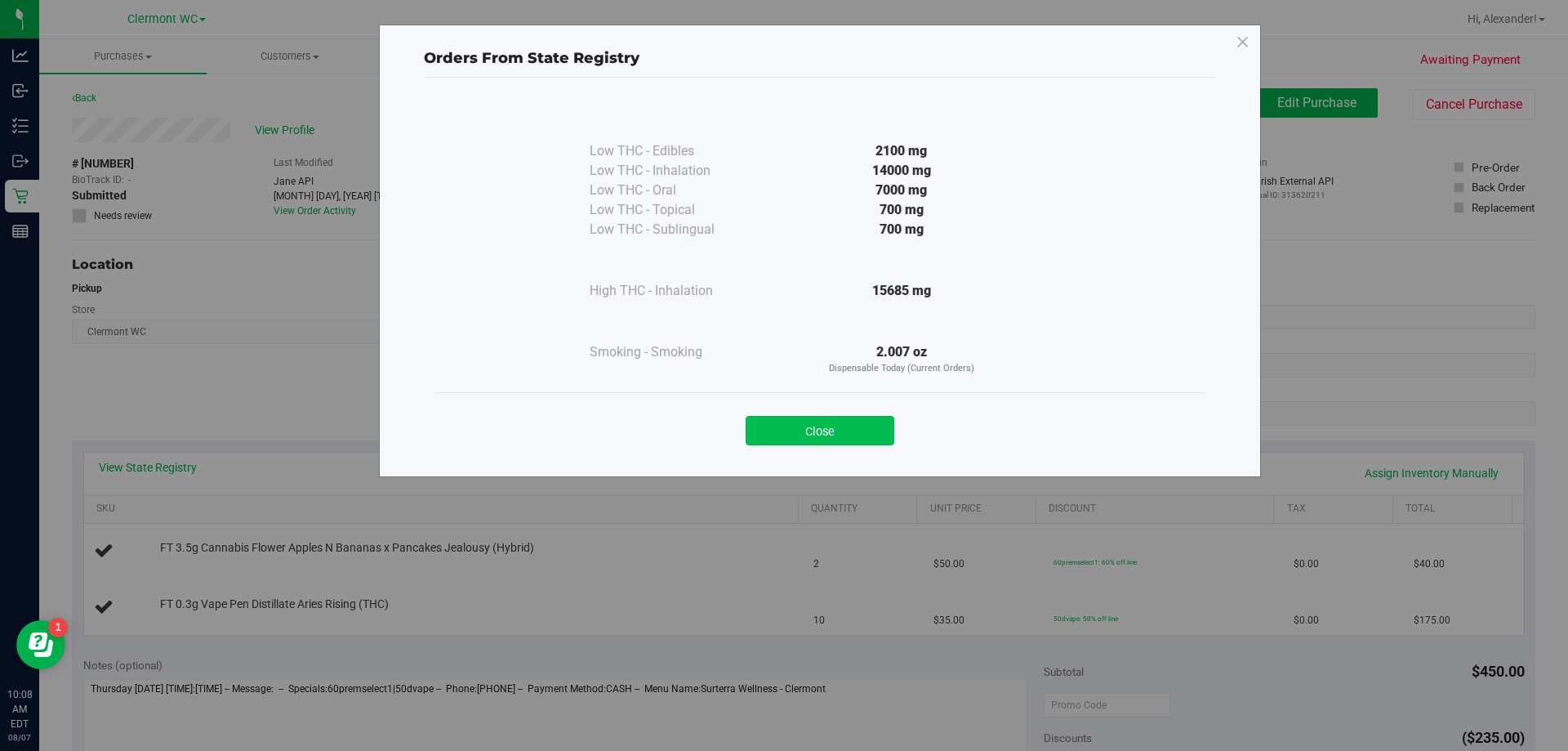 click on "Close" at bounding box center (820, 431) 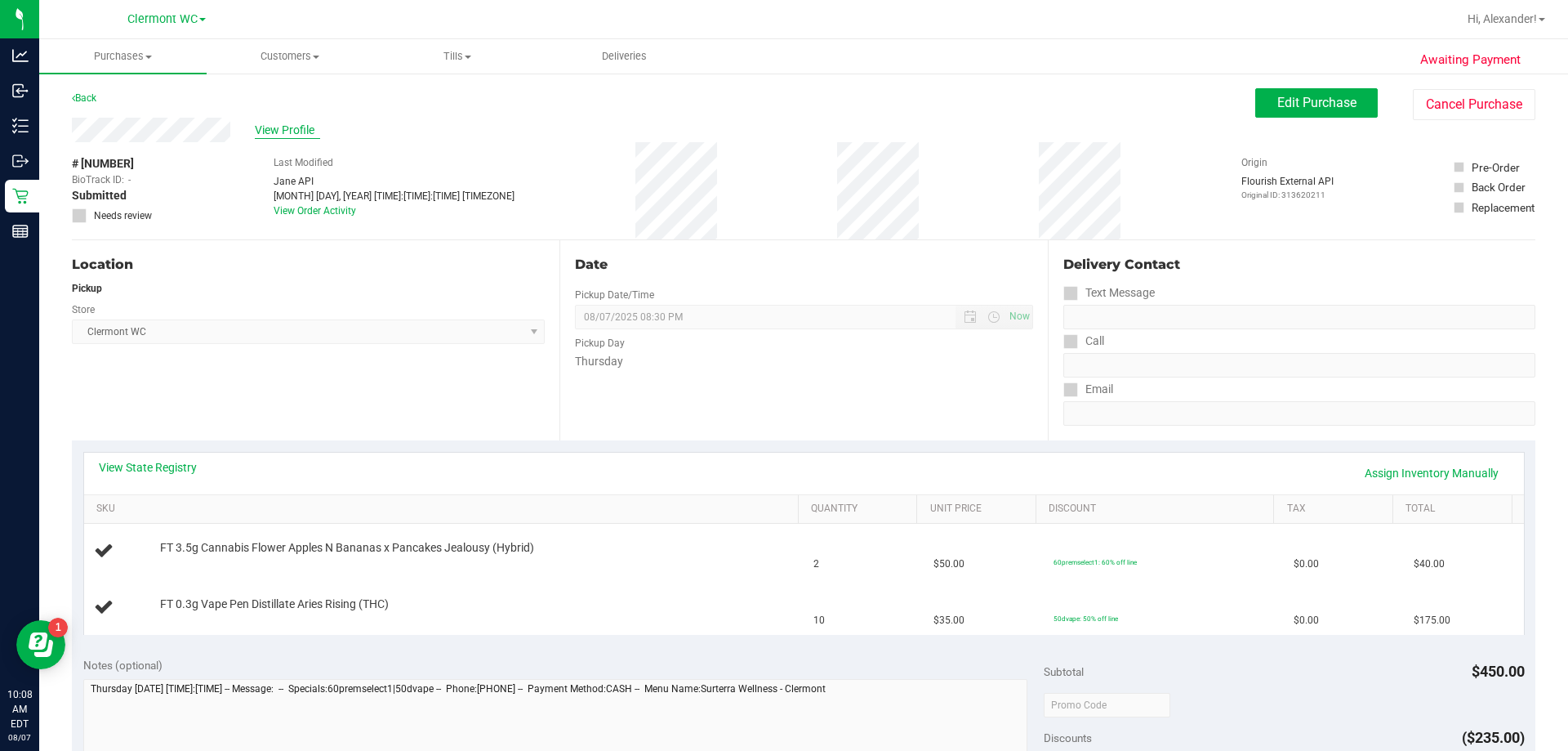 click on "View Profile" at bounding box center (287, 130) 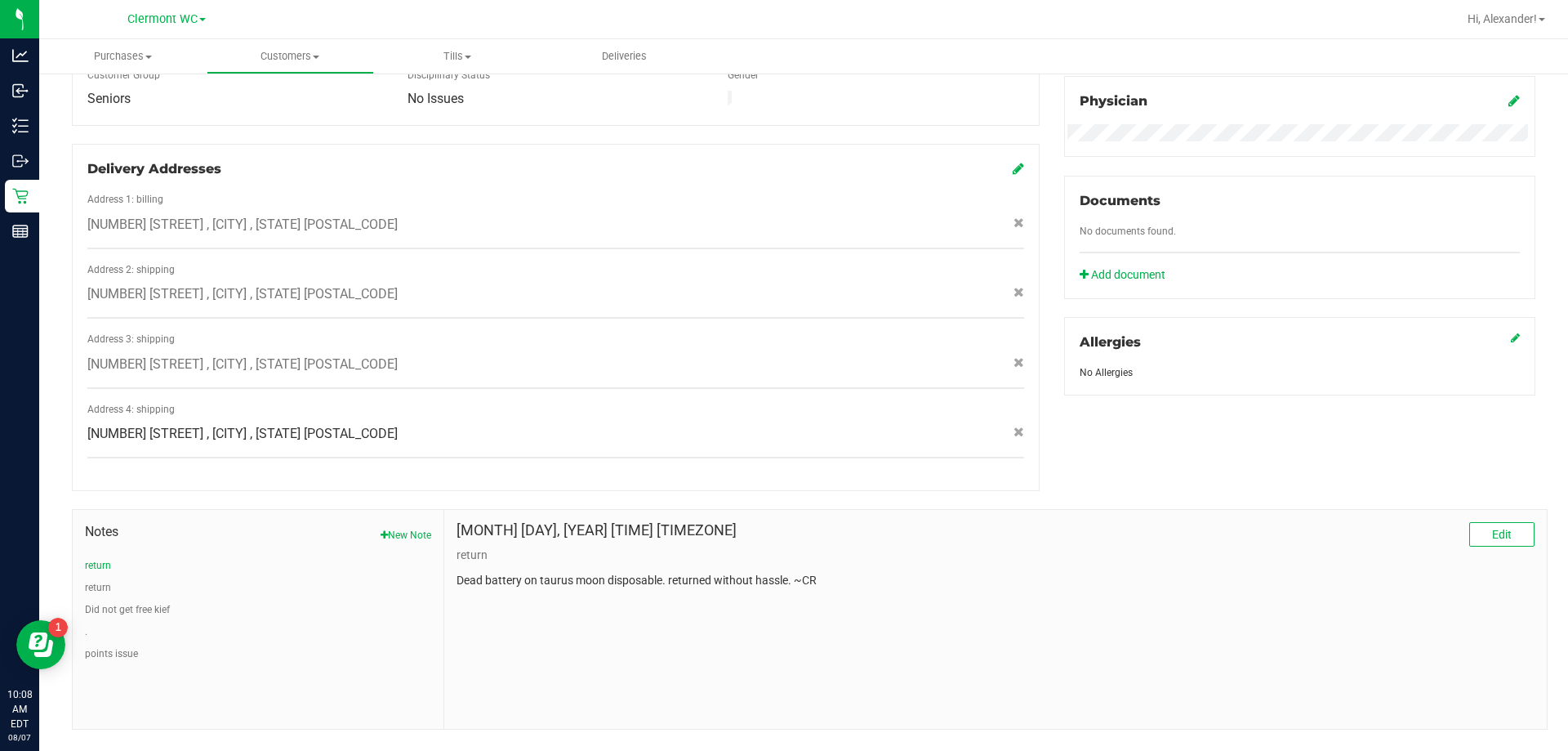 scroll, scrollTop: 512, scrollLeft: 0, axis: vertical 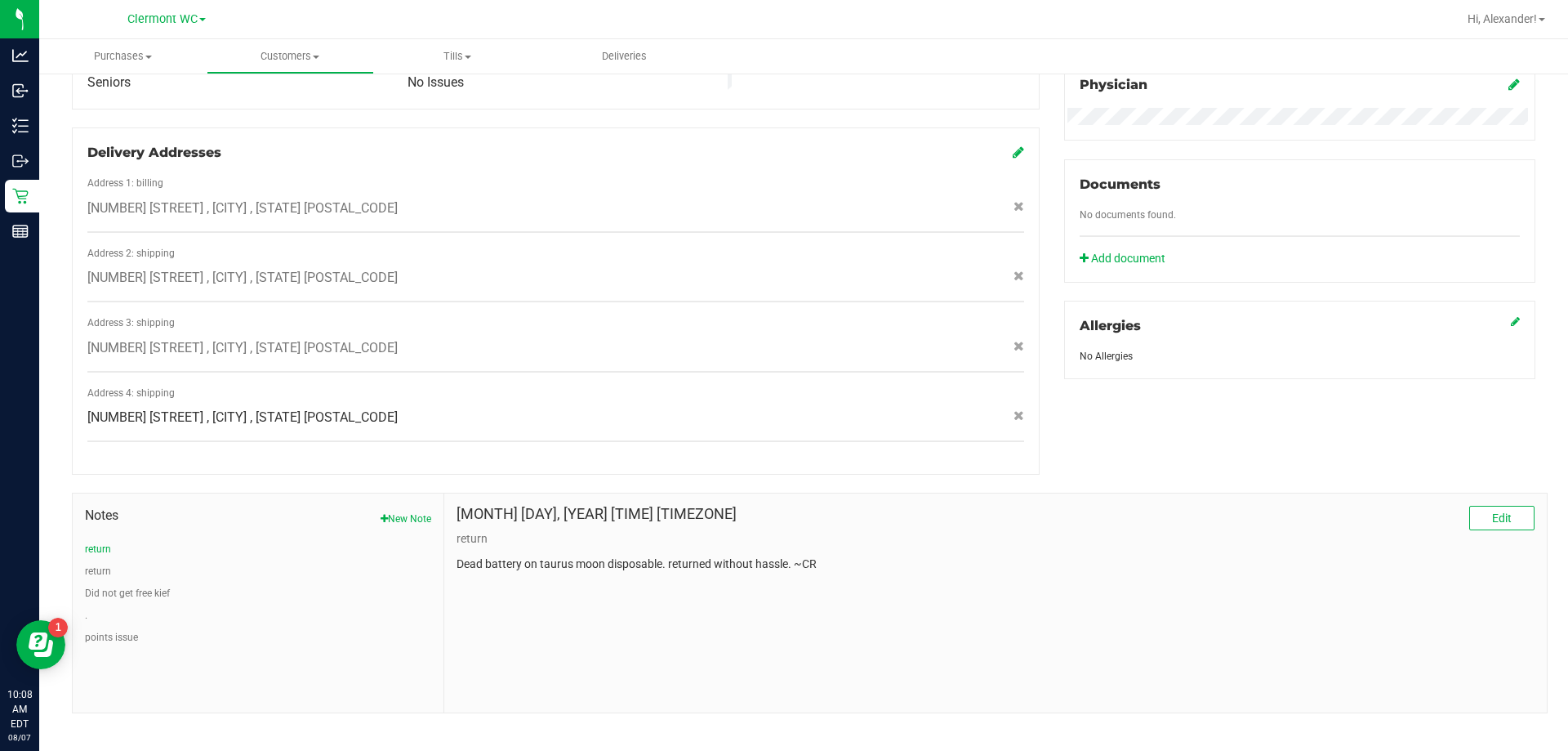 drag, startPoint x: 831, startPoint y: 650, endPoint x: 755, endPoint y: 600, distance: 90.97252 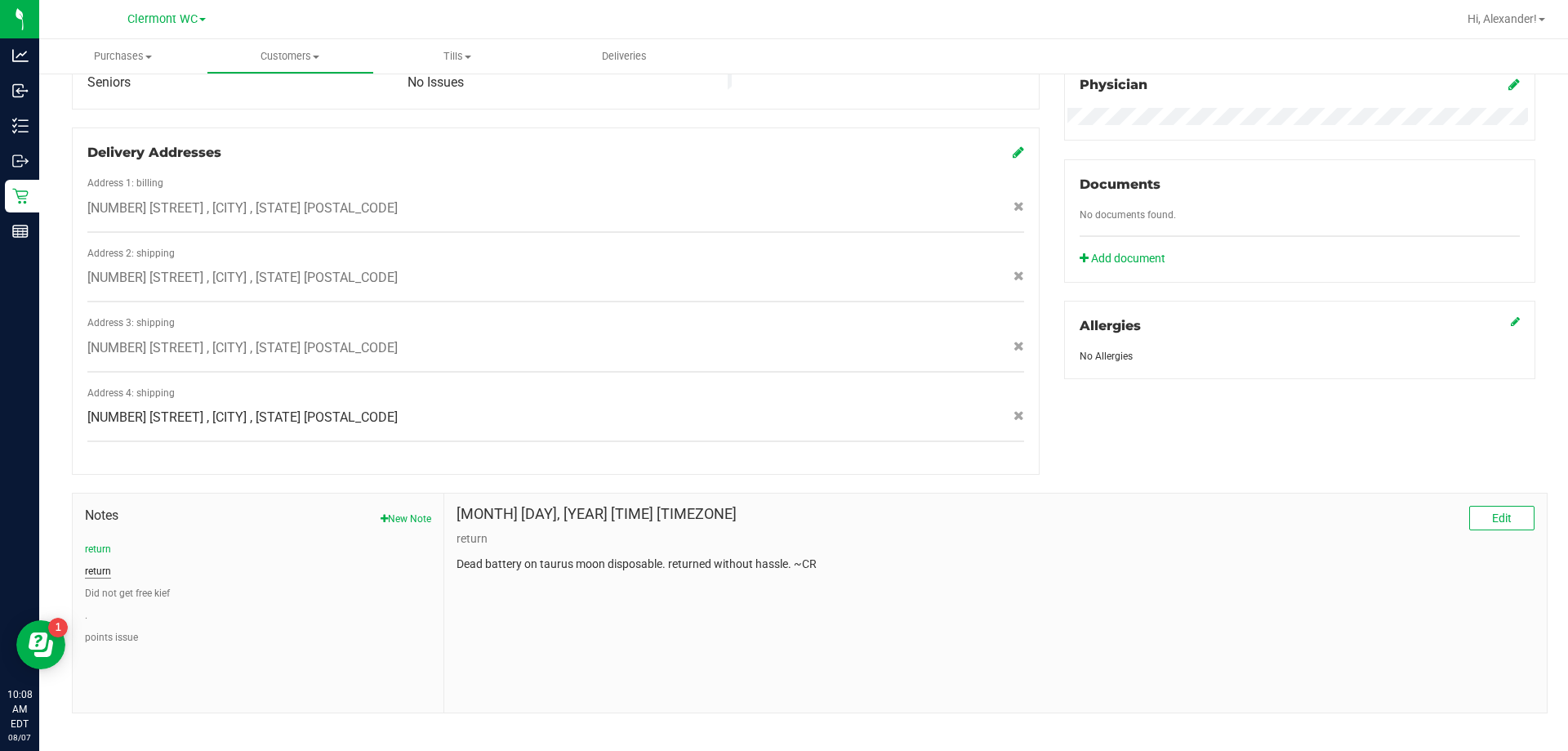 click on "return" at bounding box center (98, 571) 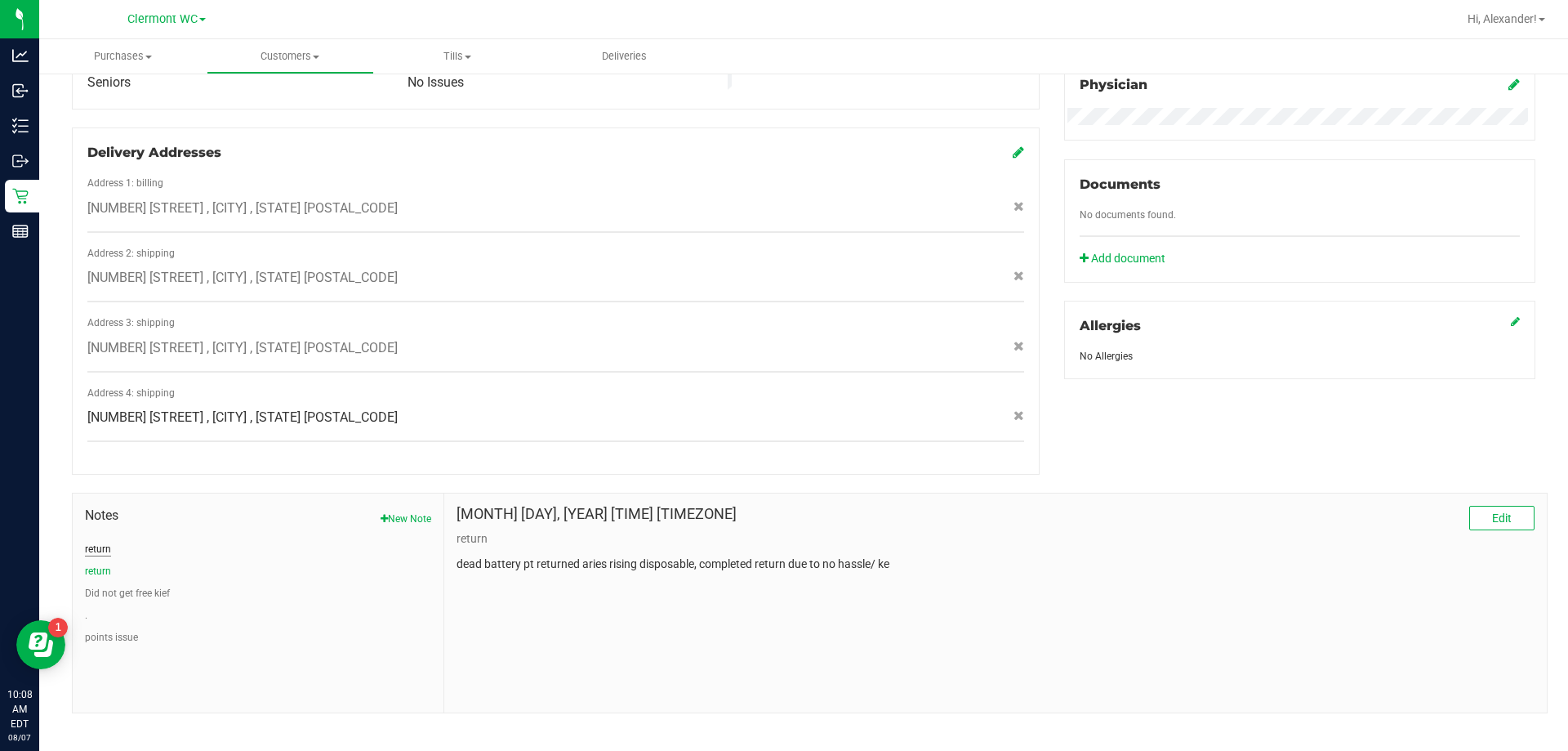 click on "return" at bounding box center (98, 549) 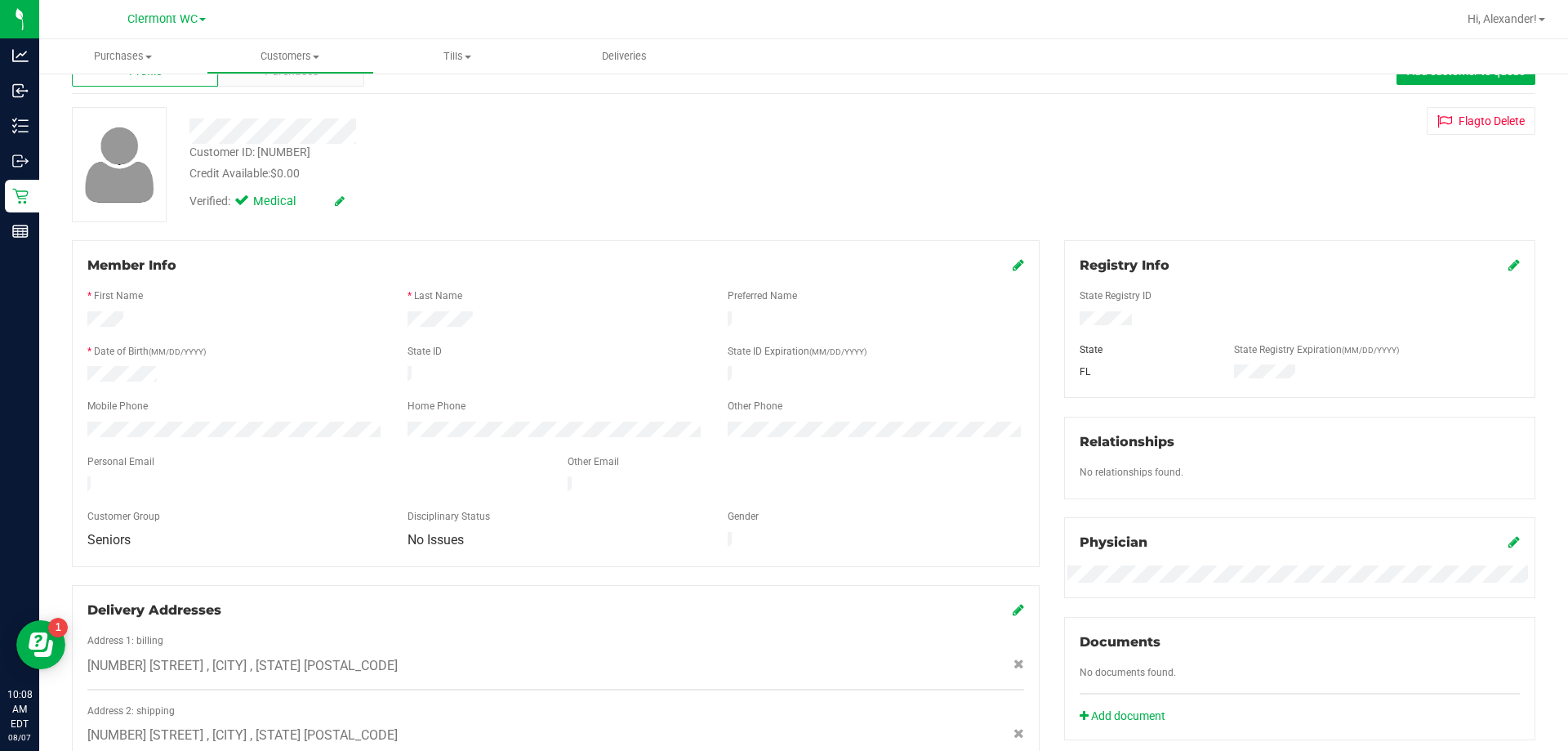 scroll, scrollTop: 0, scrollLeft: 0, axis: both 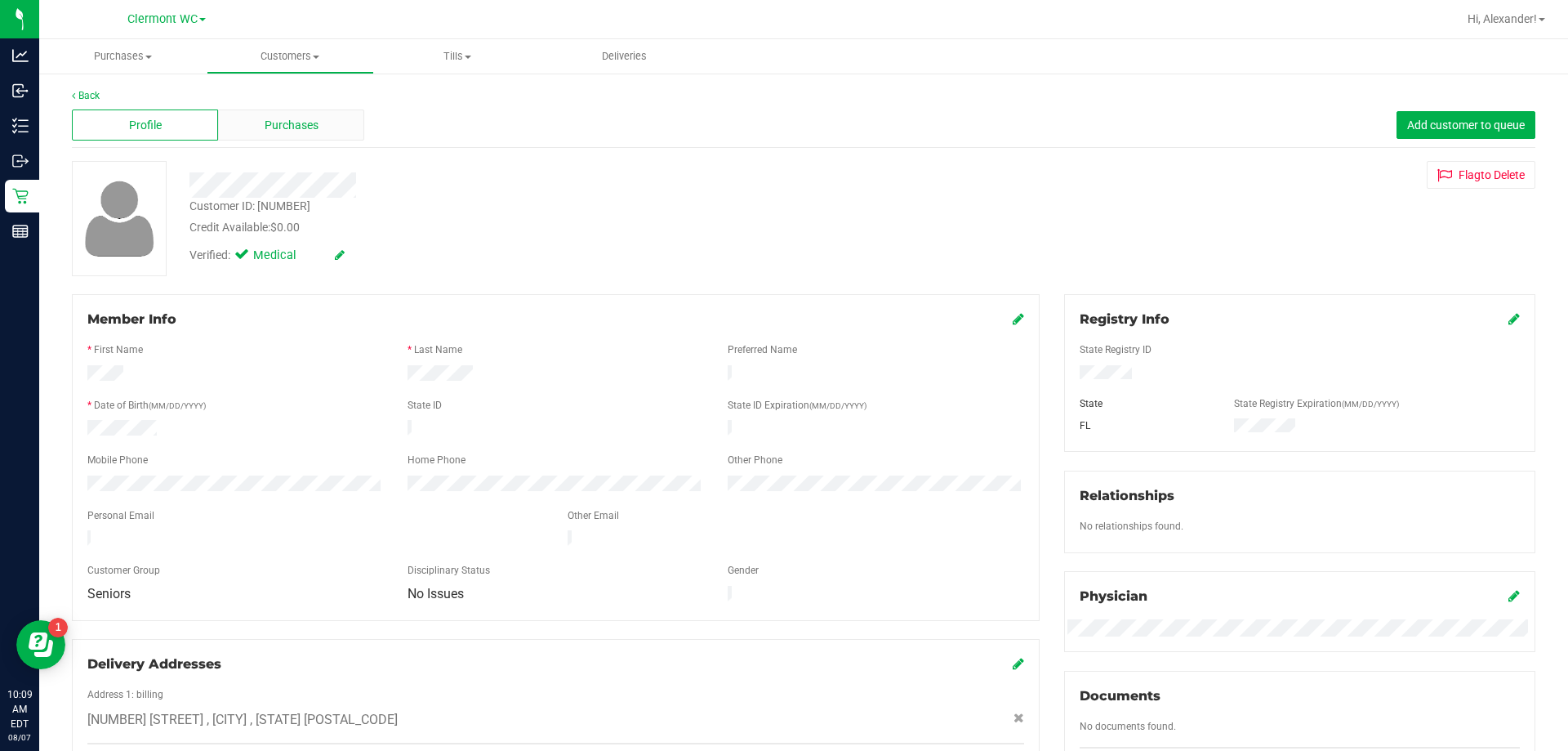 click on "Purchases" at bounding box center [291, 125] 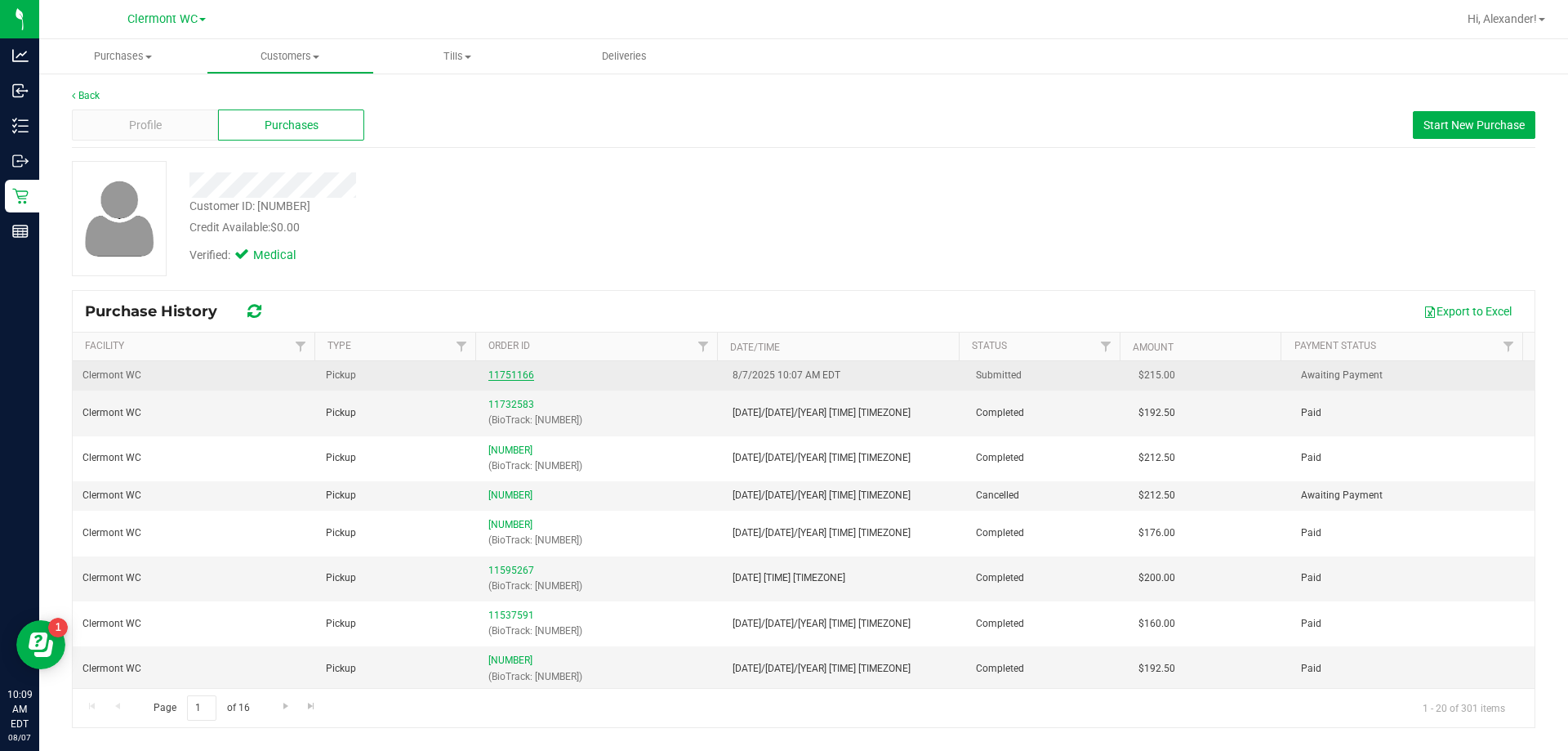 click on "11751166" at bounding box center [511, 375] 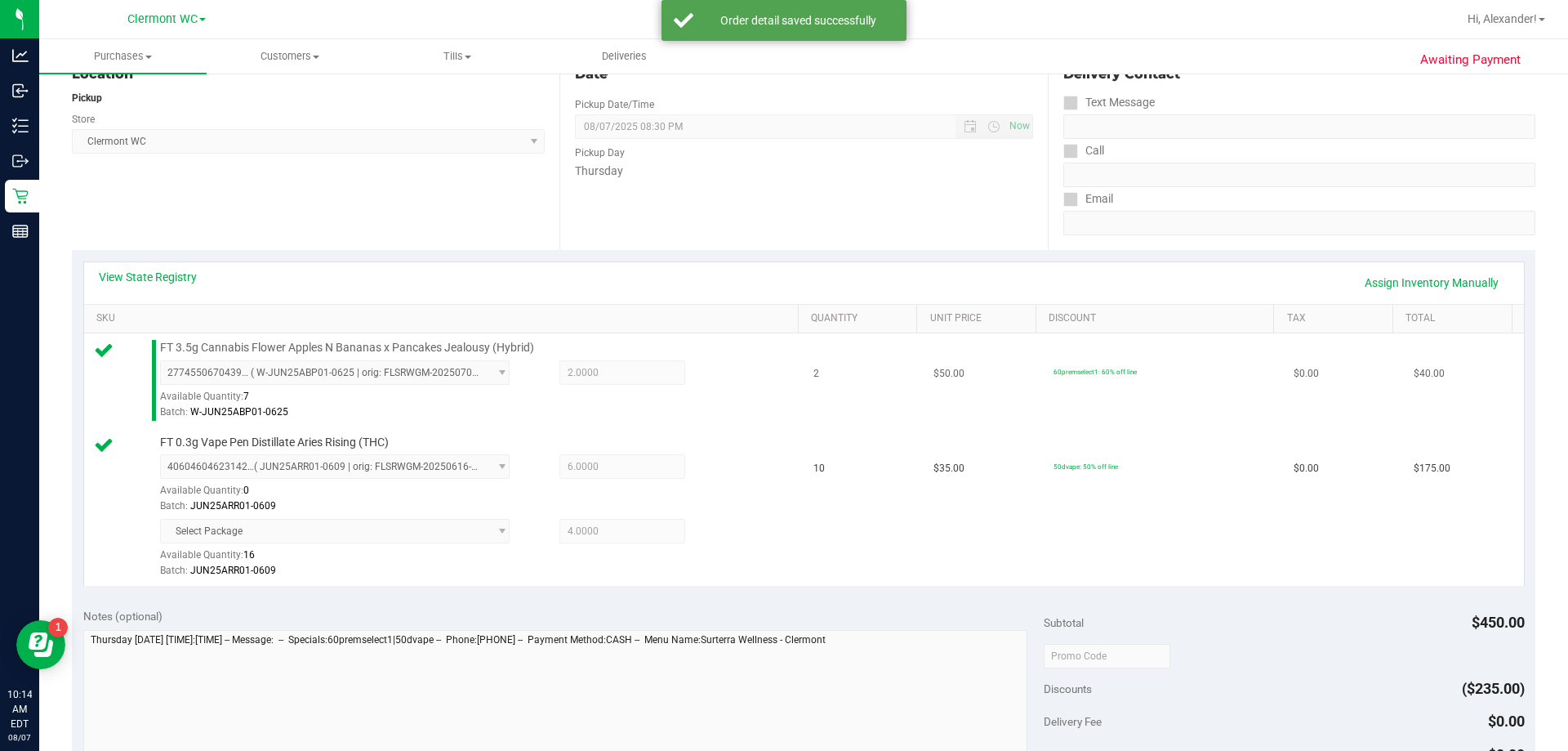 scroll, scrollTop: 457, scrollLeft: 0, axis: vertical 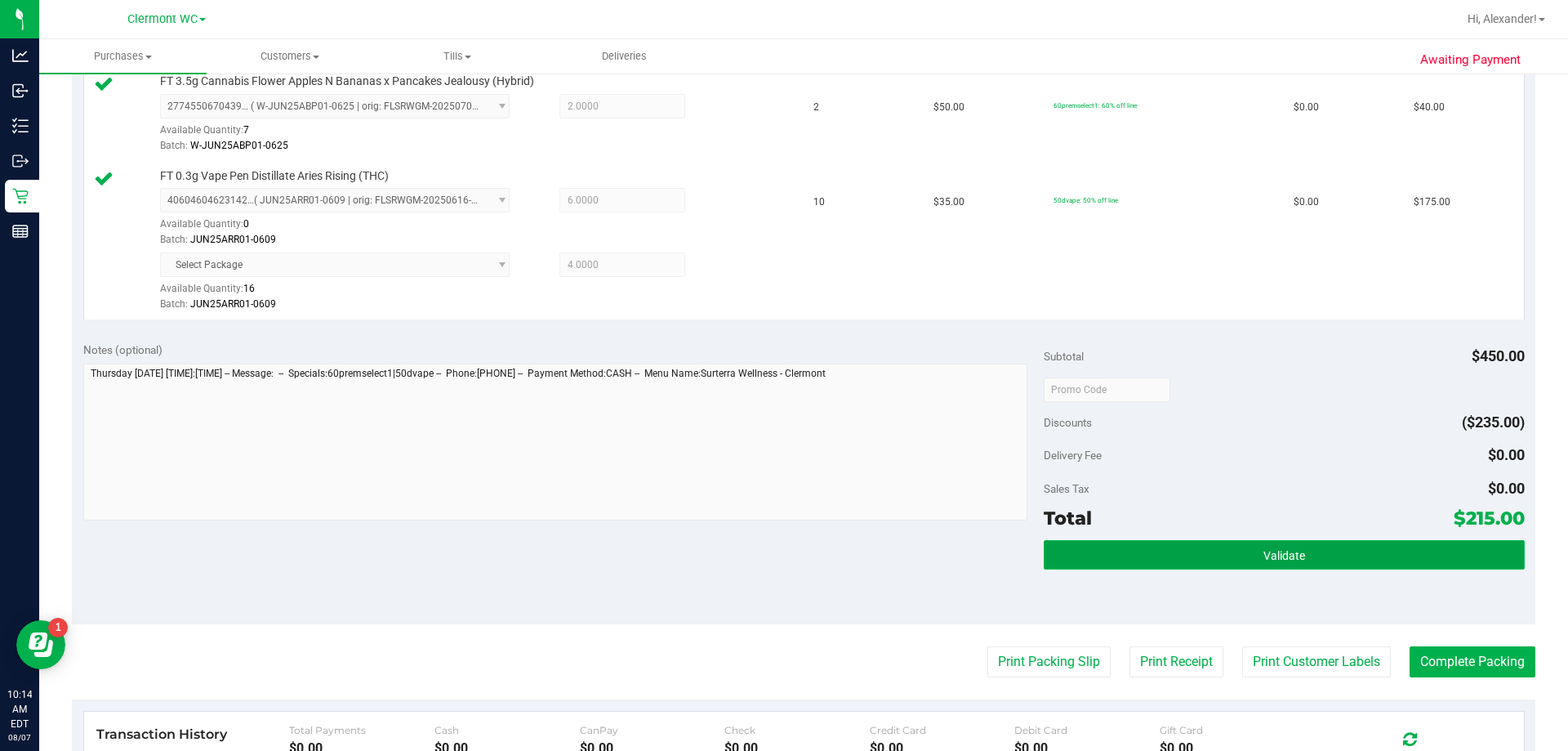 click on "Validate" at bounding box center (1284, 555) 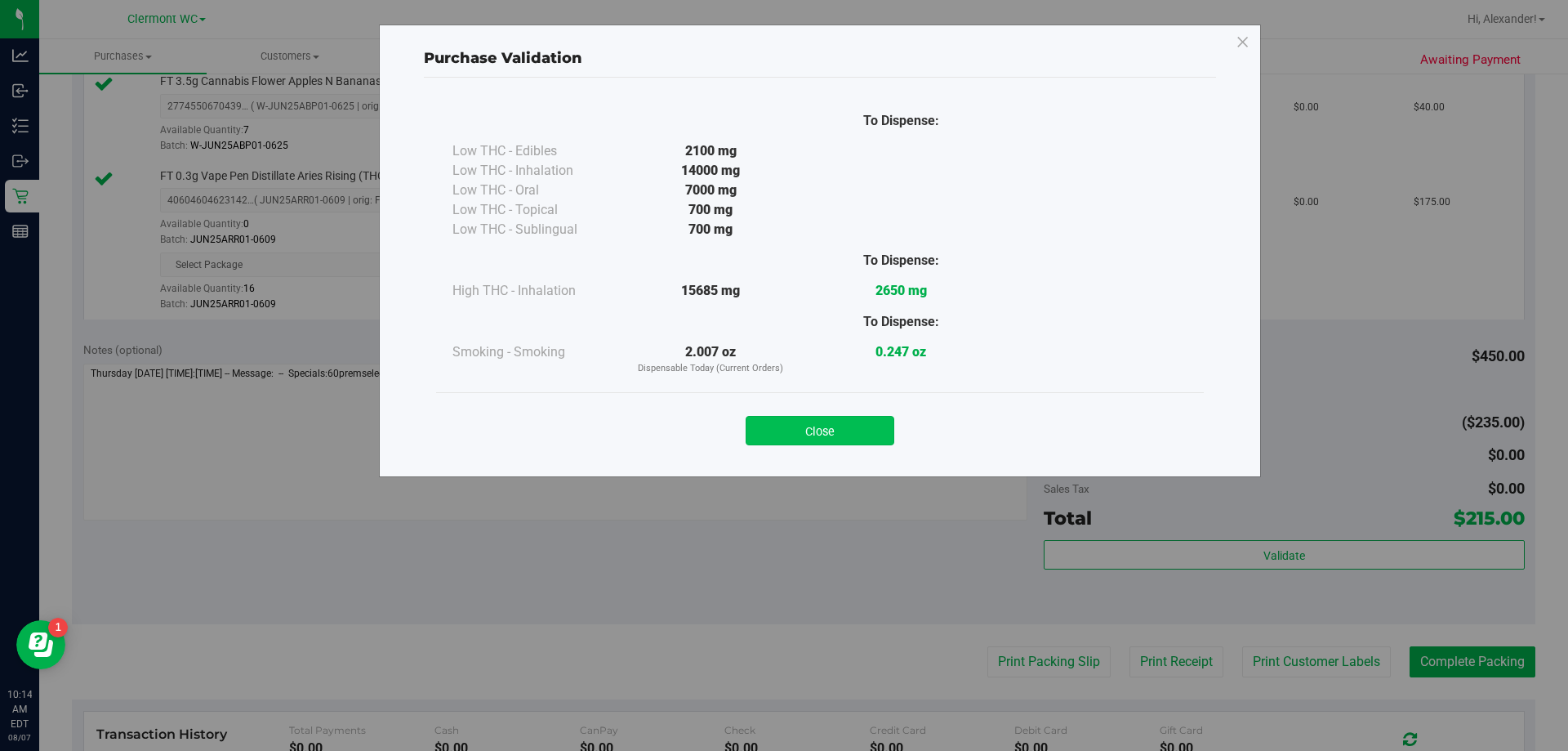 click on "Close" at bounding box center (820, 431) 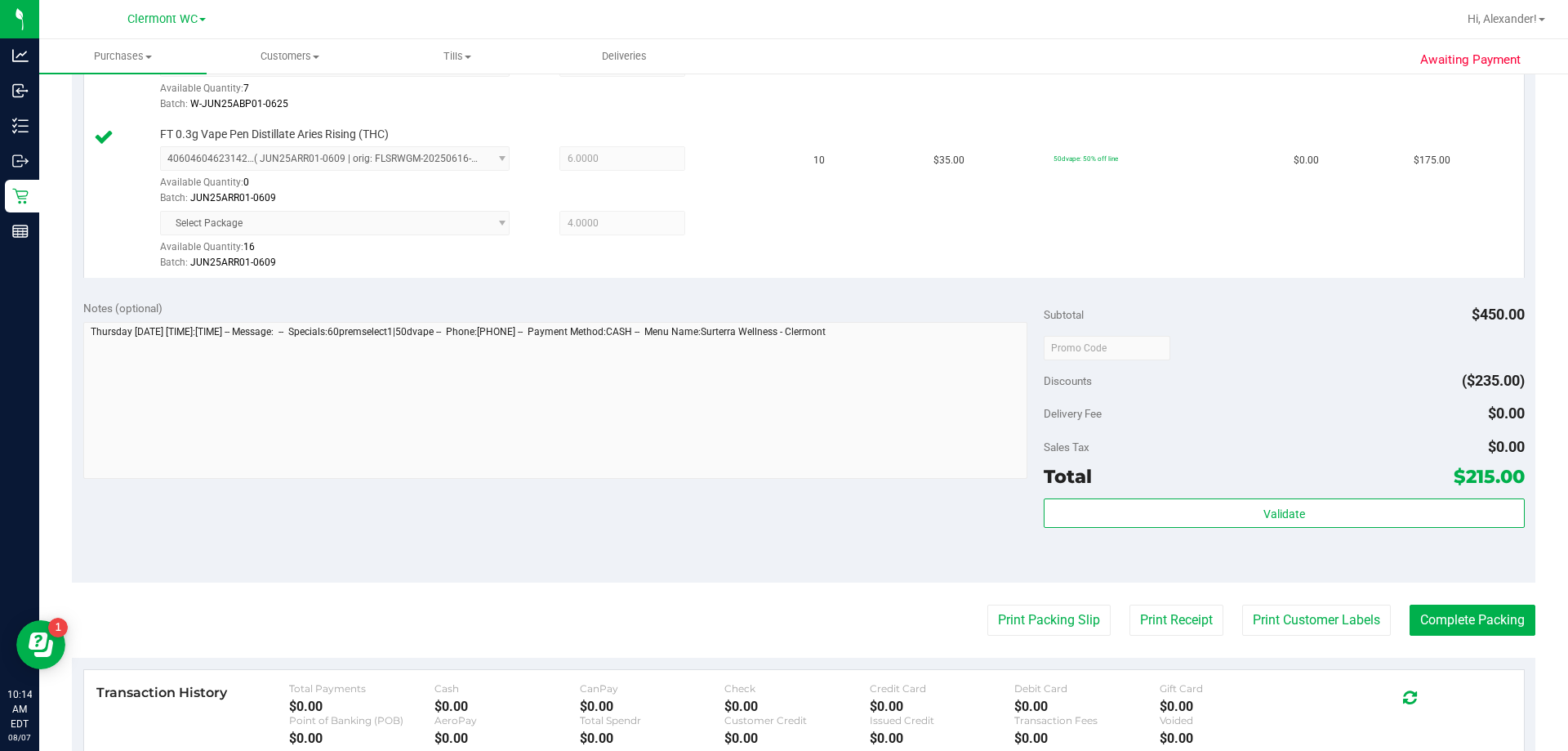 scroll, scrollTop: 539, scrollLeft: 0, axis: vertical 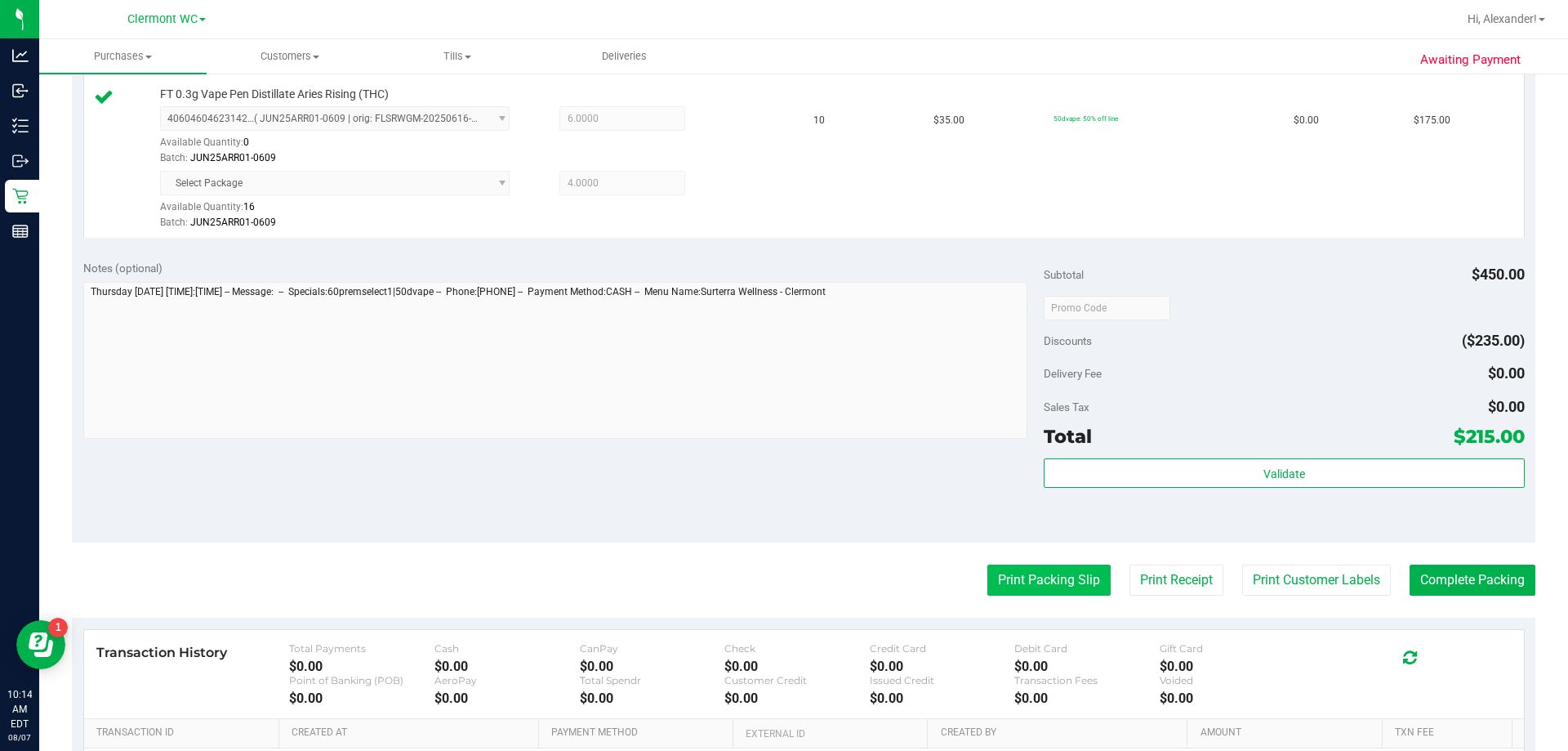 click on "Print Packing Slip" at bounding box center (1049, 580) 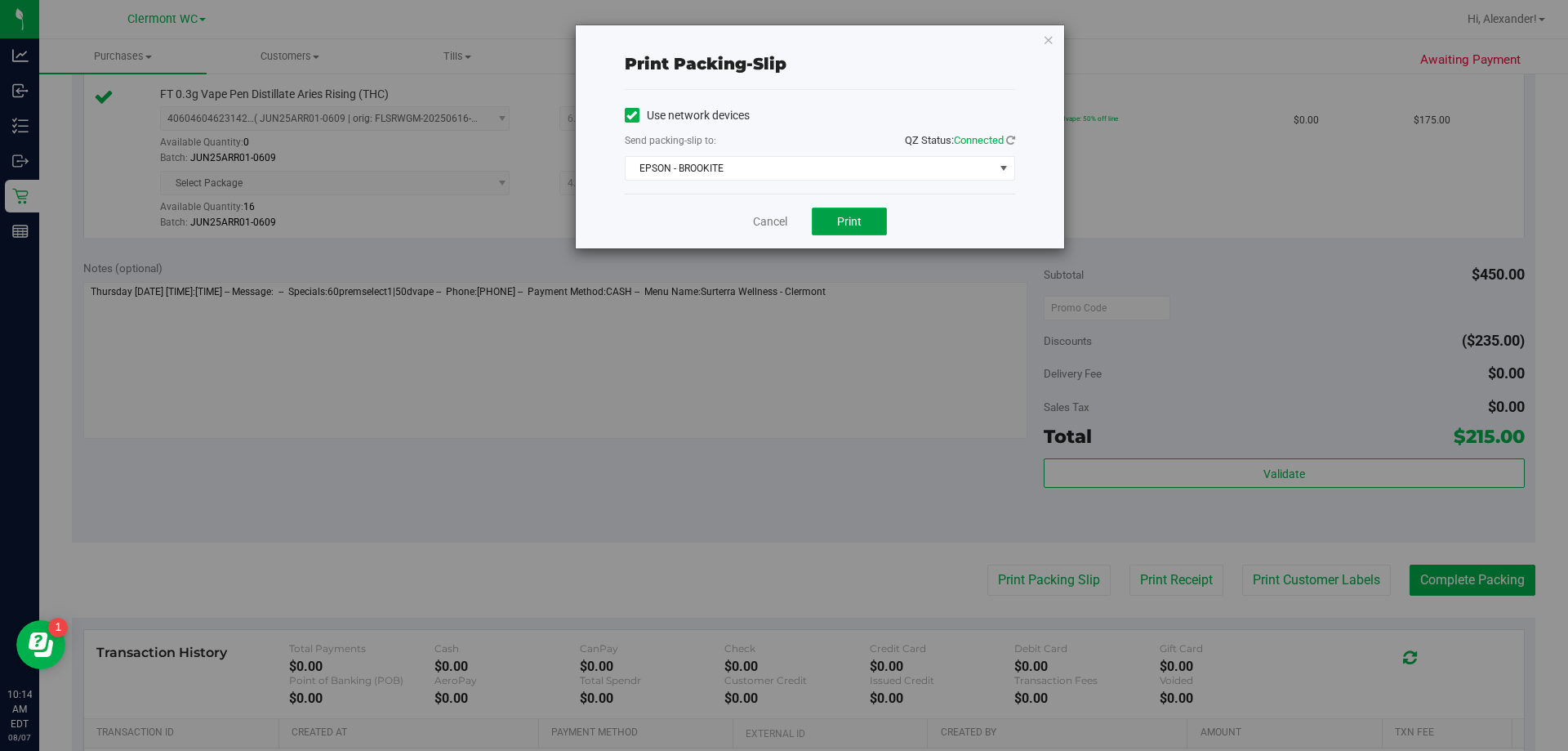 click on "Print" at bounding box center [849, 221] 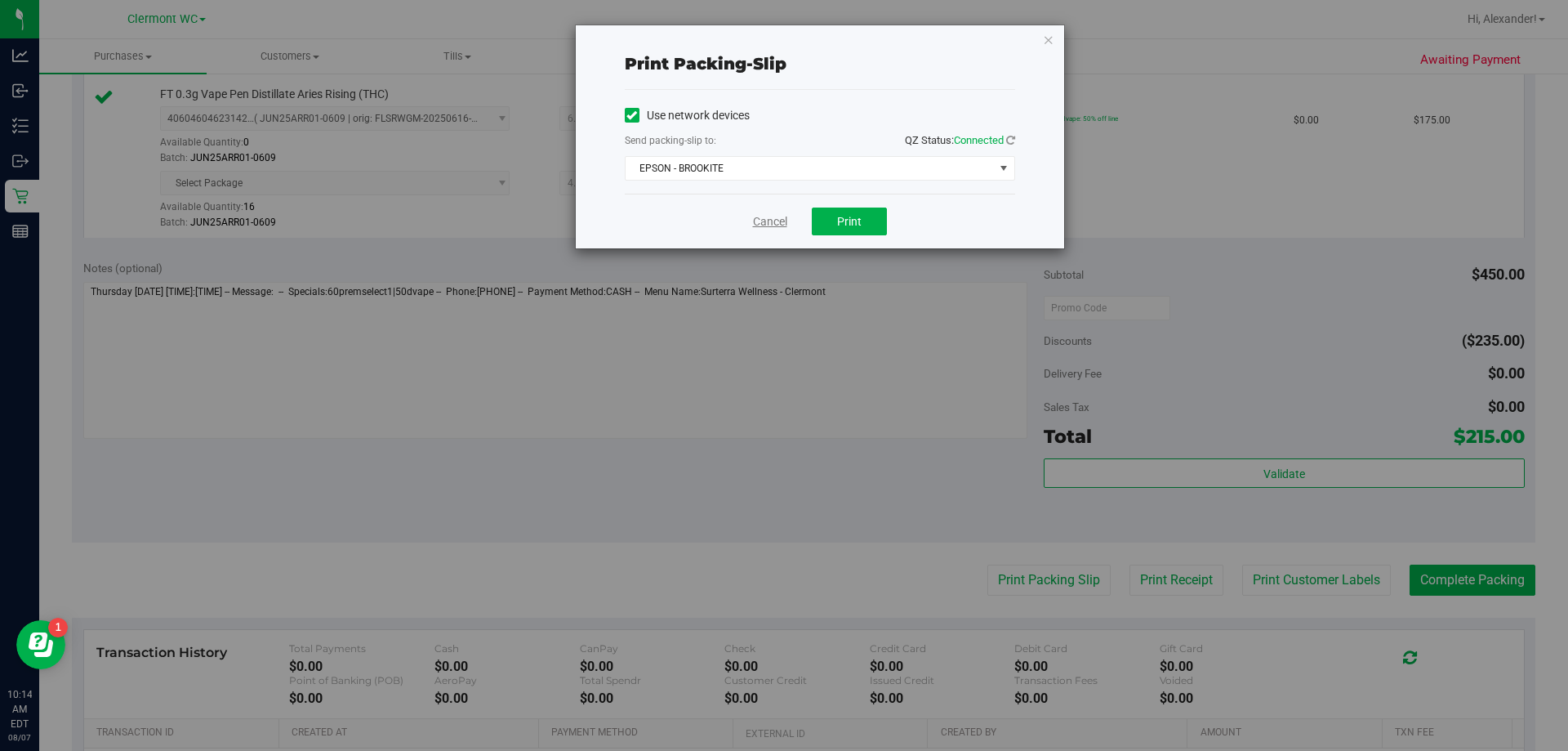 click on "Cancel" at bounding box center (770, 221) 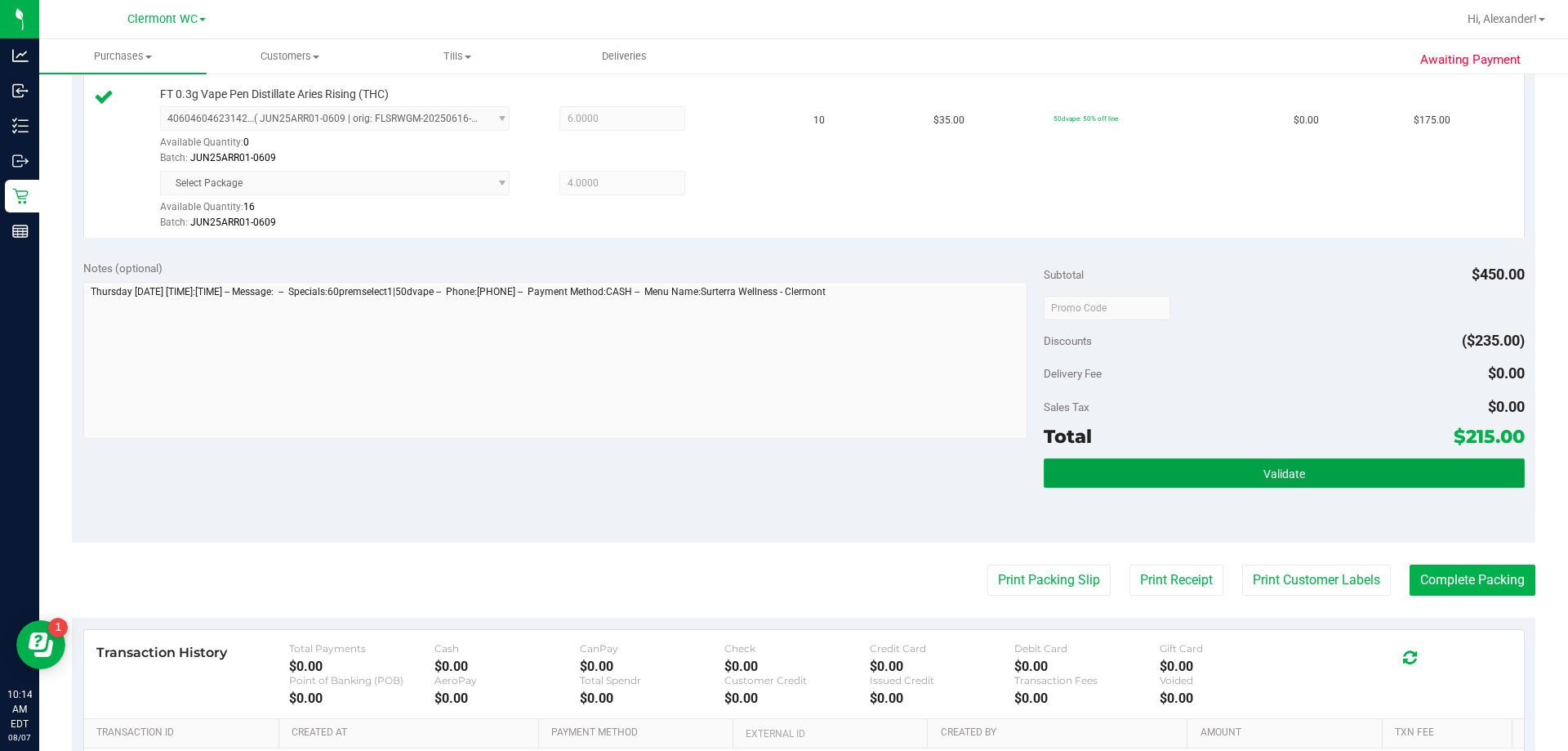 click on "Validate" at bounding box center [1284, 473] 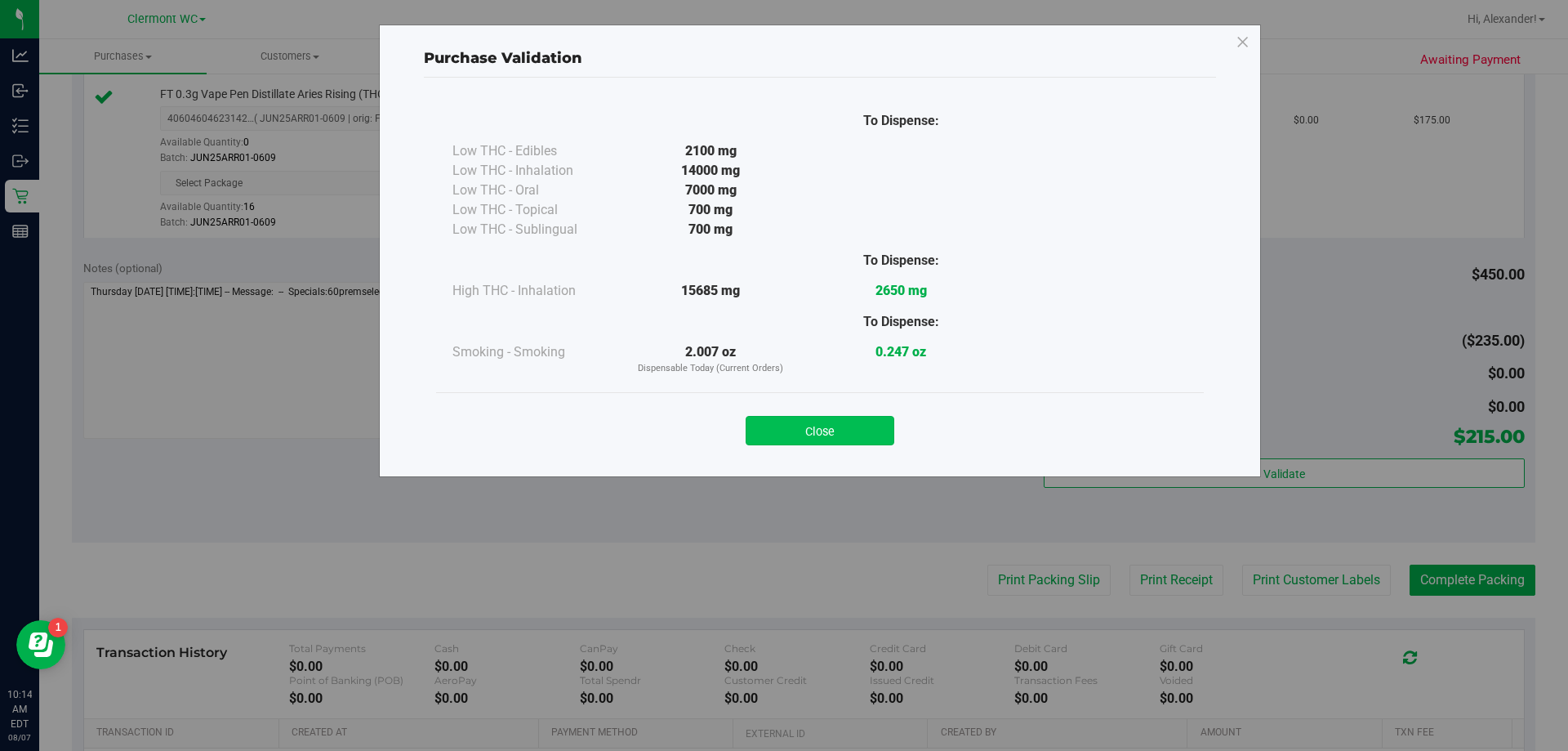 click on "Close" at bounding box center (820, 431) 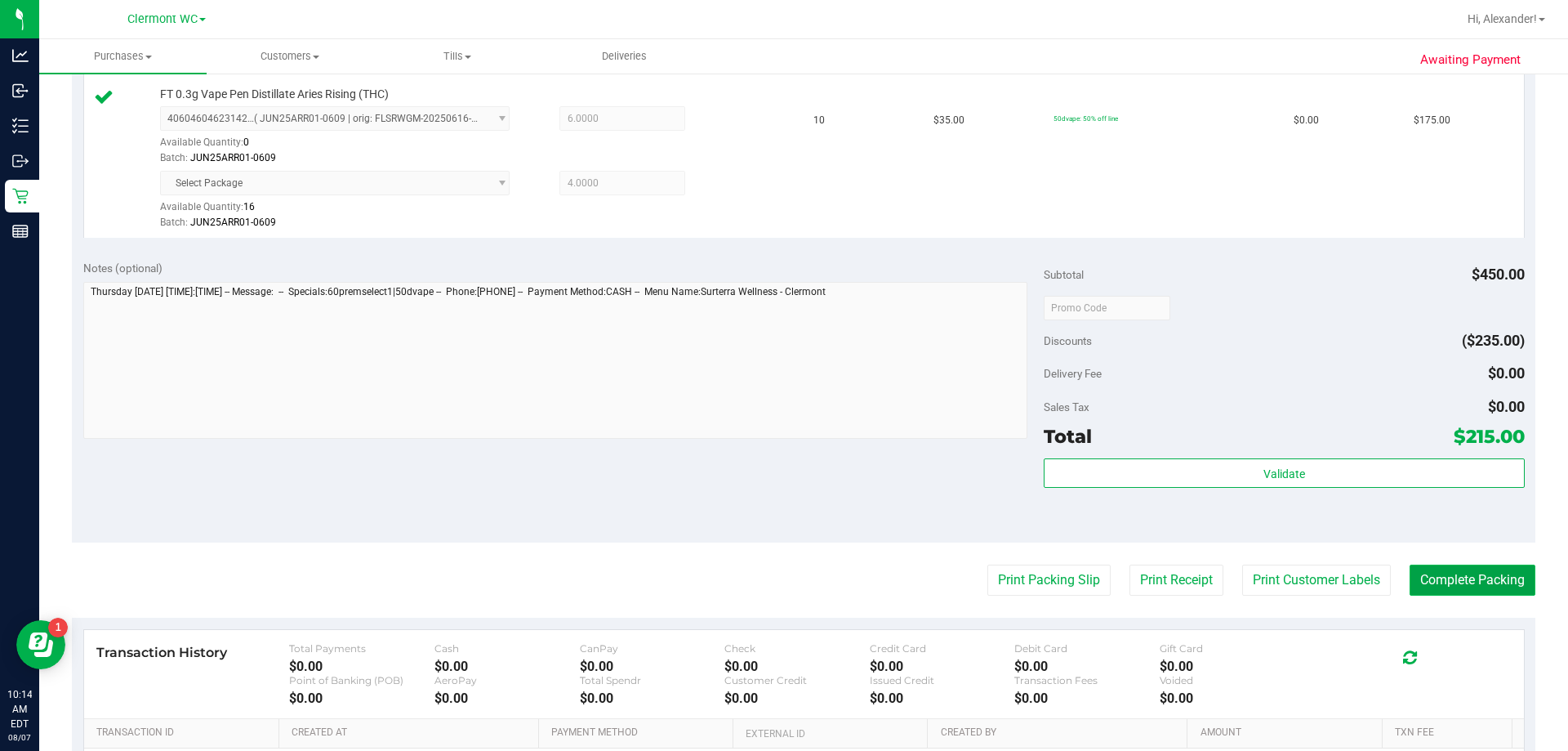 click on "Complete Packing" at bounding box center [1472, 580] 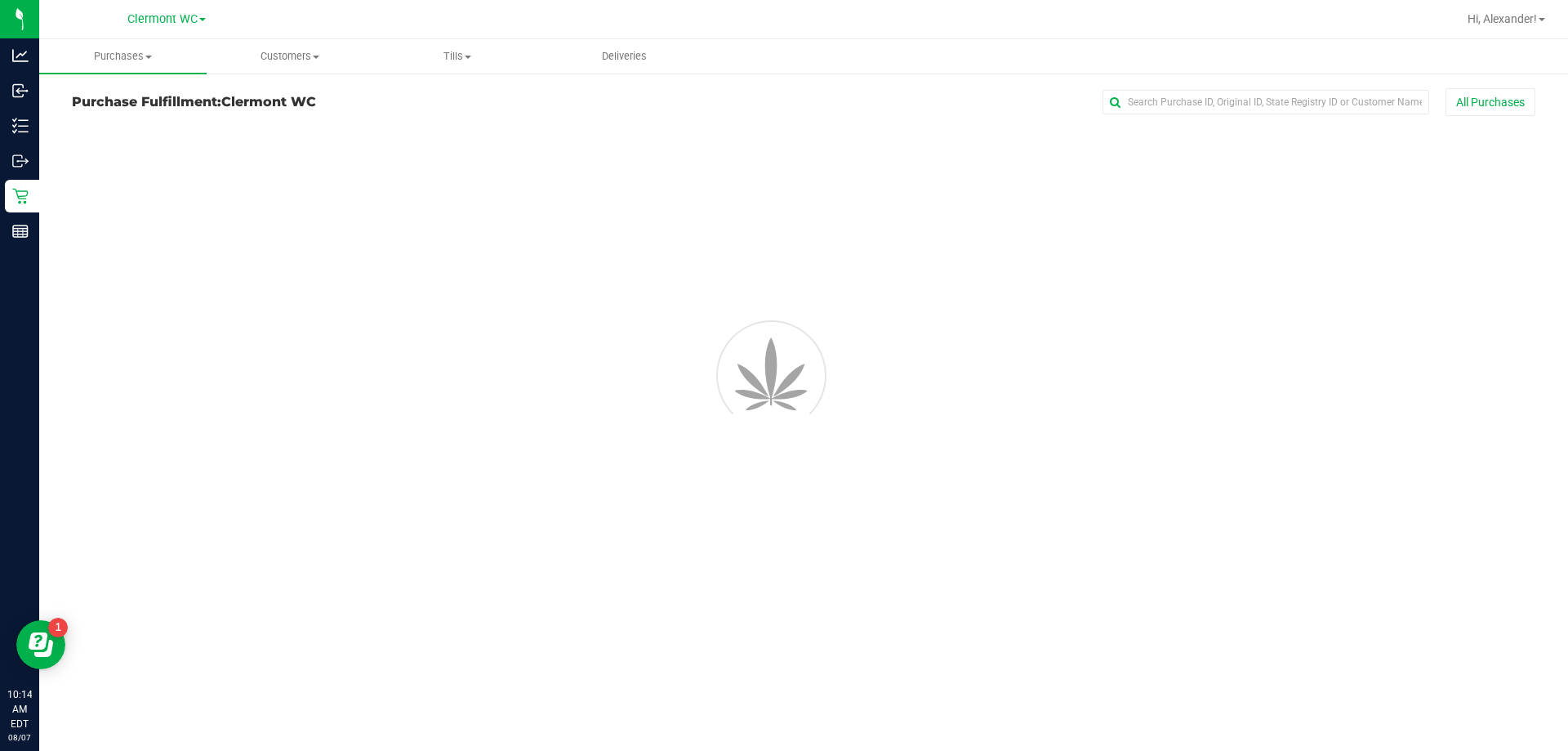 scroll, scrollTop: 0, scrollLeft: 0, axis: both 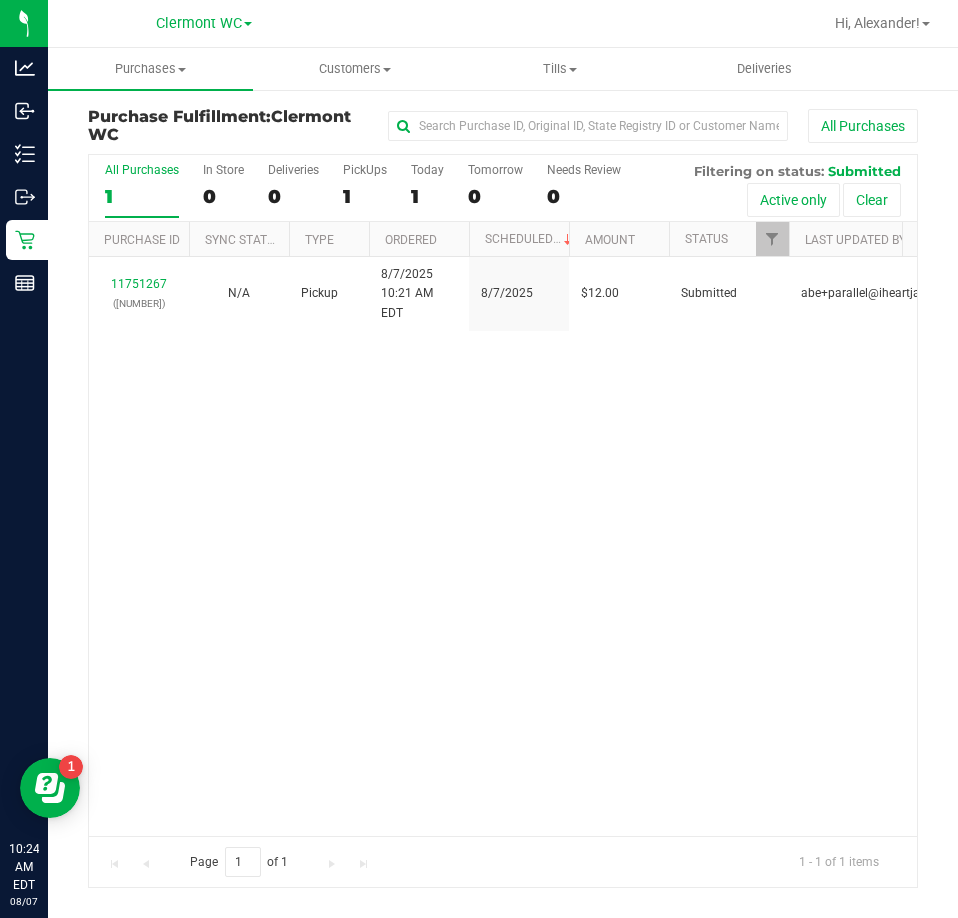click on "[NUMBER]
([NUMBER])
N/A
Pickup [DATE] [TIME] [DATE]
$12.00
Submitted [EMAIL]" at bounding box center (503, 546) 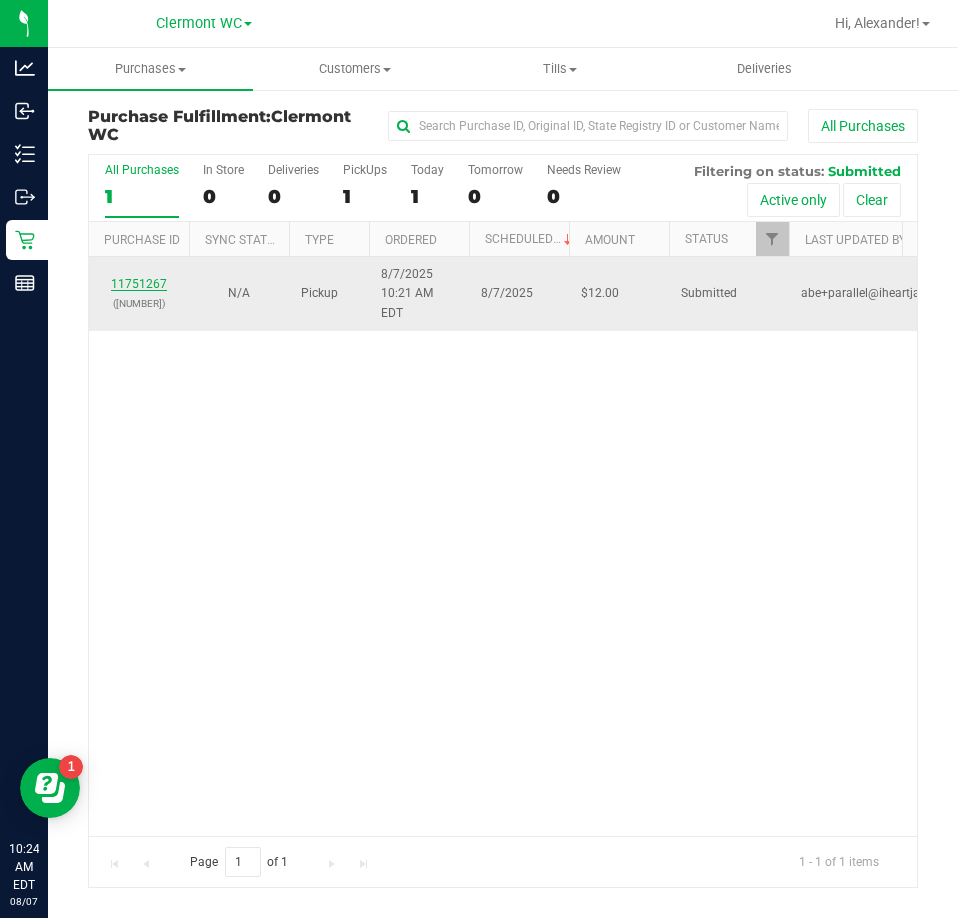 click on "11751267" at bounding box center [139, 284] 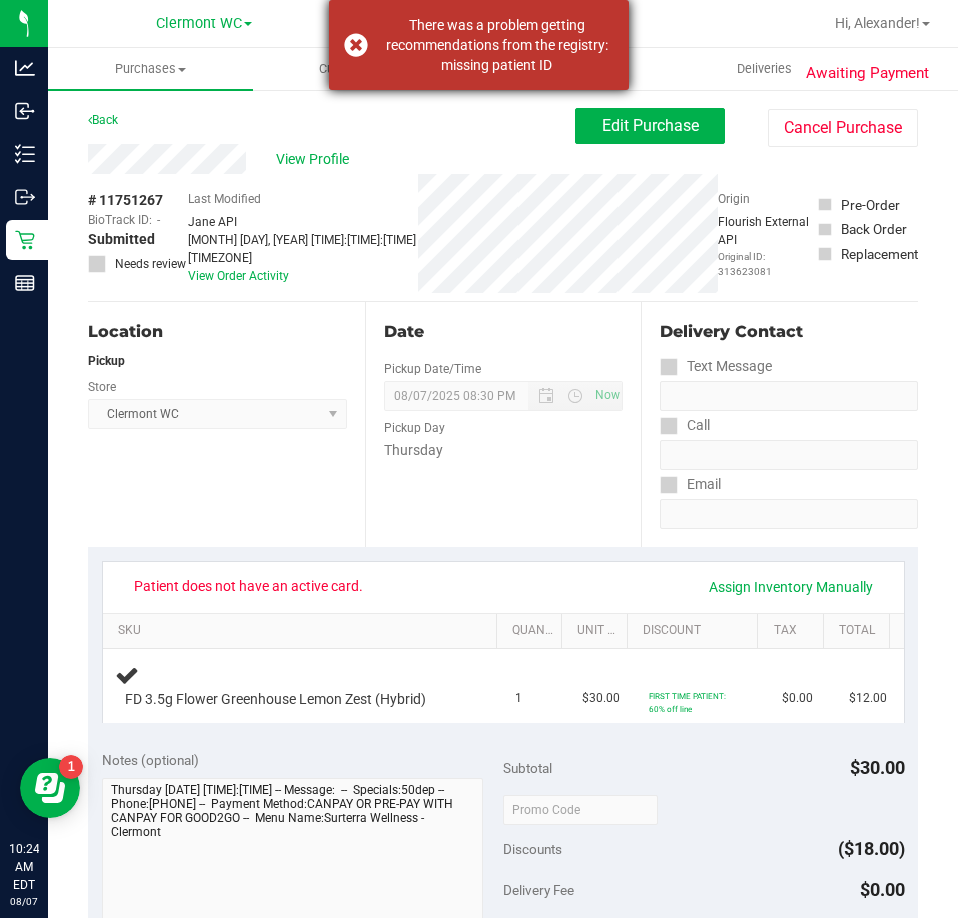 click on "There was a problem getting recommendations from the registry: missing patient ID" at bounding box center (479, 45) 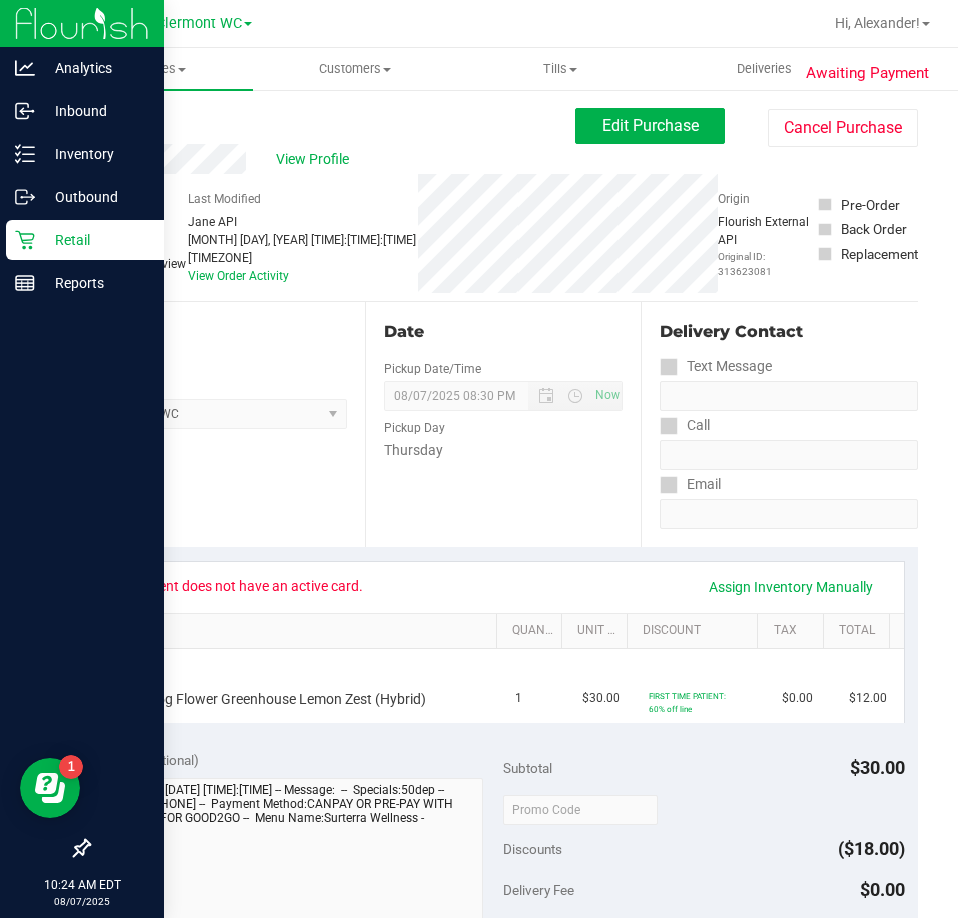 click 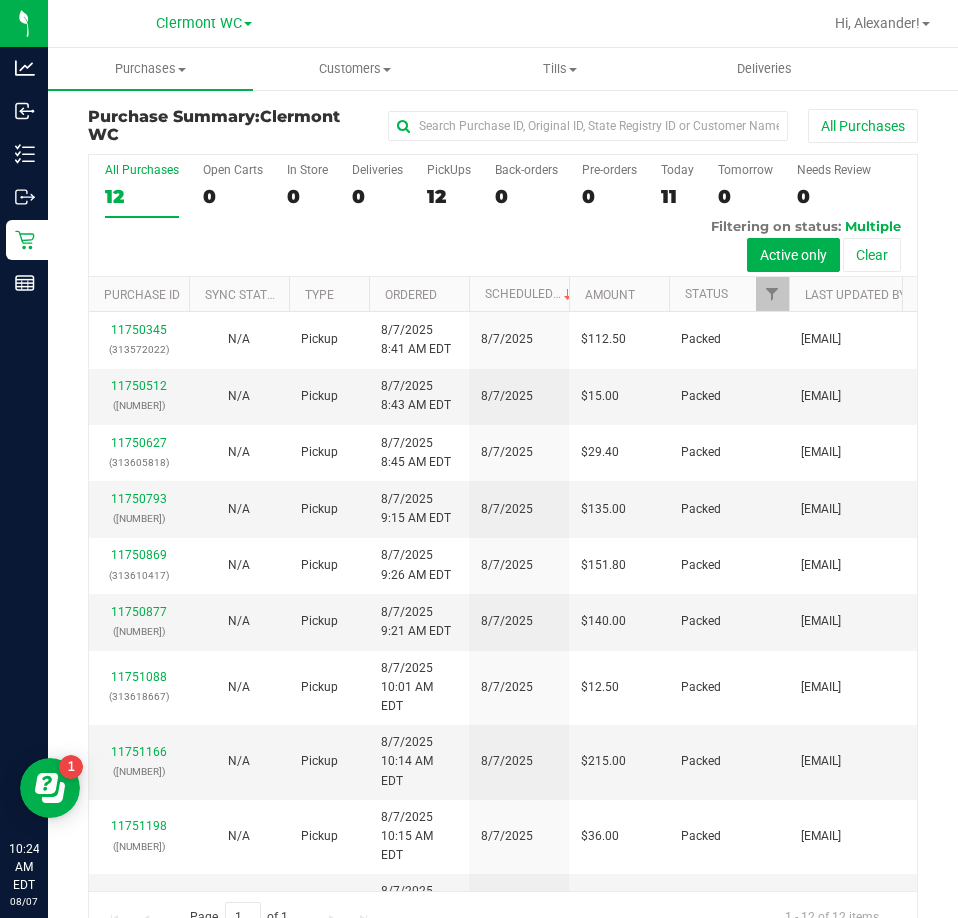 click on "Purchase Summary:
Clermont WC
All Purchases
All Purchases
12
Open Carts
0
In Store
0
Deliveries
0
PickUps
12
Back-orders
0" at bounding box center [503, 525] 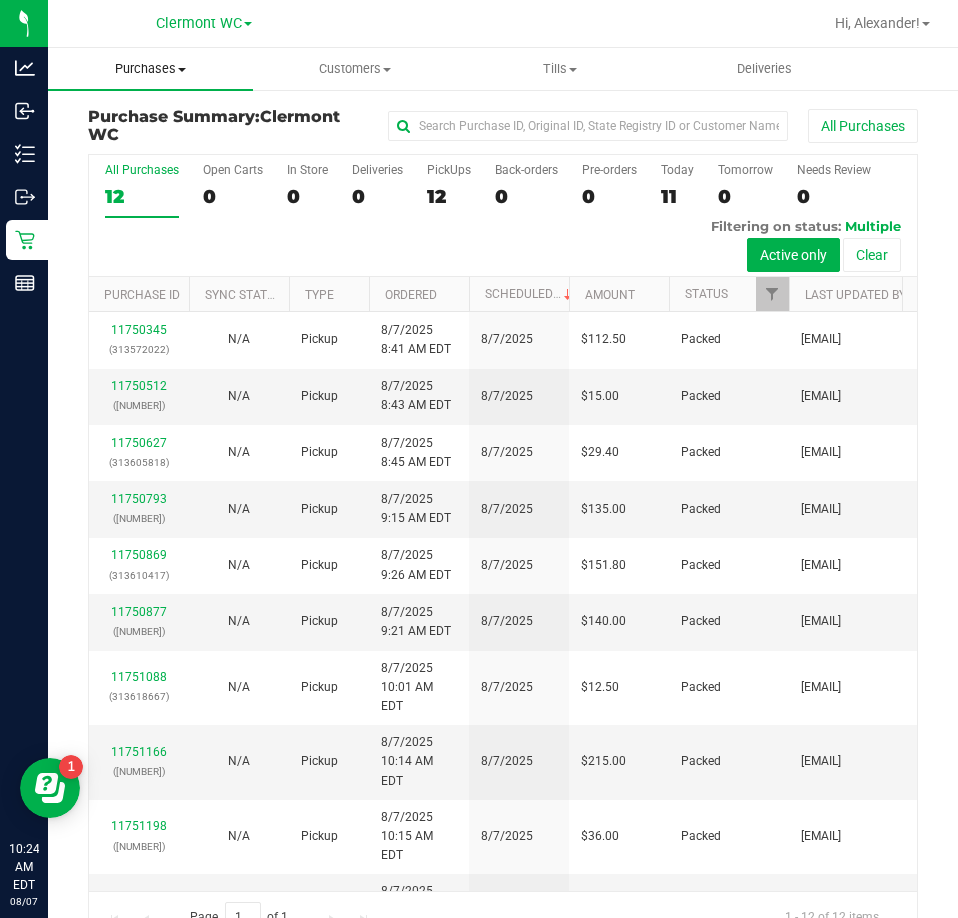 click on "Purchases" at bounding box center (150, 69) 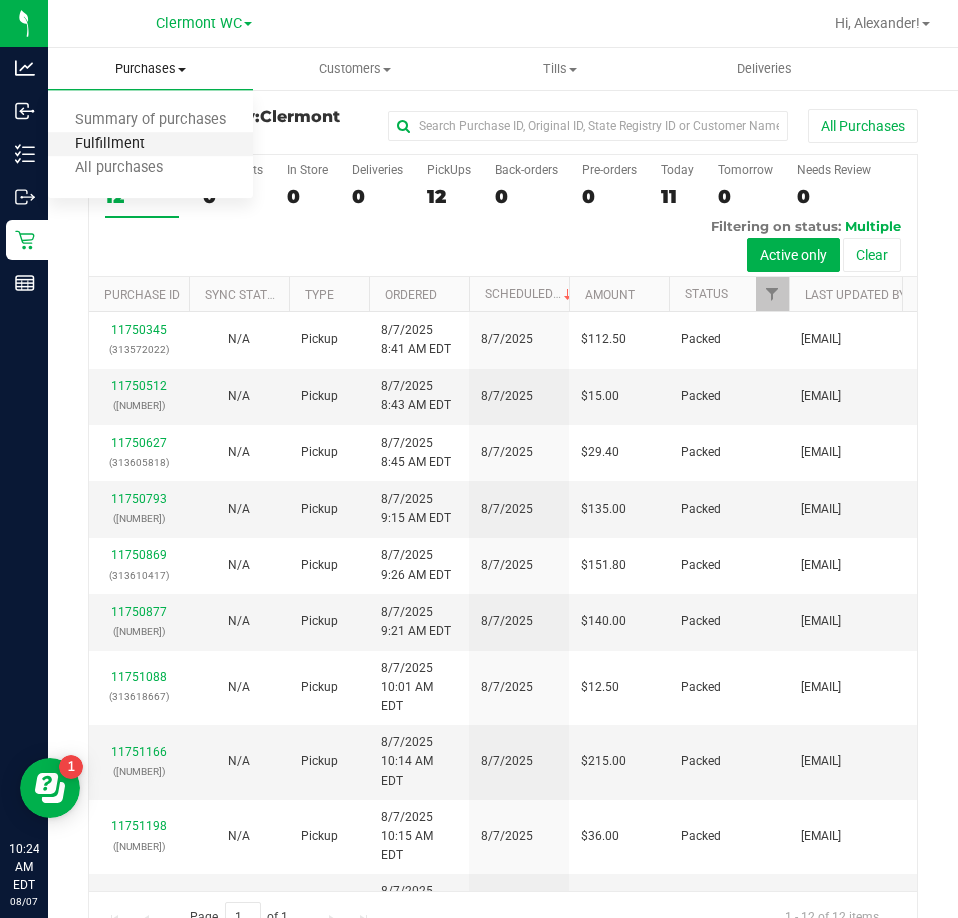 click on "Fulfillment" at bounding box center [110, 144] 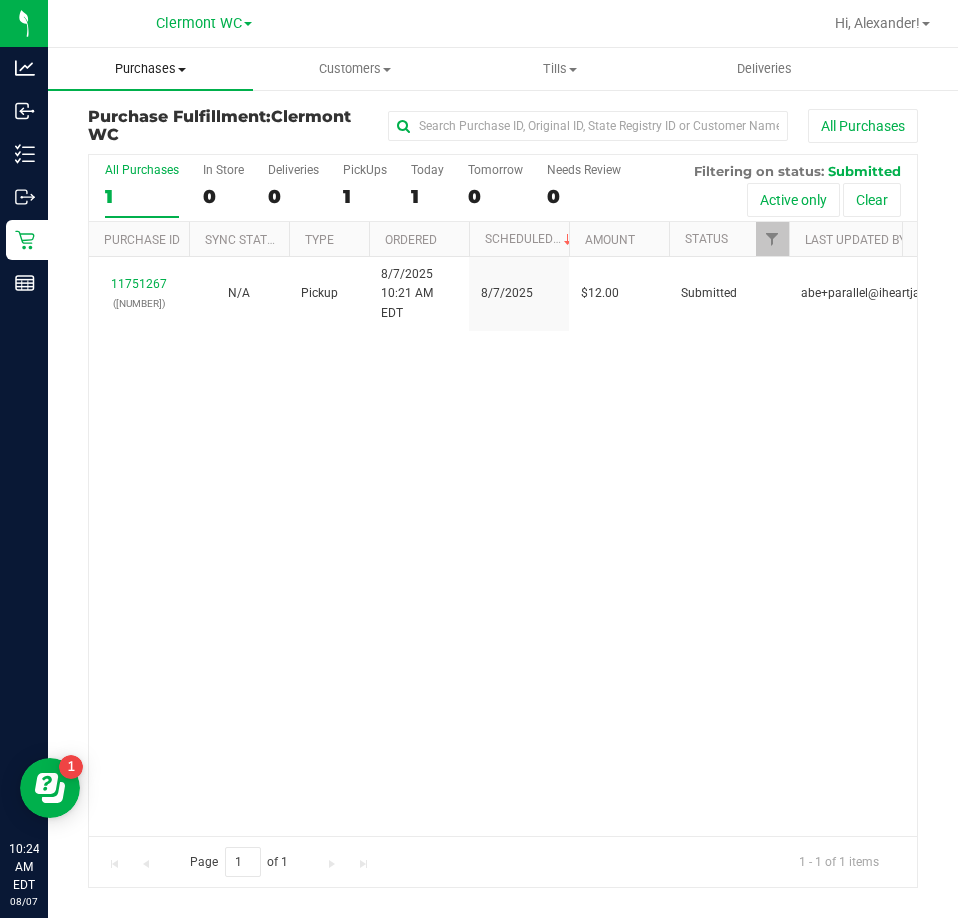 click on "Purchases" at bounding box center [150, 69] 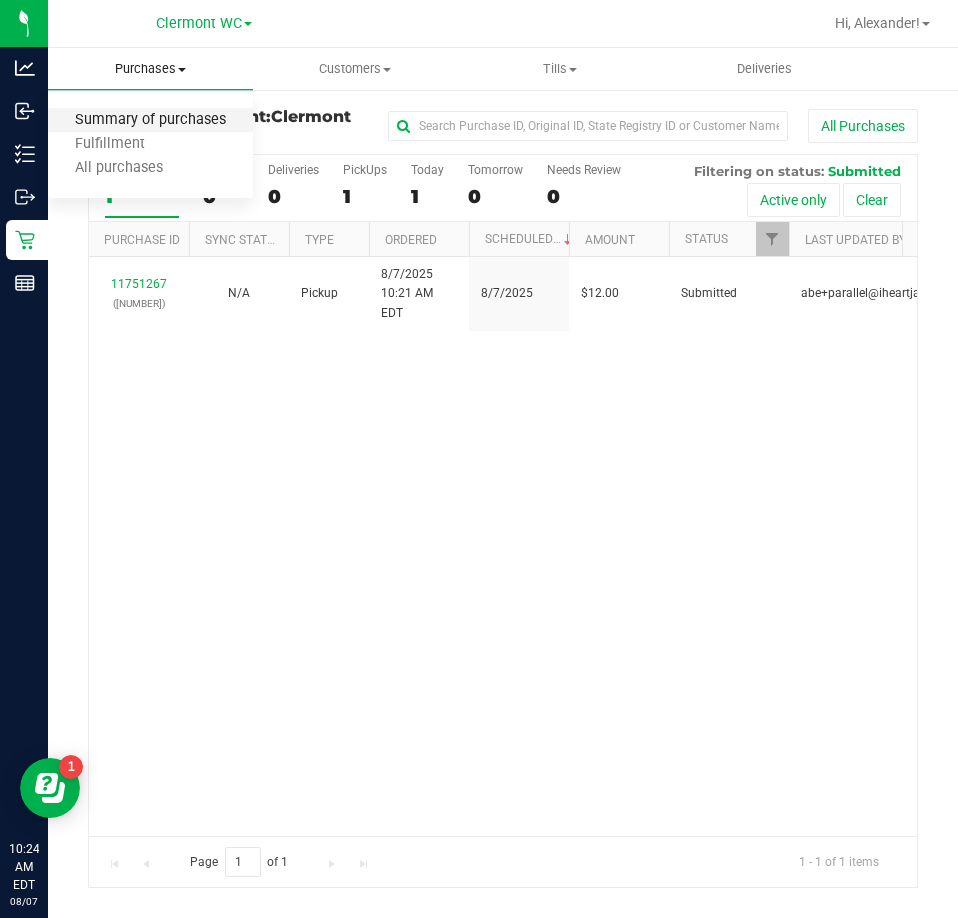 click on "Summary of purchases" at bounding box center (150, 120) 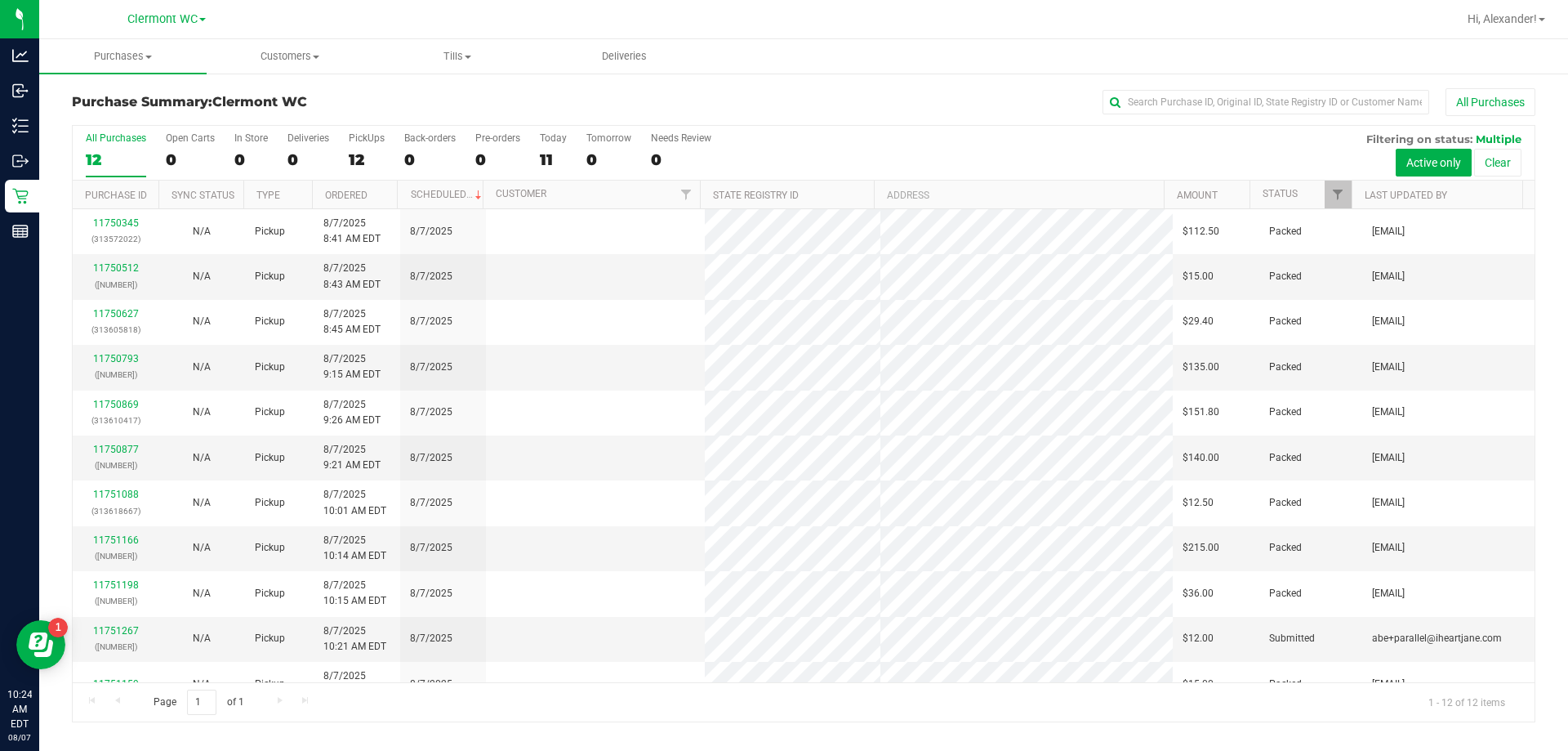 scroll, scrollTop: 69, scrollLeft: 0, axis: vertical 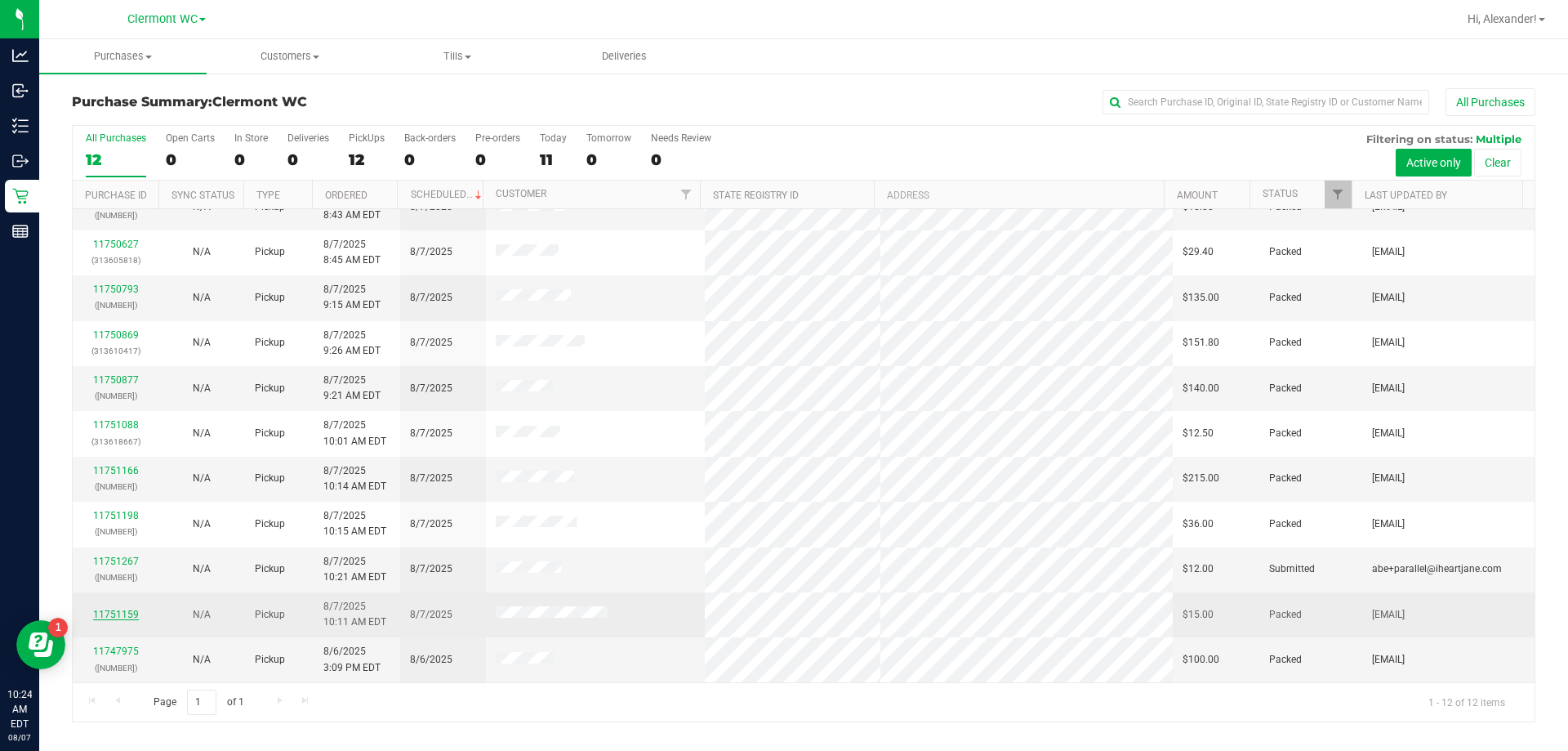 click on "11751159" at bounding box center (116, 615) 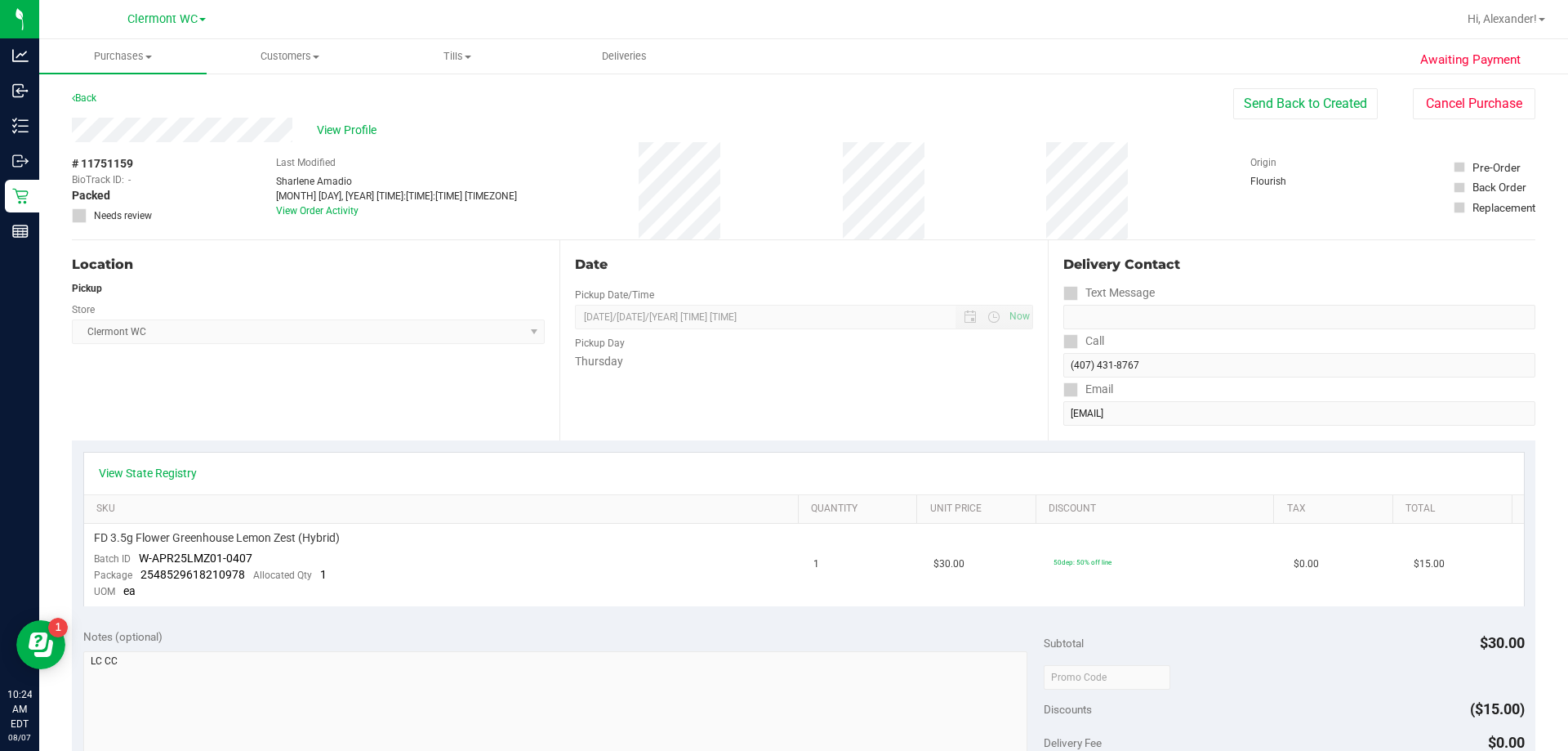 click on "Back" at bounding box center [84, 98] 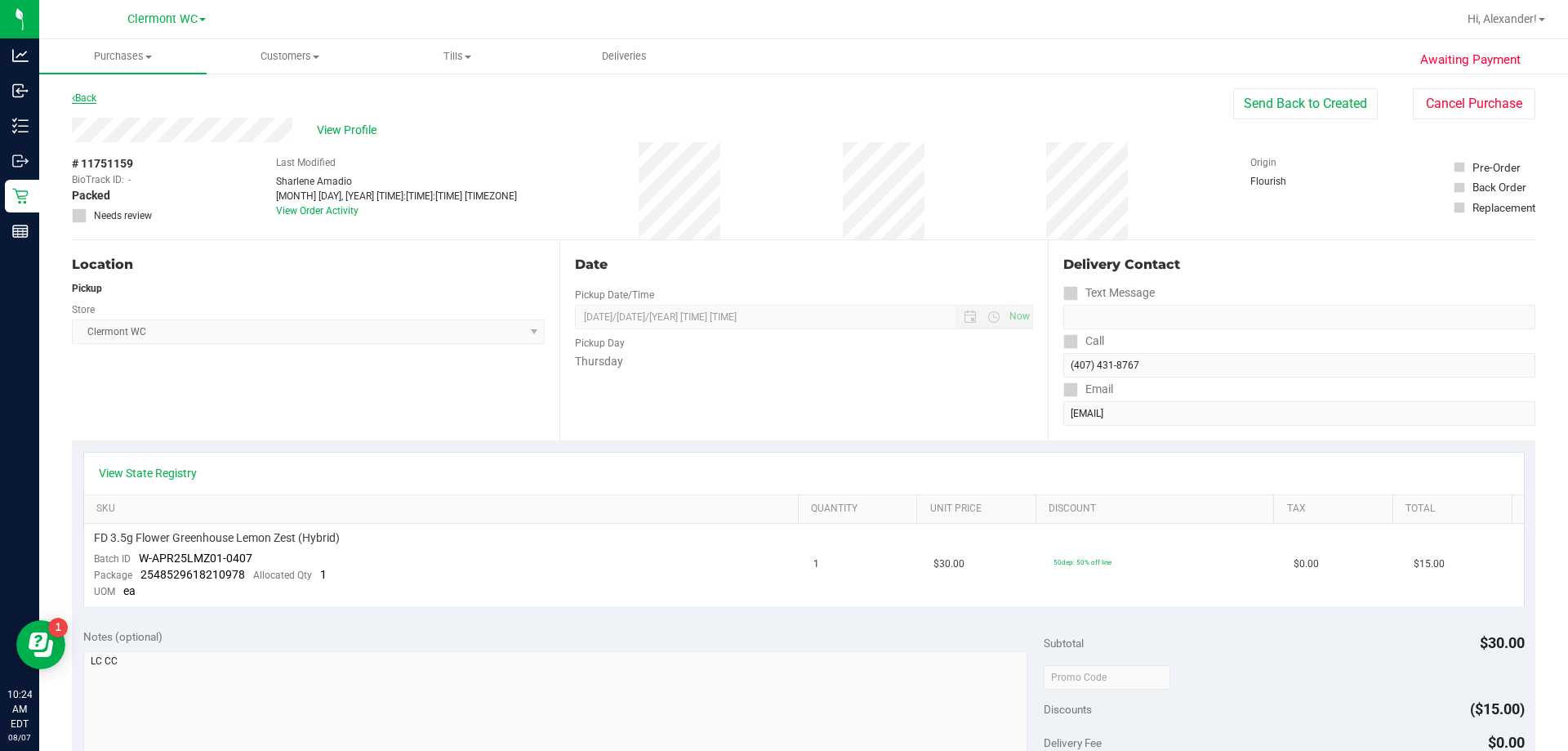 click on "Back" at bounding box center (84, 98) 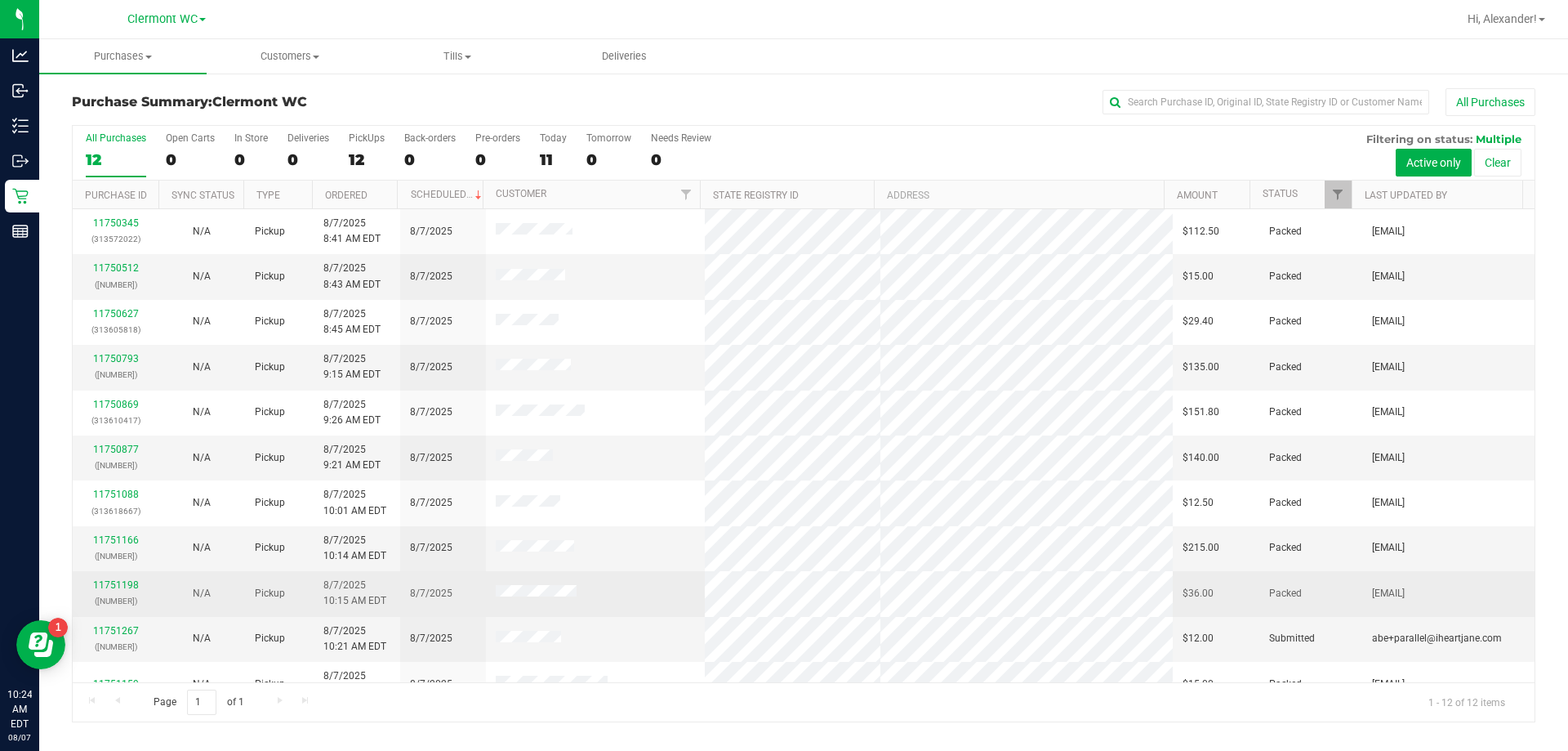 scroll, scrollTop: 69, scrollLeft: 0, axis: vertical 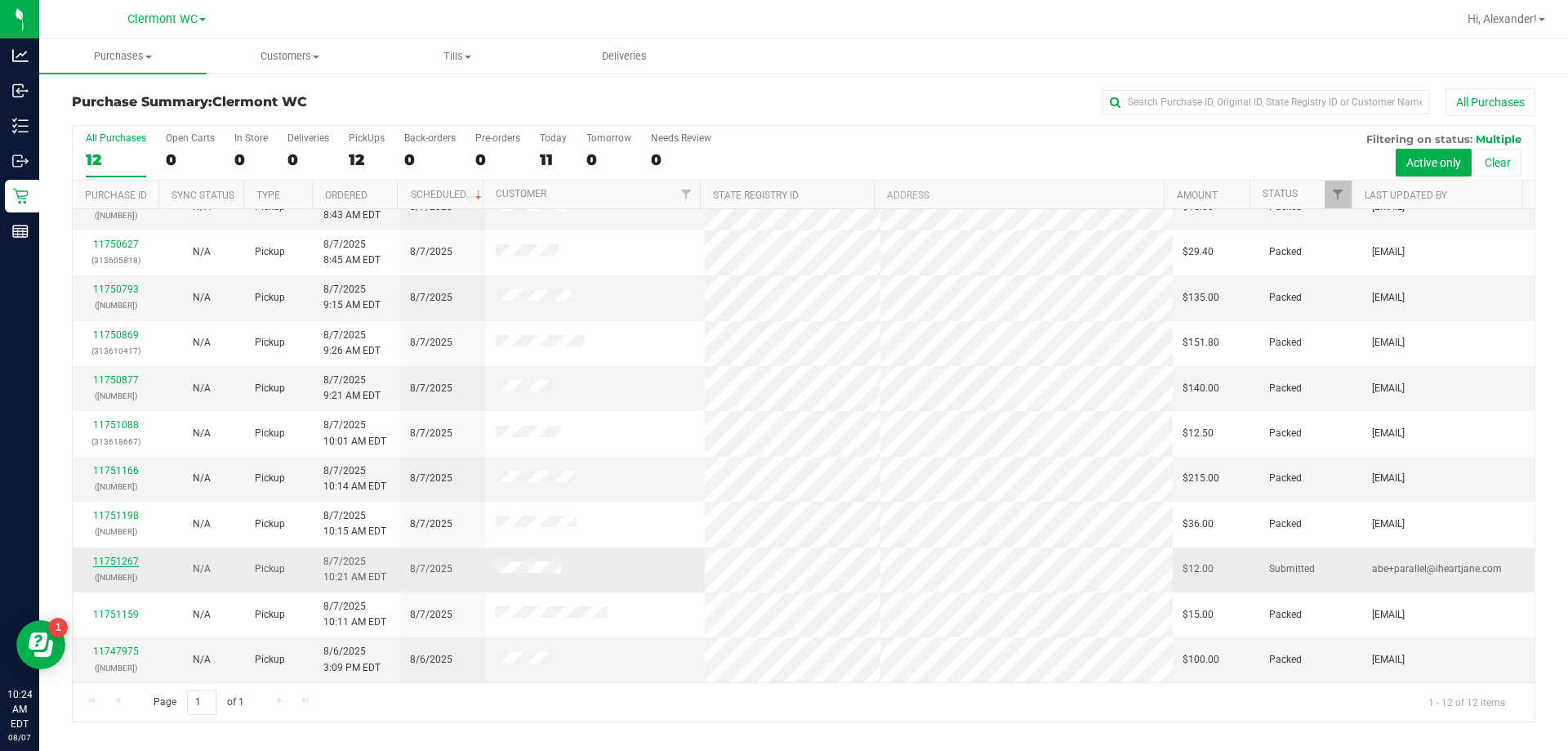 click on "11751267" at bounding box center [116, 561] 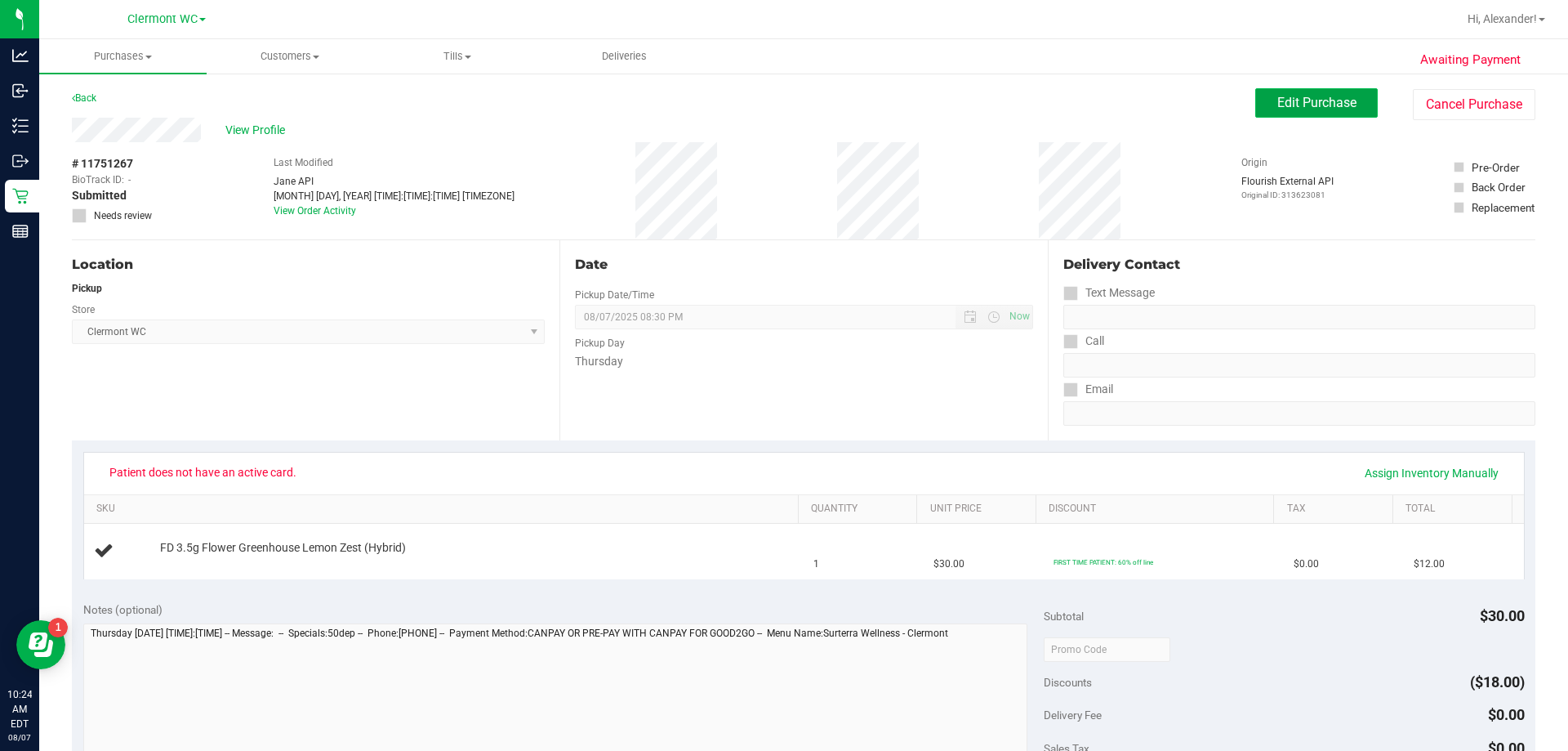 click on "Edit Purchase" at bounding box center [1316, 102] 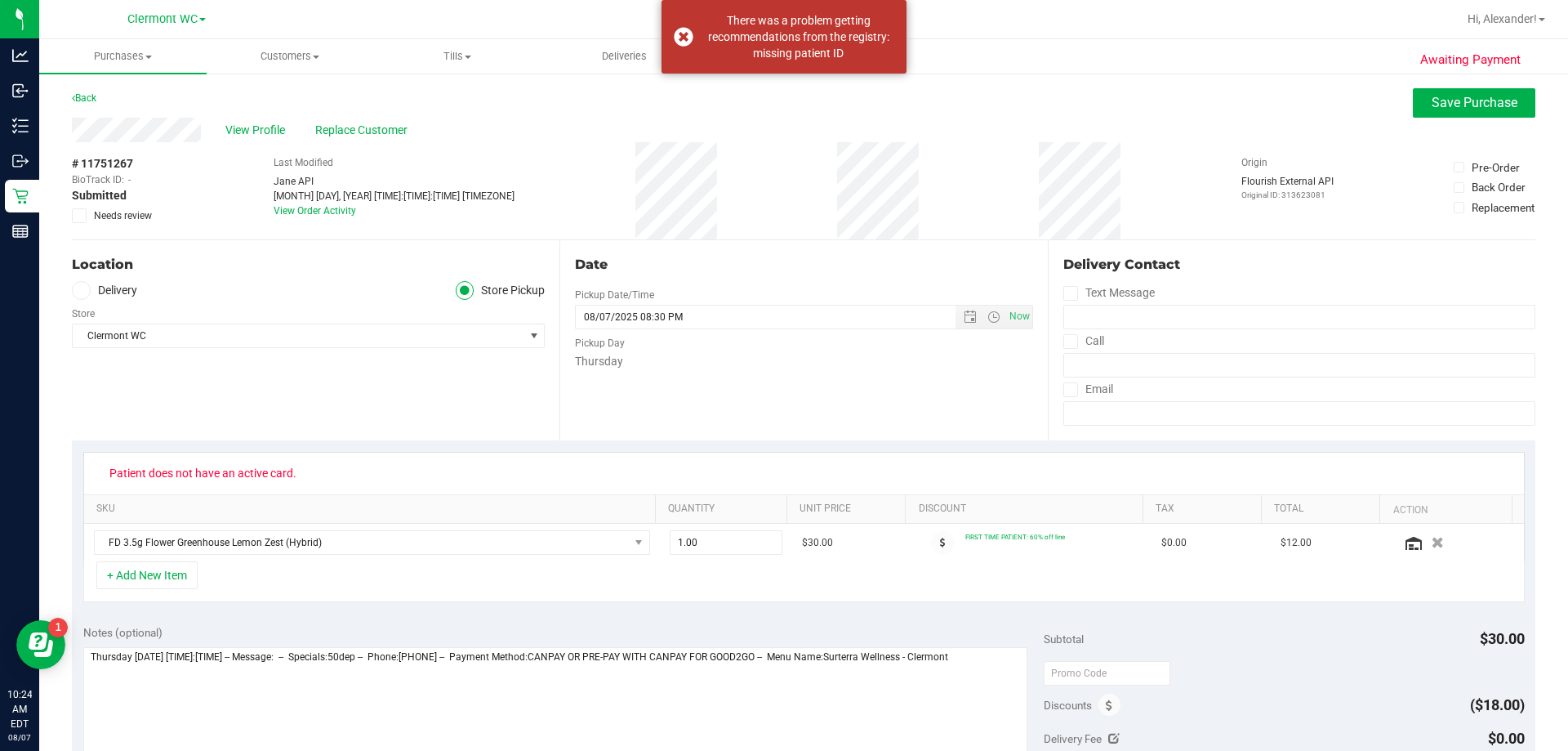 click on "Awaiting Payment
Save Purchase
View Profile
Replace Customer
# [NUMBER]
BioTrack ID:
-
Submitted
Needs review
Last Modified
[PERSON]" at bounding box center (804, 696) 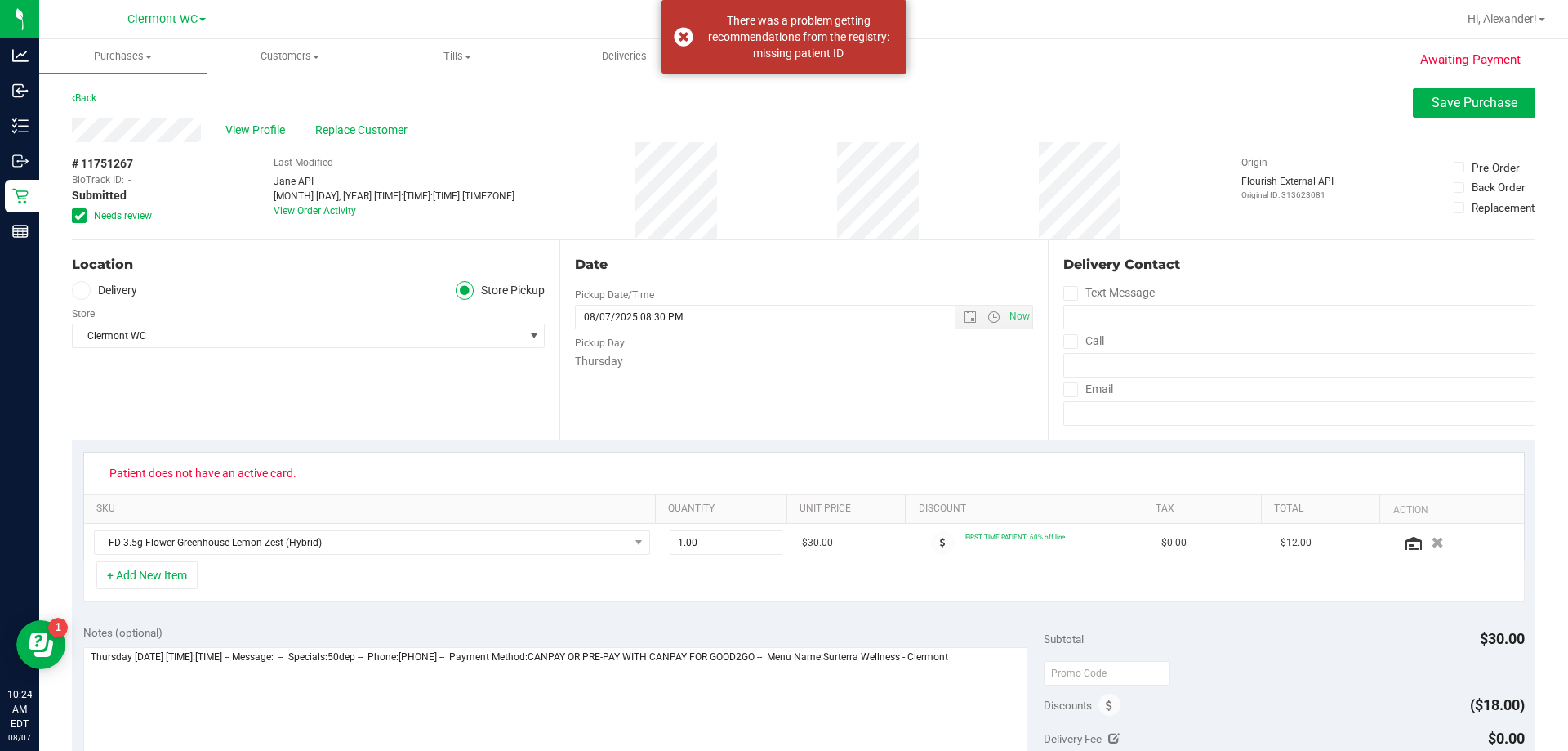click on "View Profile
Replace Customer" at bounding box center (804, 130) 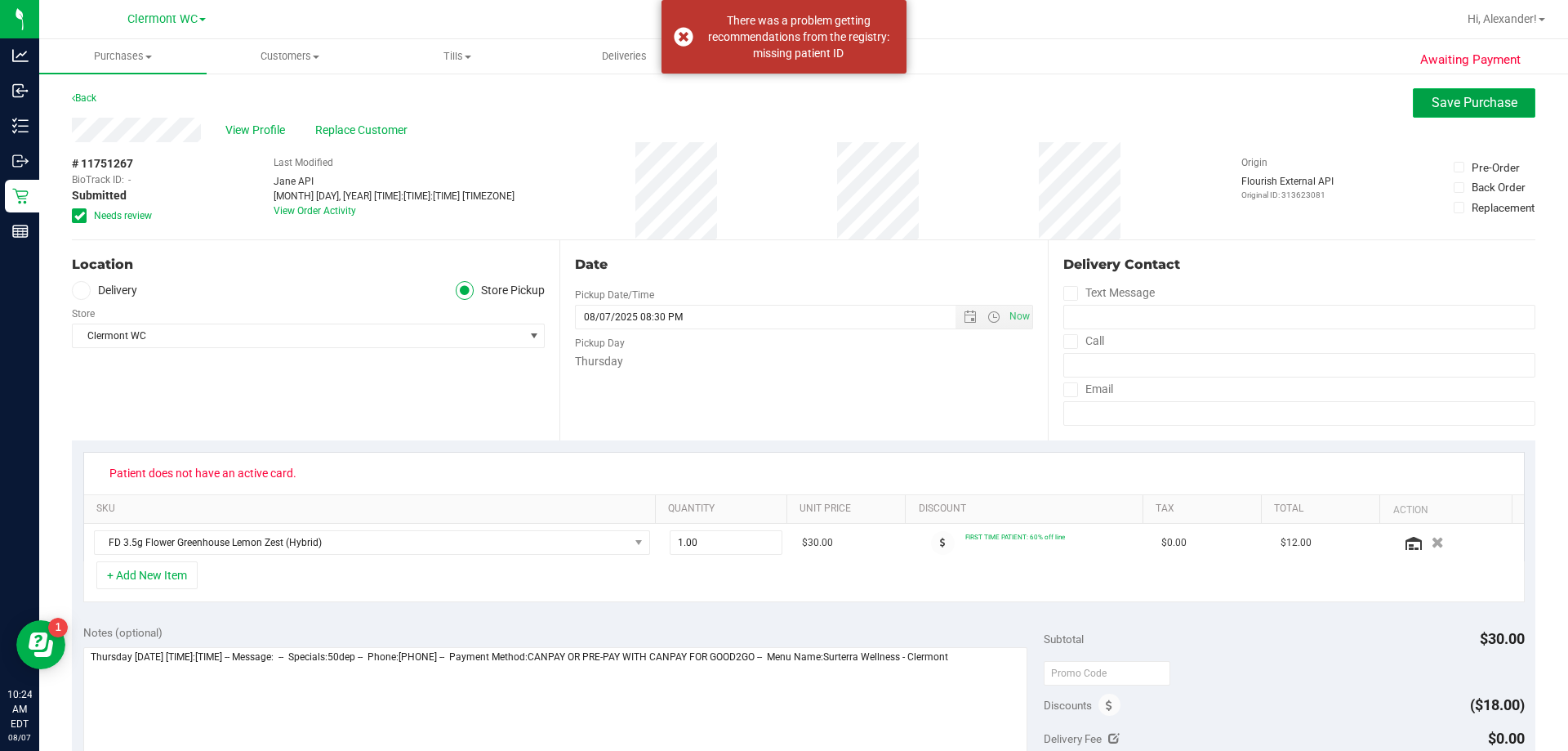 click on "Save Purchase" at bounding box center (1474, 102) 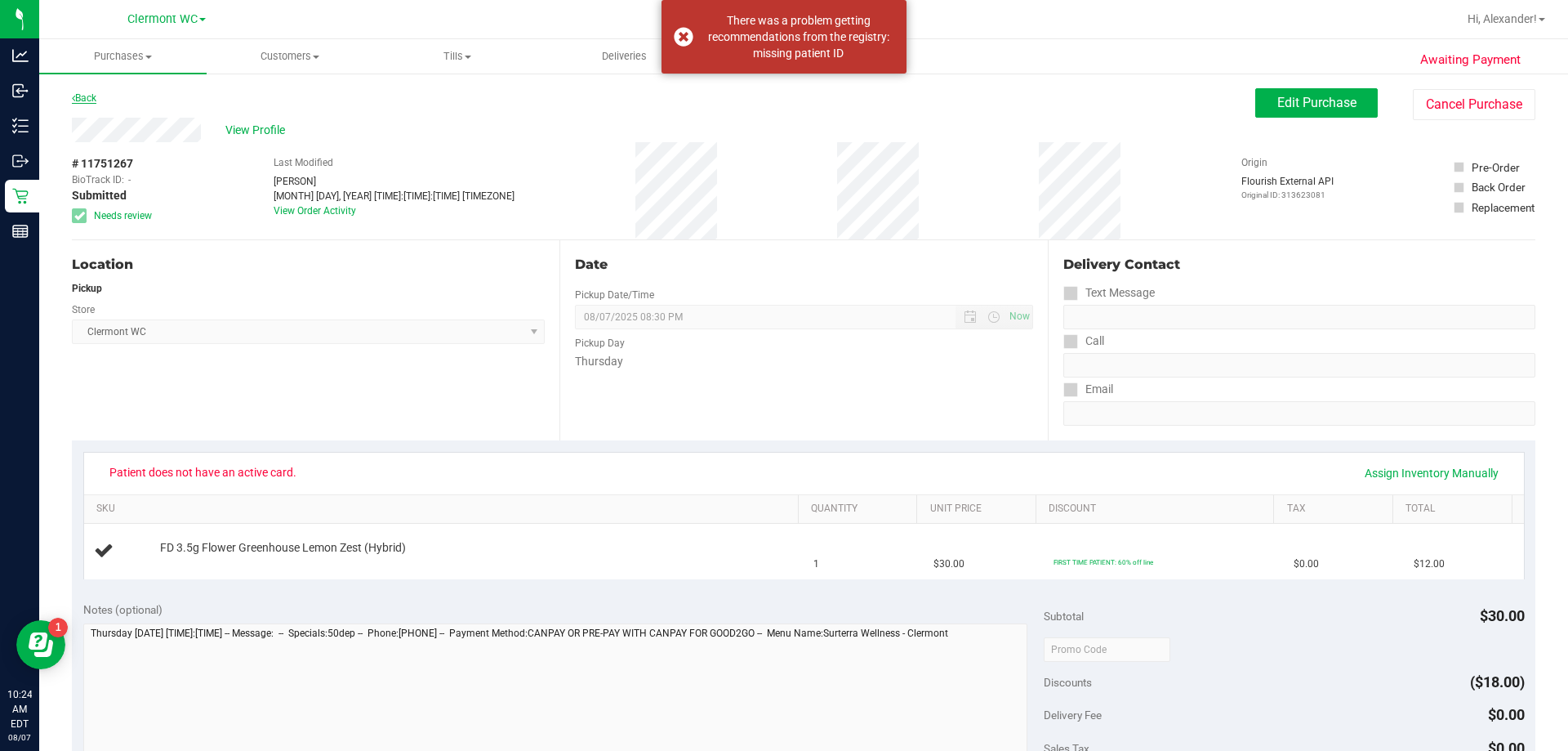 click on "Back" at bounding box center [84, 98] 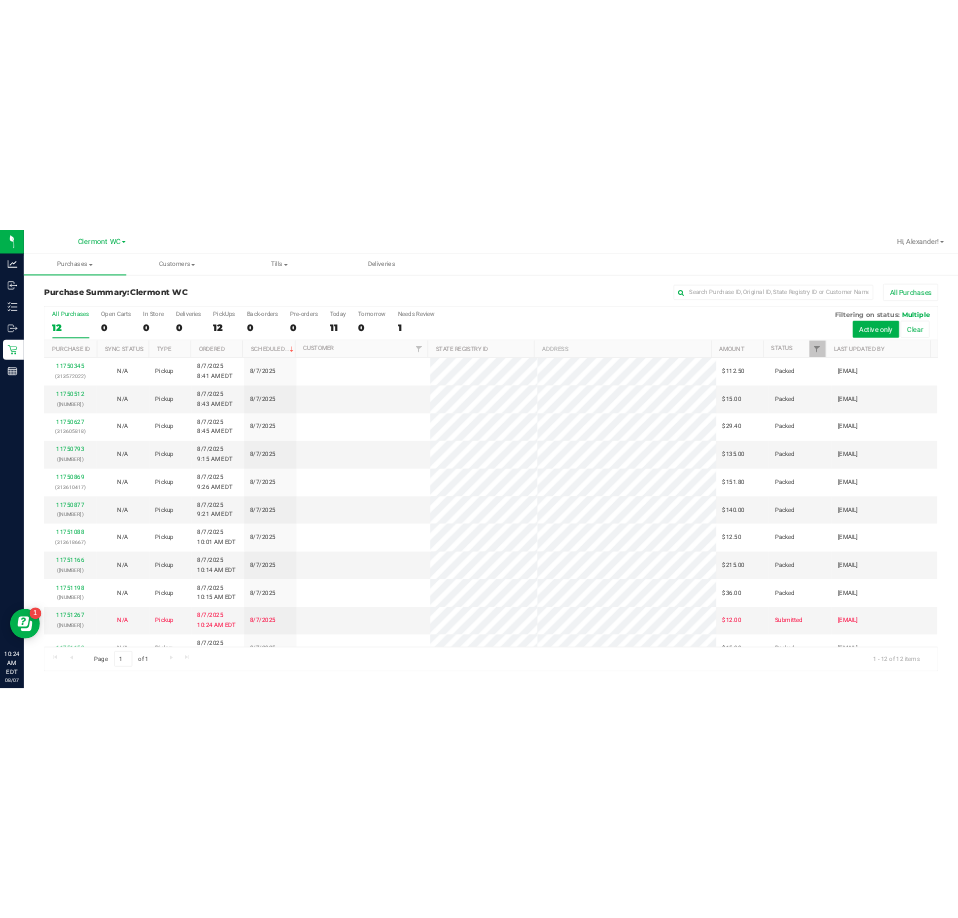 scroll, scrollTop: 85, scrollLeft: 0, axis: vertical 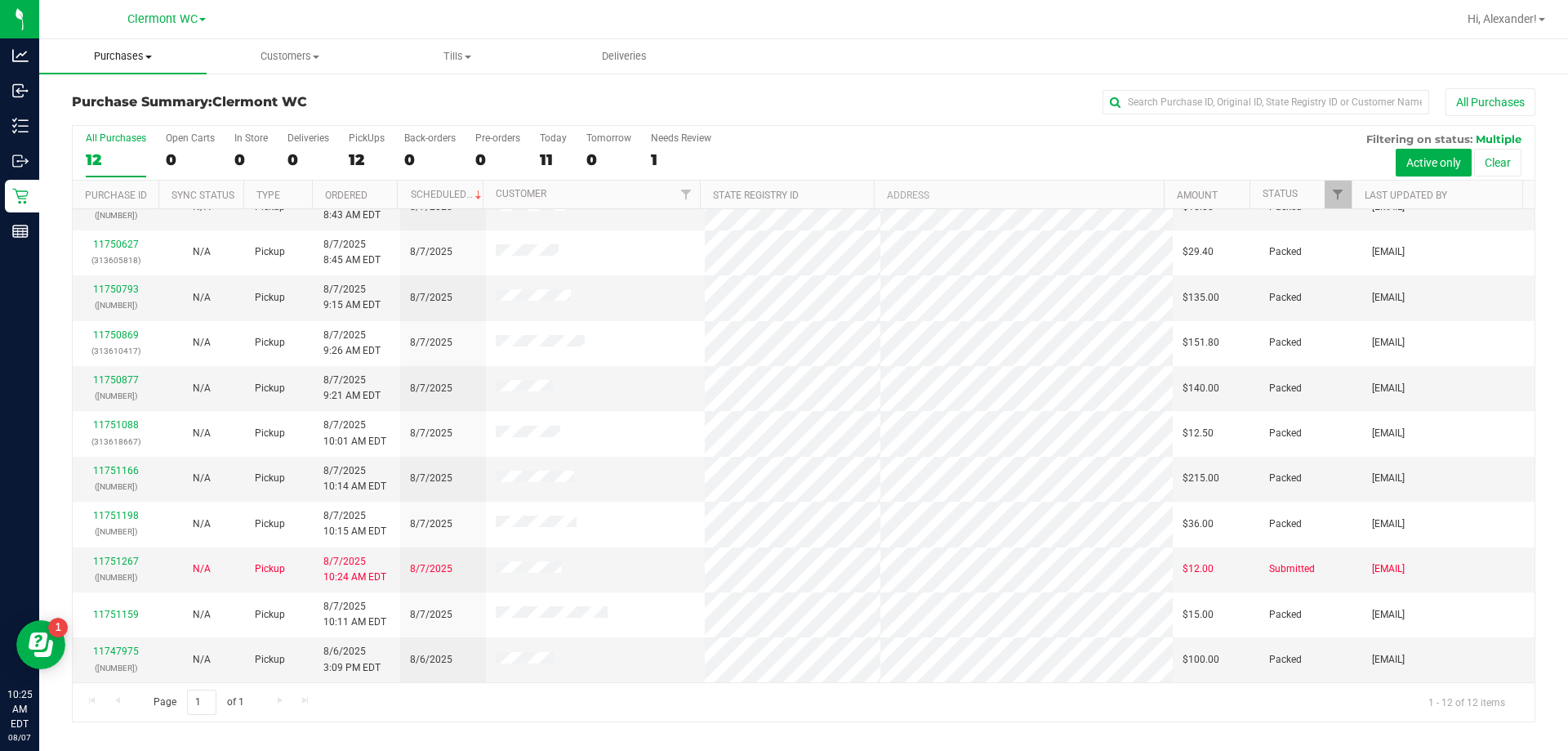 click on "Purchases
Summary of purchases
Fulfillment
All purchases" at bounding box center [122, 56] 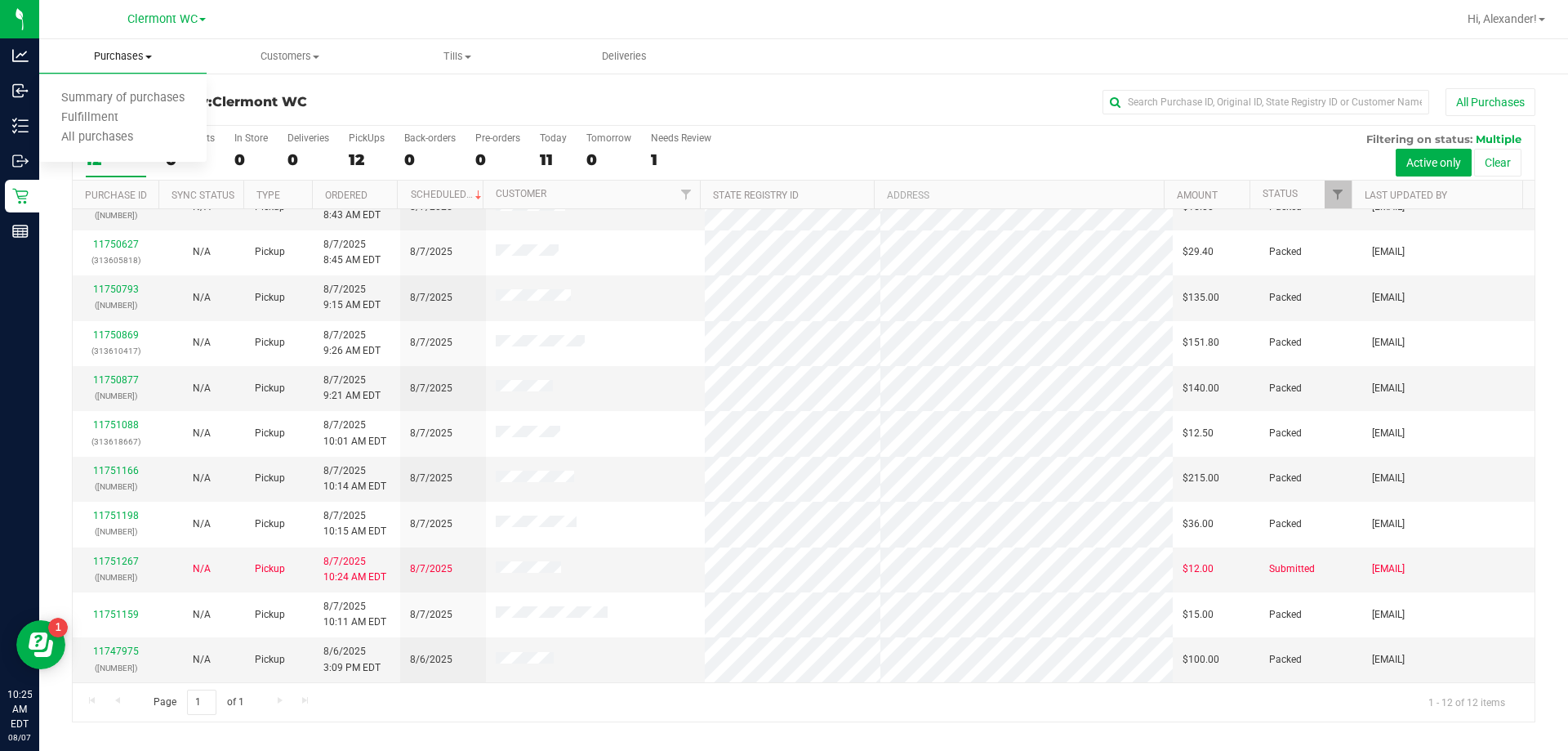 click on "Purchases" at bounding box center [122, 56] 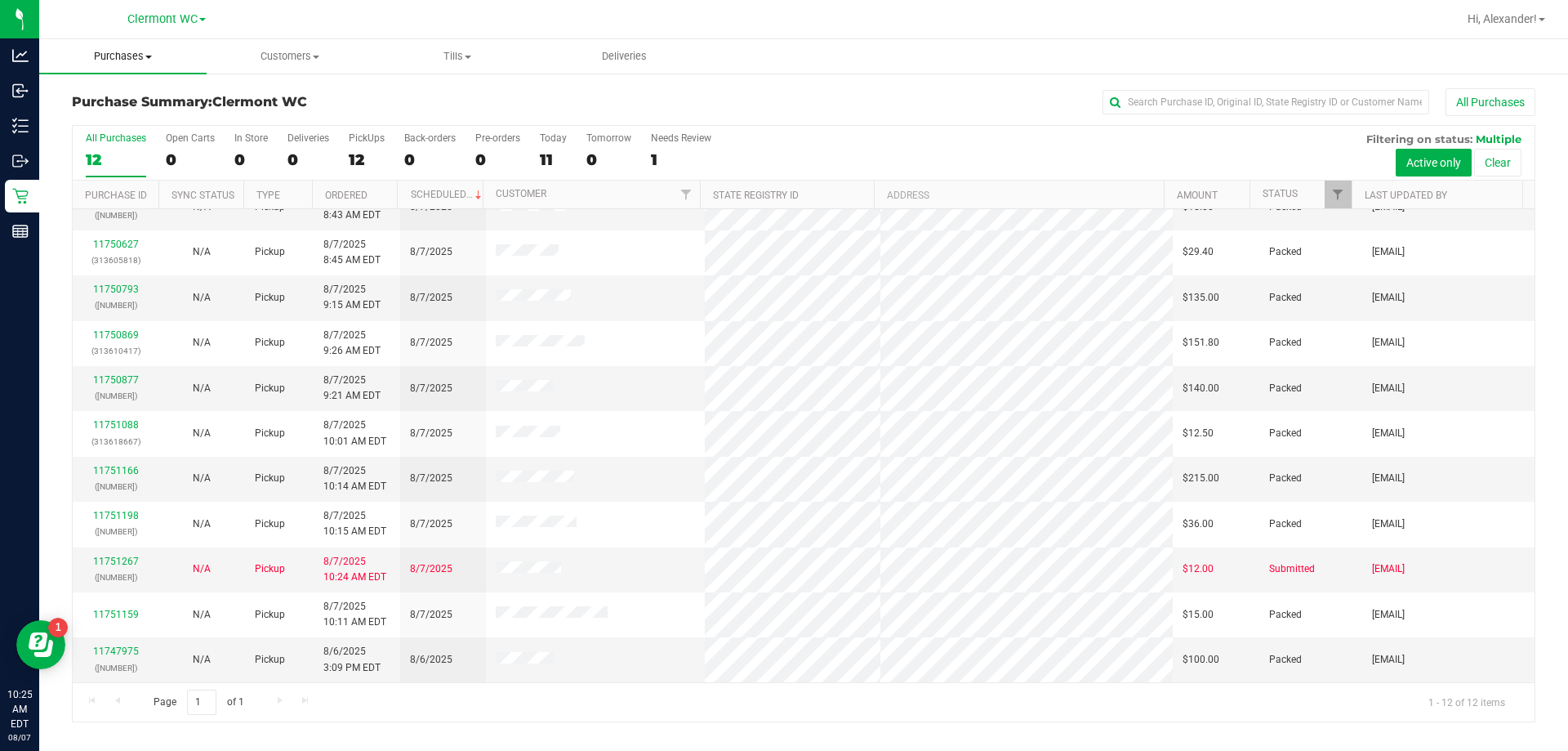 click on "Purchases" at bounding box center [122, 56] 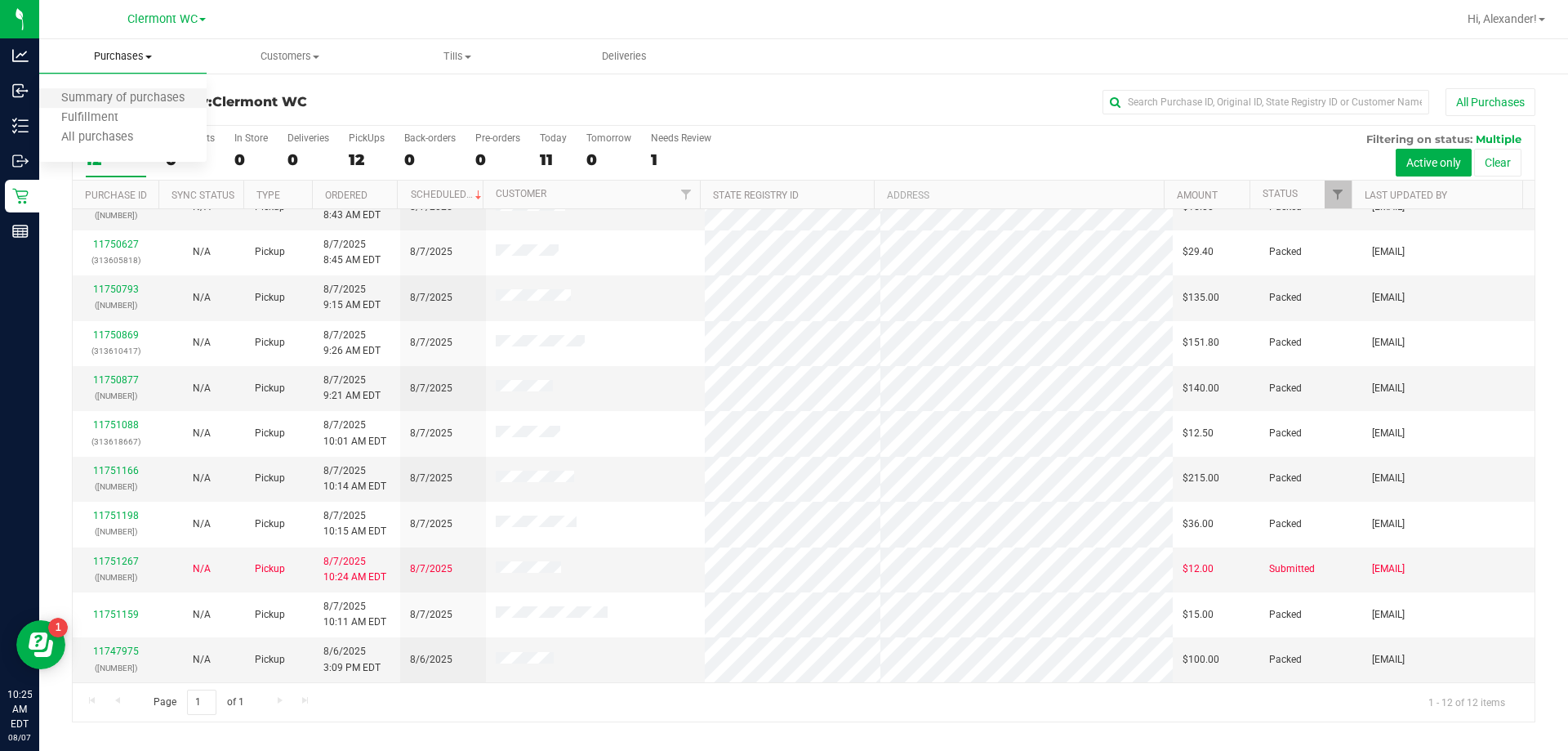 click on "Summary of purchases" at bounding box center [122, 99] 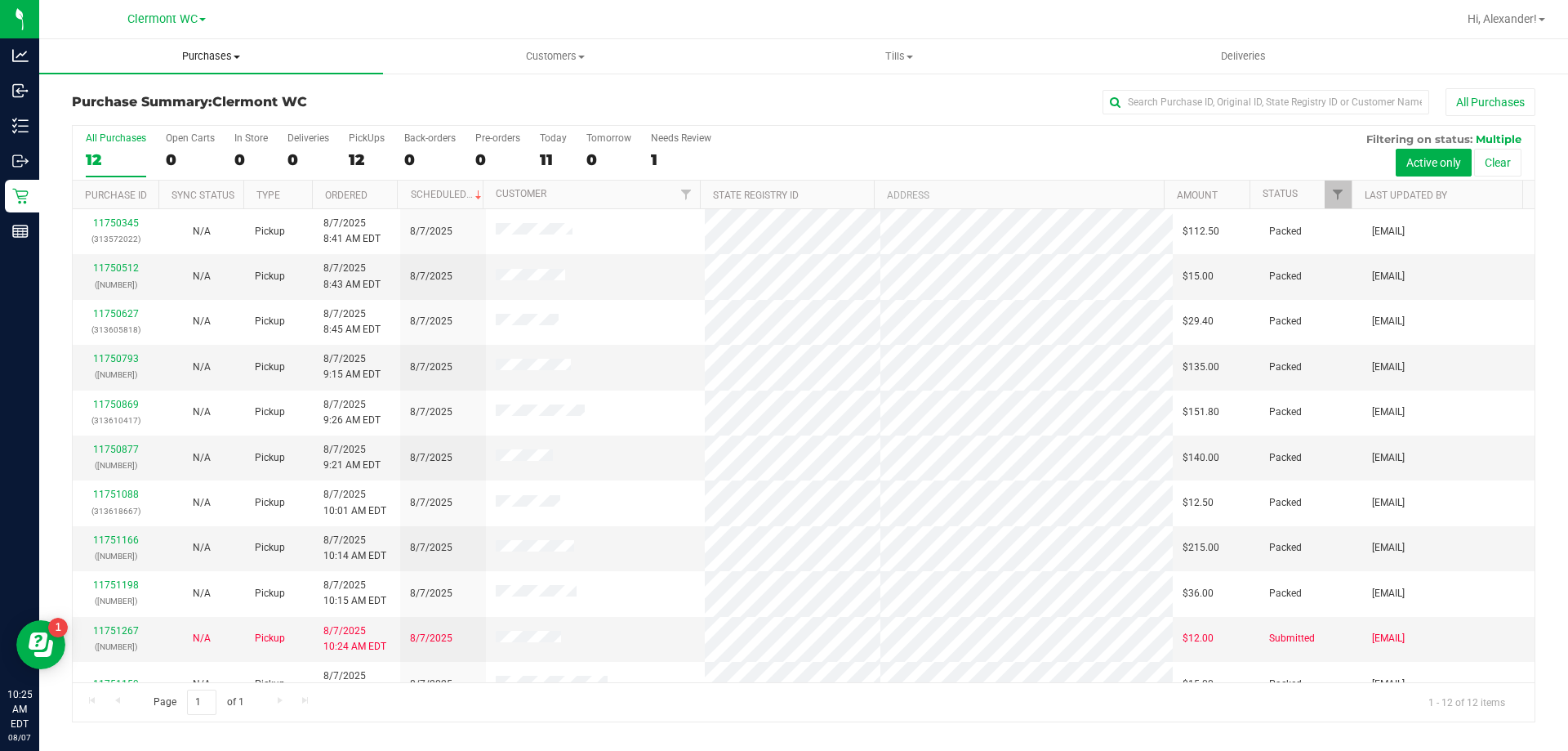 click on "Purchases" at bounding box center (211, 56) 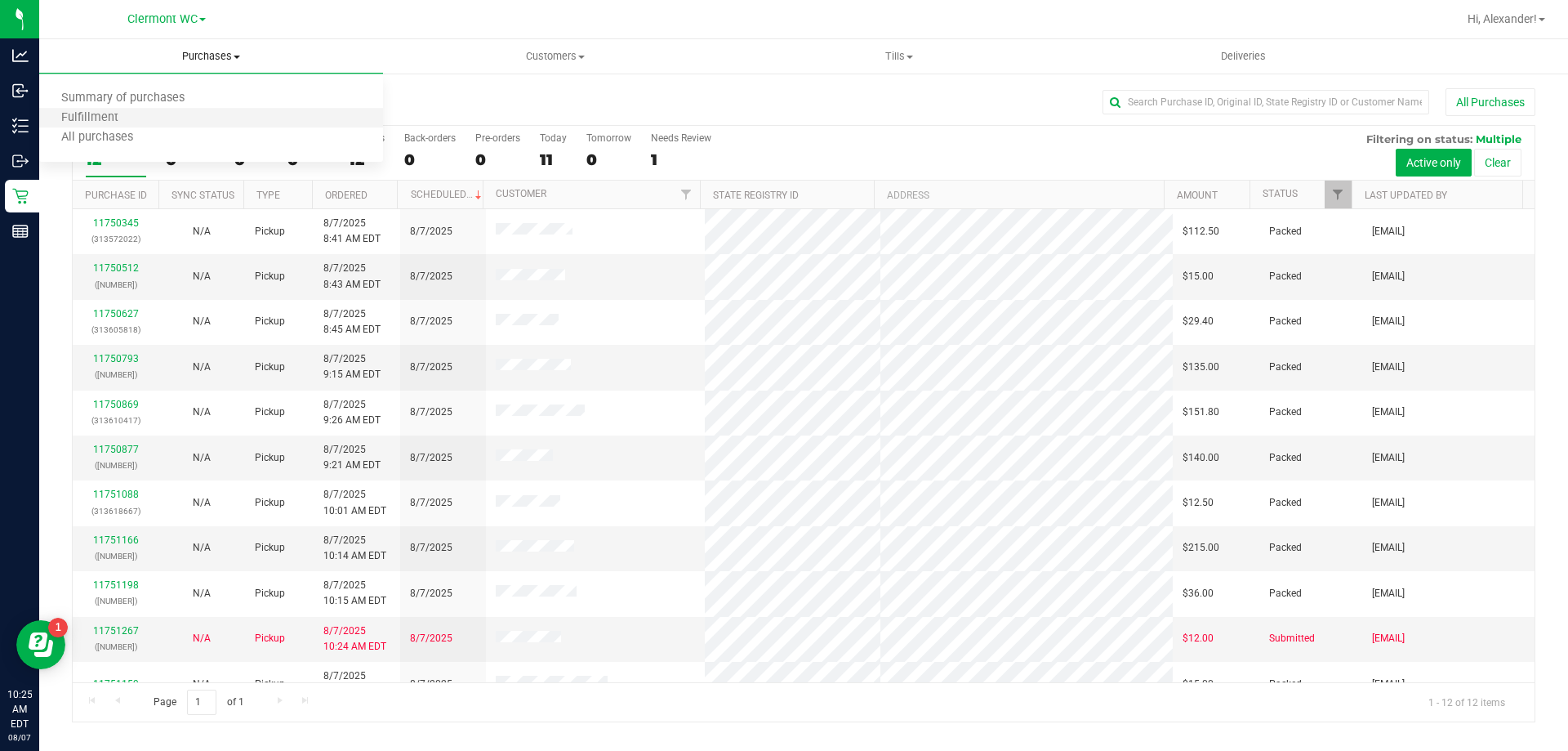 click on "Fulfillment" at bounding box center [211, 118] 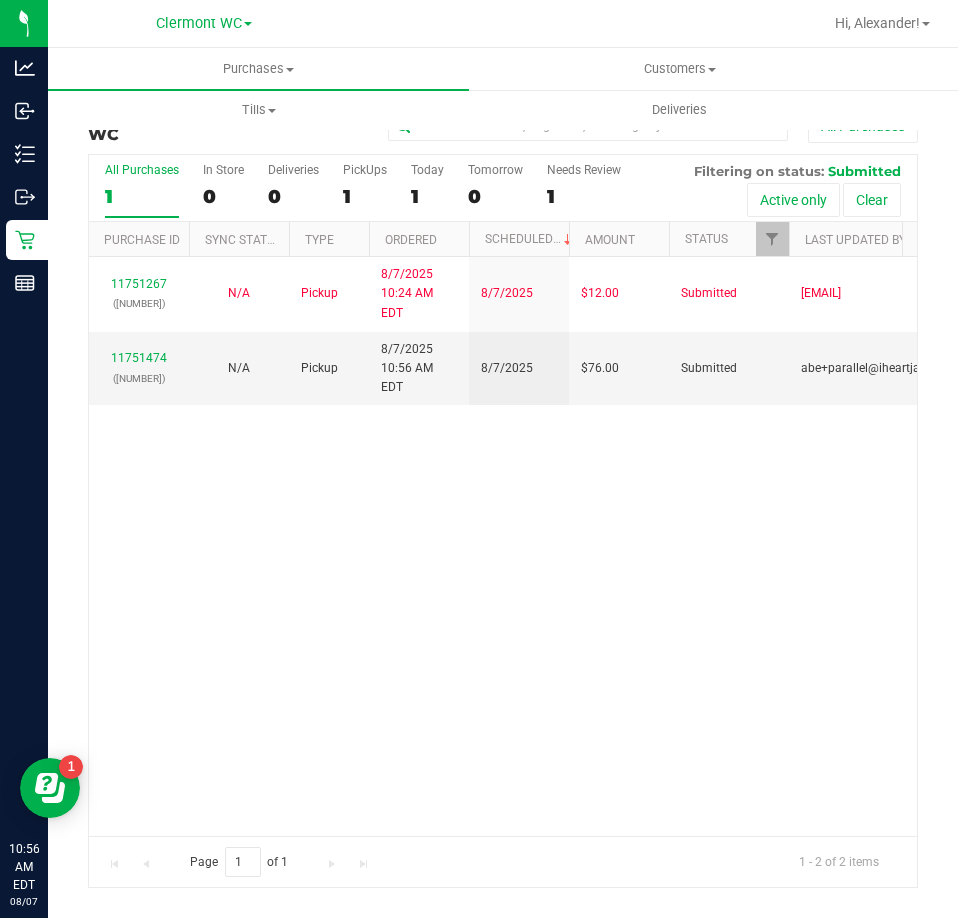 click on "[NUMBER]
([NUMBER])
N/A
Pickup [DATE] [TIME] [DATE]
$12.00
Submitted [EMAIL]
[NUMBER]
([NUMBER])
N/A
Pickup [DATE] [TIME] [DATE]
$76.00
Submitted [EMAIL]" at bounding box center (503, 546) 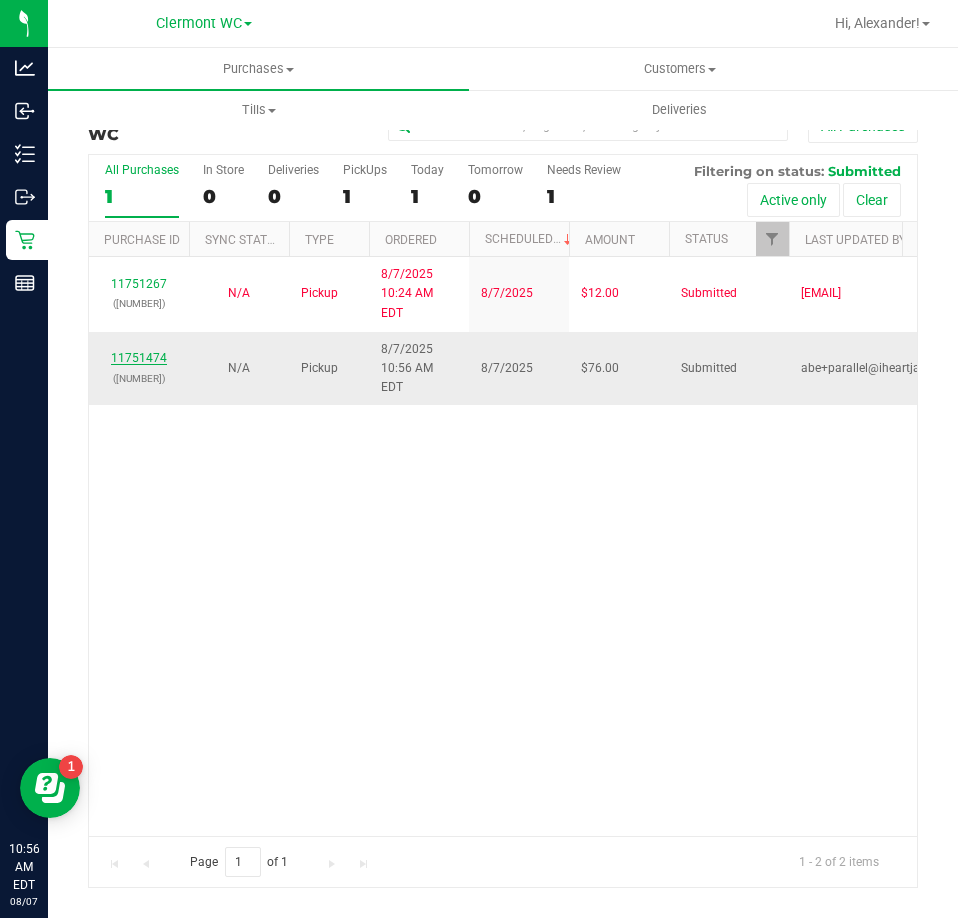 click on "11751474" at bounding box center (139, 358) 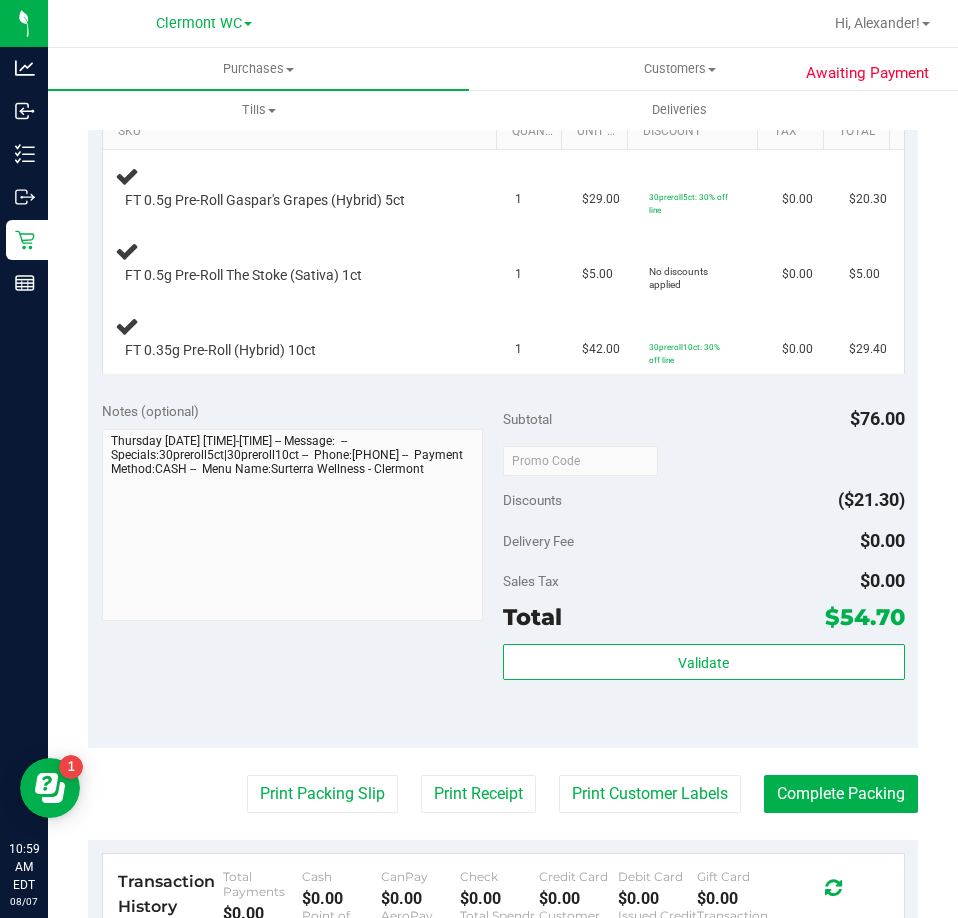 scroll, scrollTop: 500, scrollLeft: 0, axis: vertical 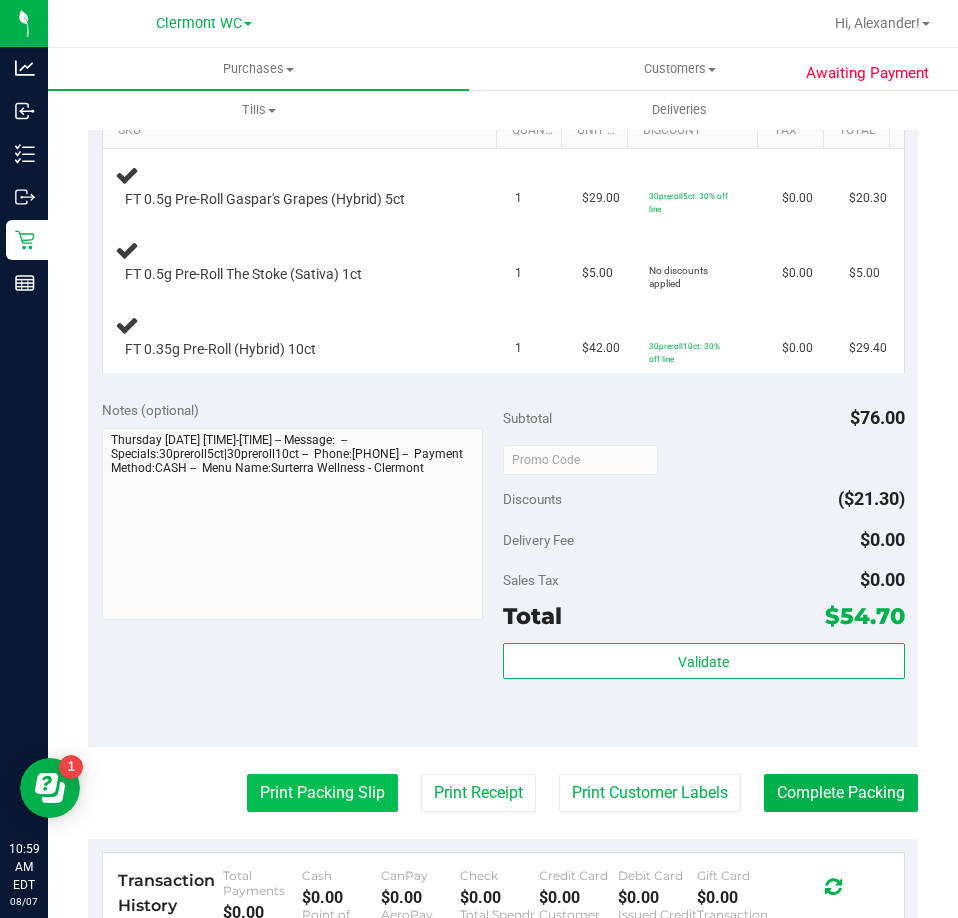 click on "Print Packing Slip" at bounding box center (322, 793) 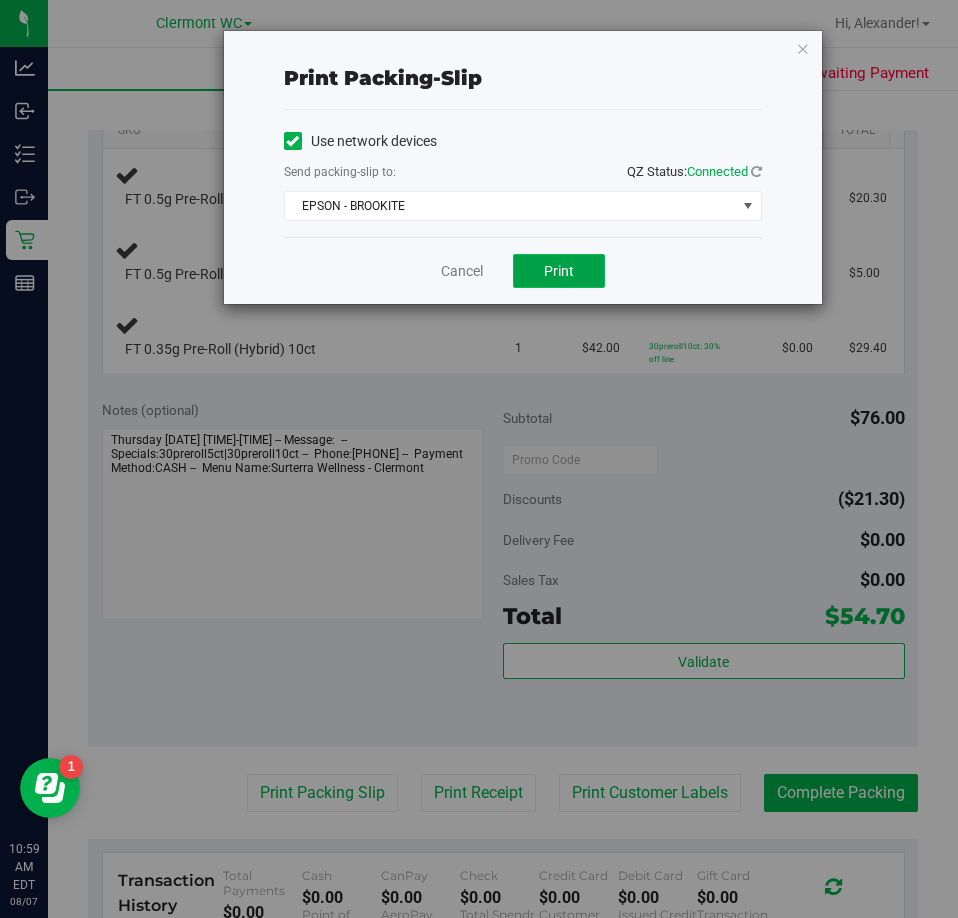 click on "Print" at bounding box center (559, 271) 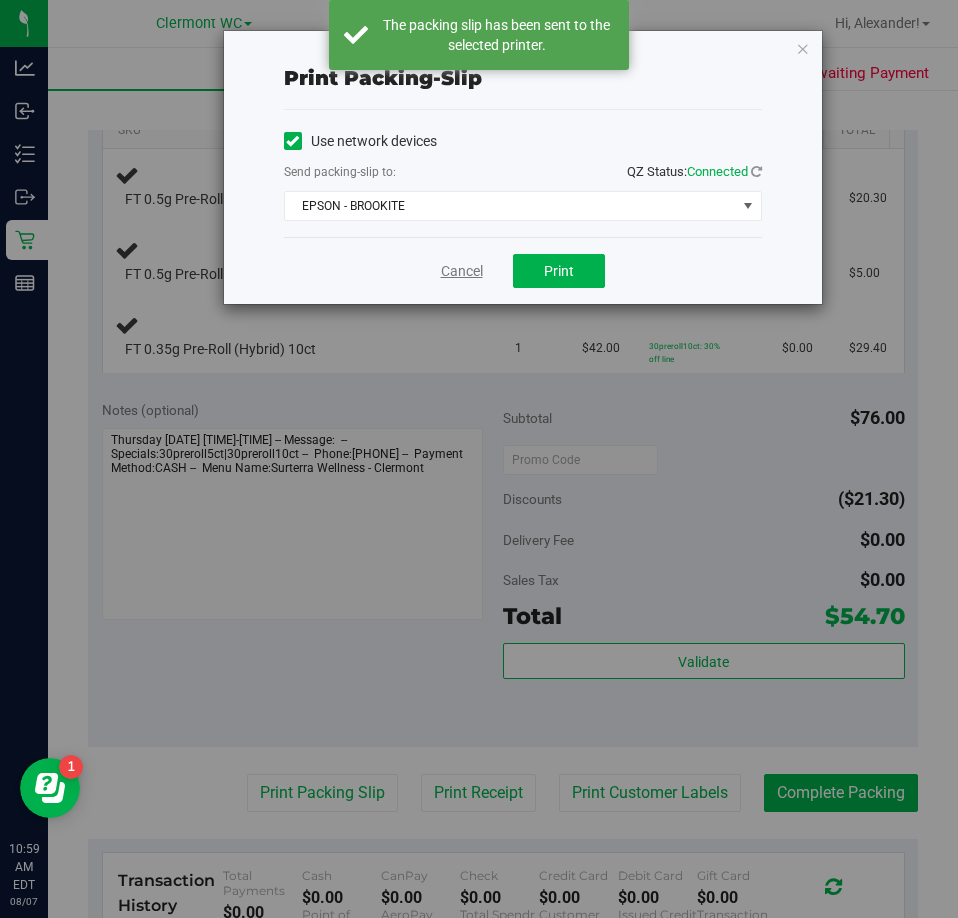 click on "Cancel" at bounding box center [462, 271] 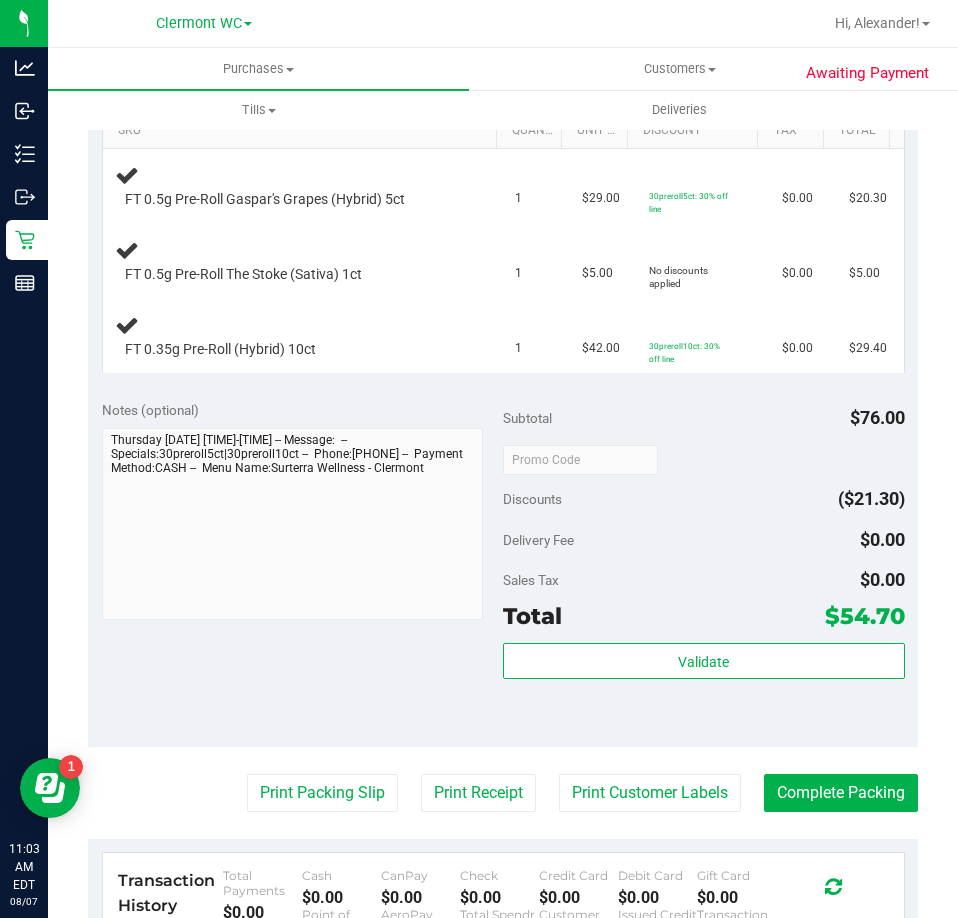 type 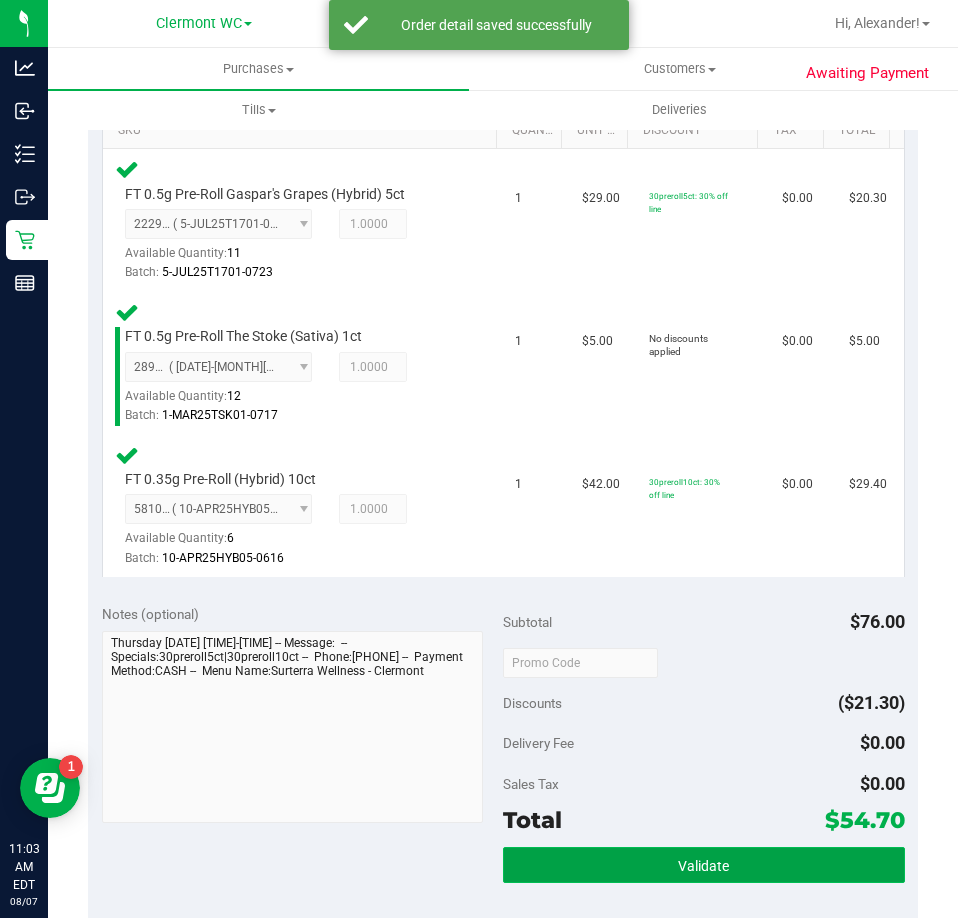click on "Validate" at bounding box center (704, 865) 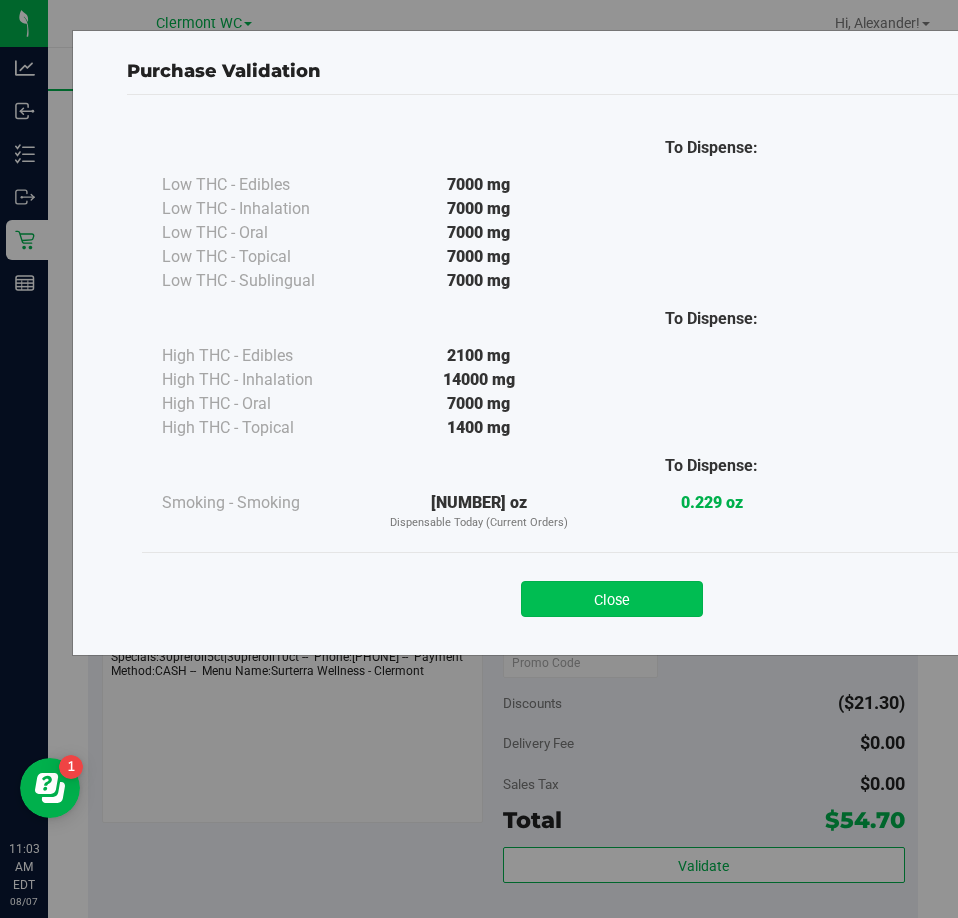 click on "Close" at bounding box center (612, 599) 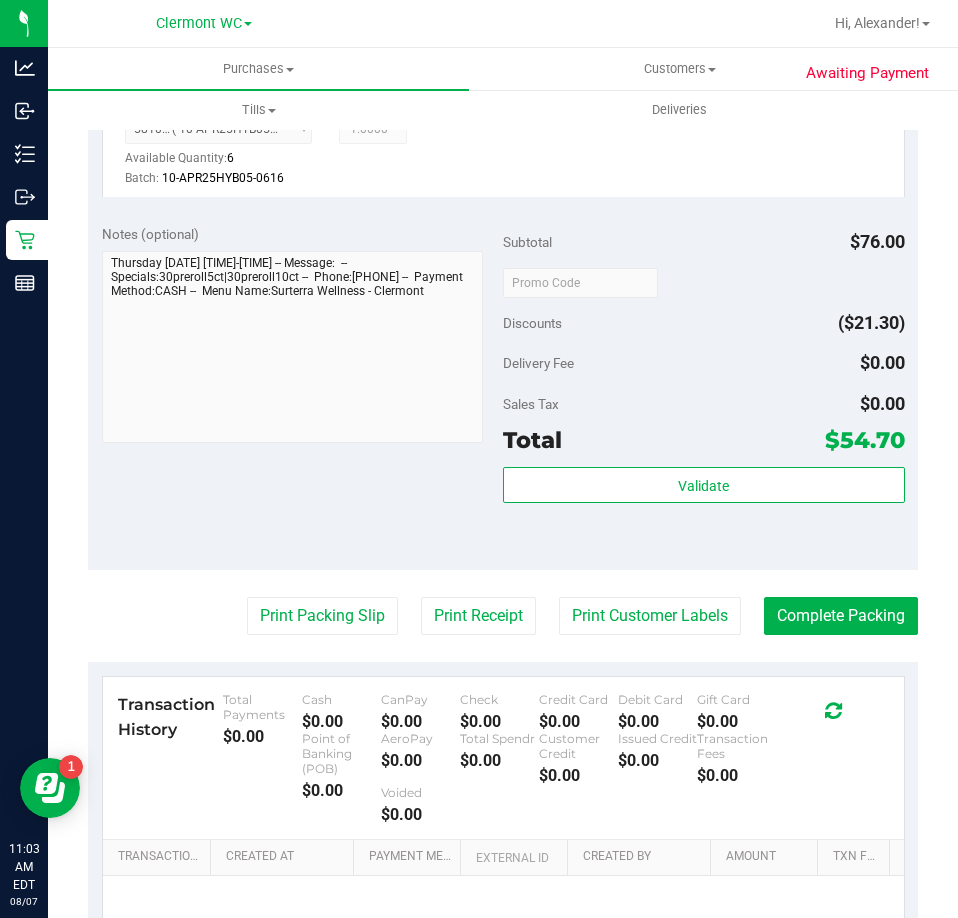 scroll, scrollTop: 1084, scrollLeft: 0, axis: vertical 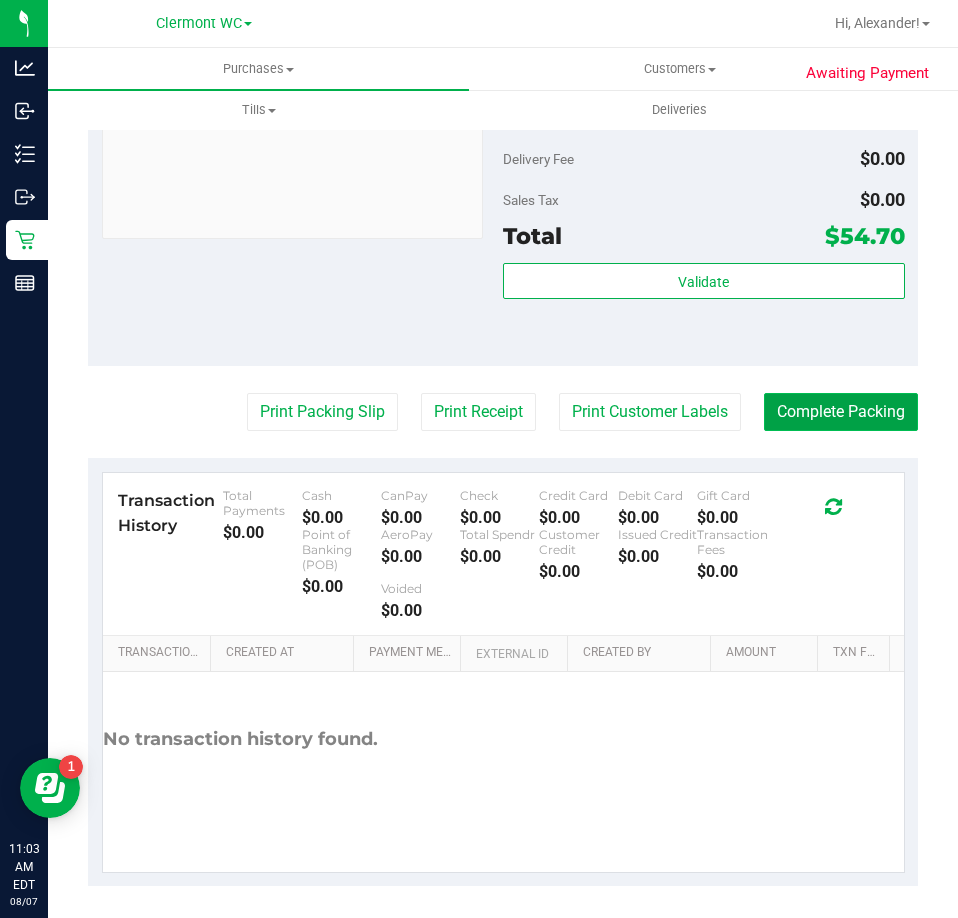 click on "Complete Packing" at bounding box center [841, 412] 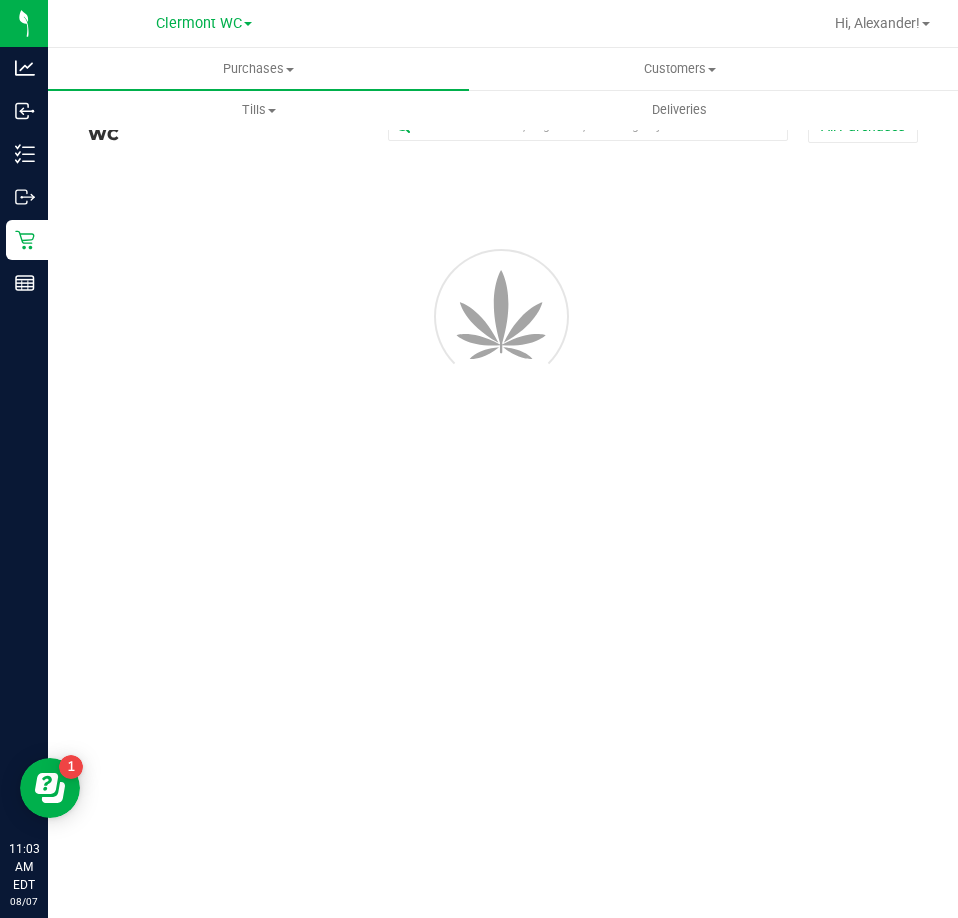 scroll, scrollTop: 0, scrollLeft: 0, axis: both 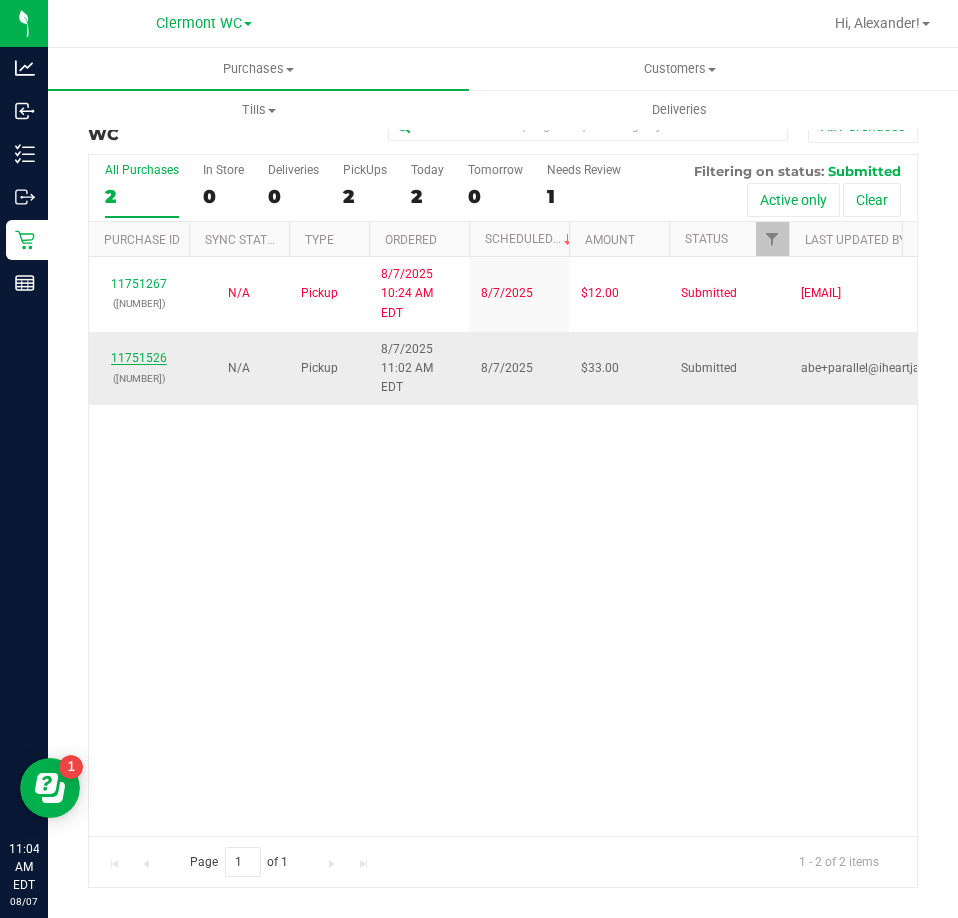 click on "11751526" at bounding box center [139, 358] 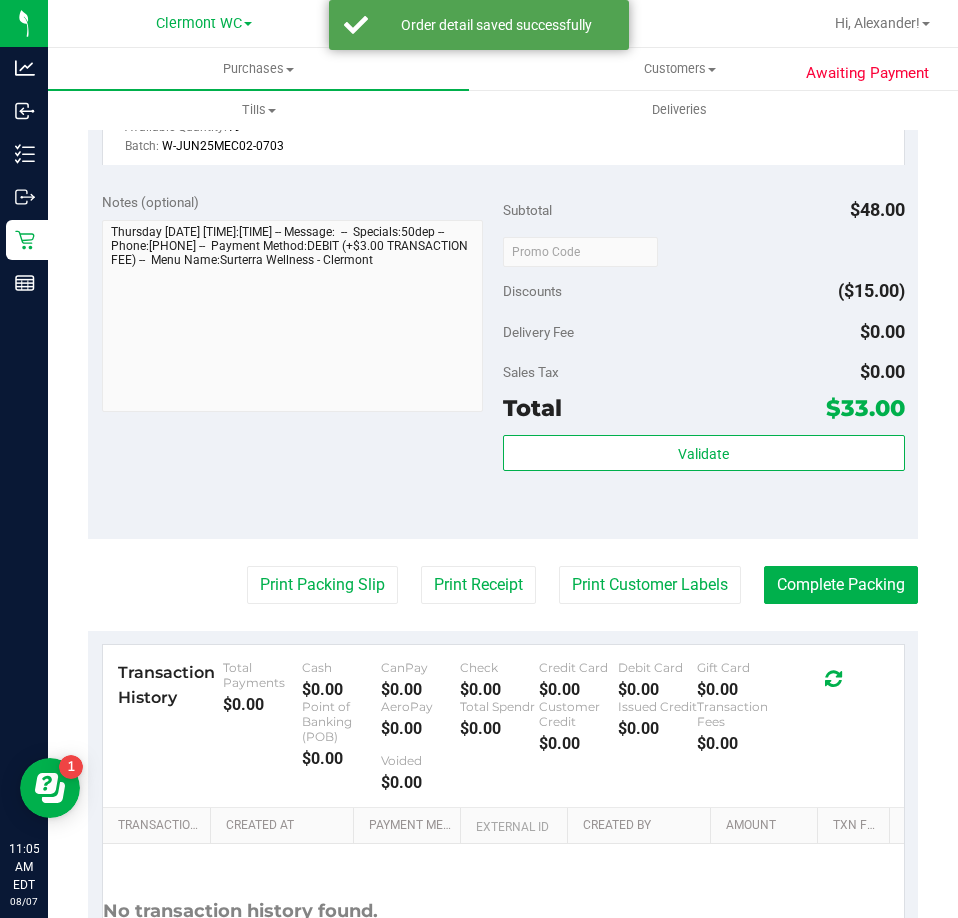 scroll, scrollTop: 800, scrollLeft: 0, axis: vertical 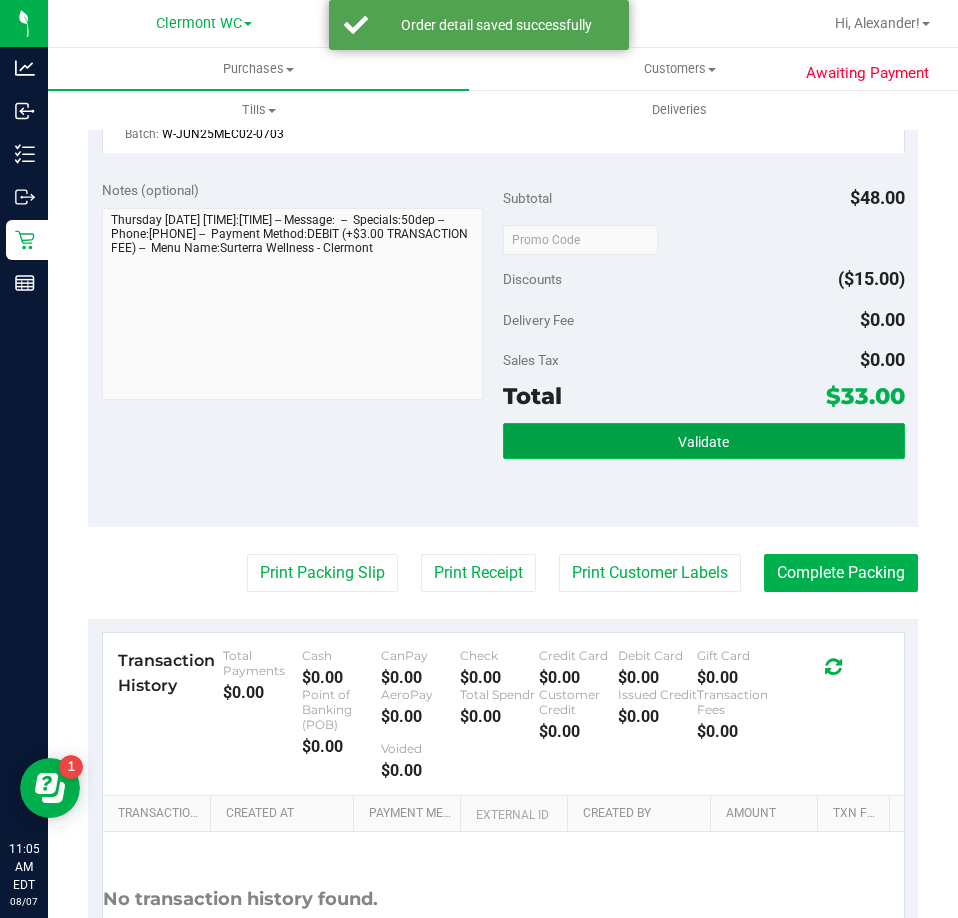 click on "Validate" at bounding box center (704, 441) 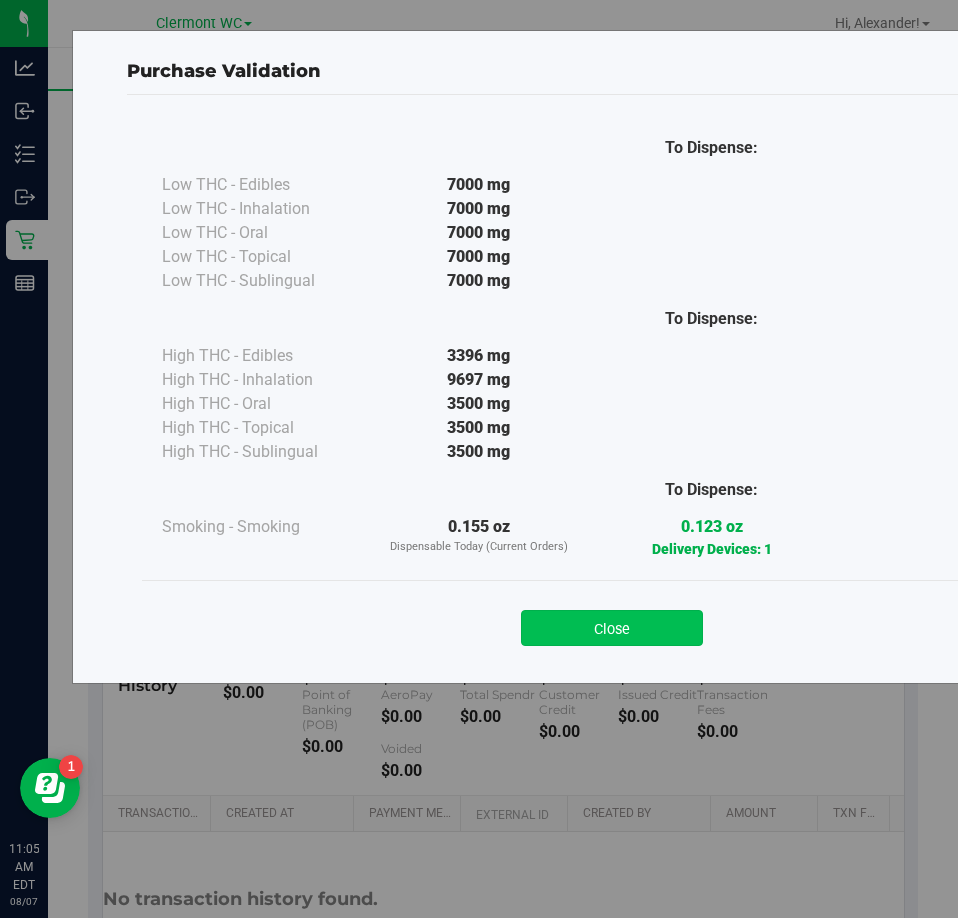 click on "Close" at bounding box center [612, 628] 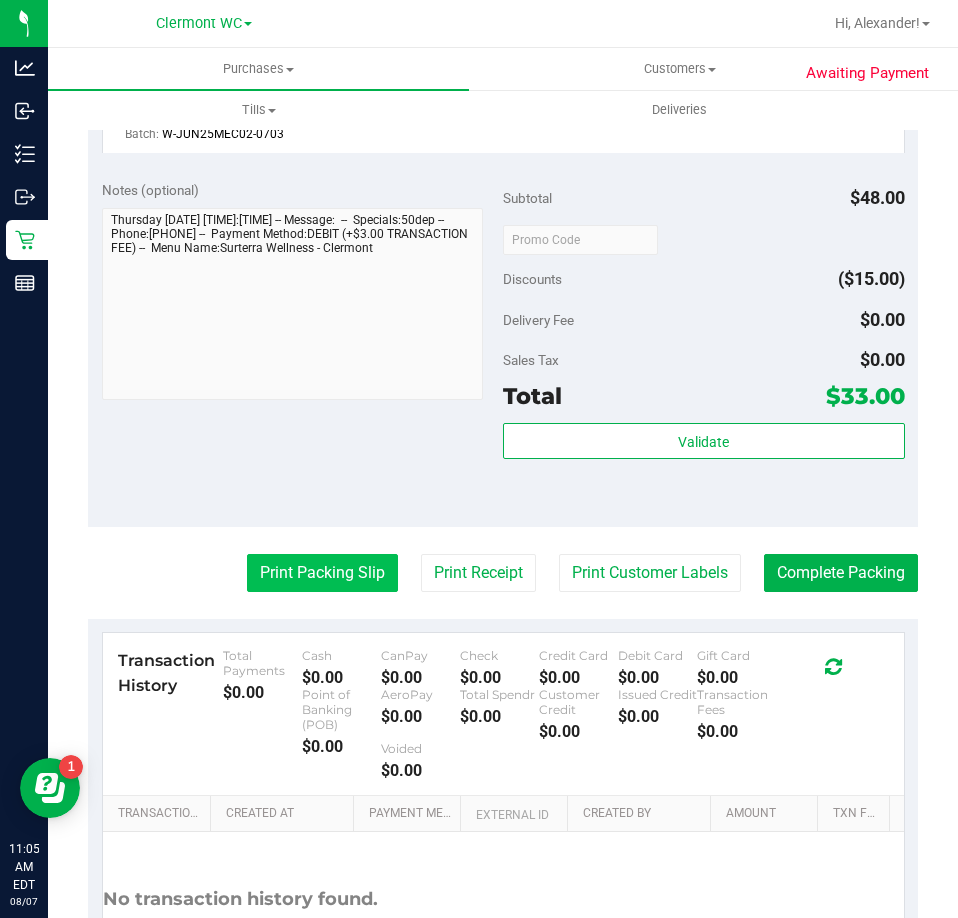click on "Print Packing Slip" at bounding box center (322, 573) 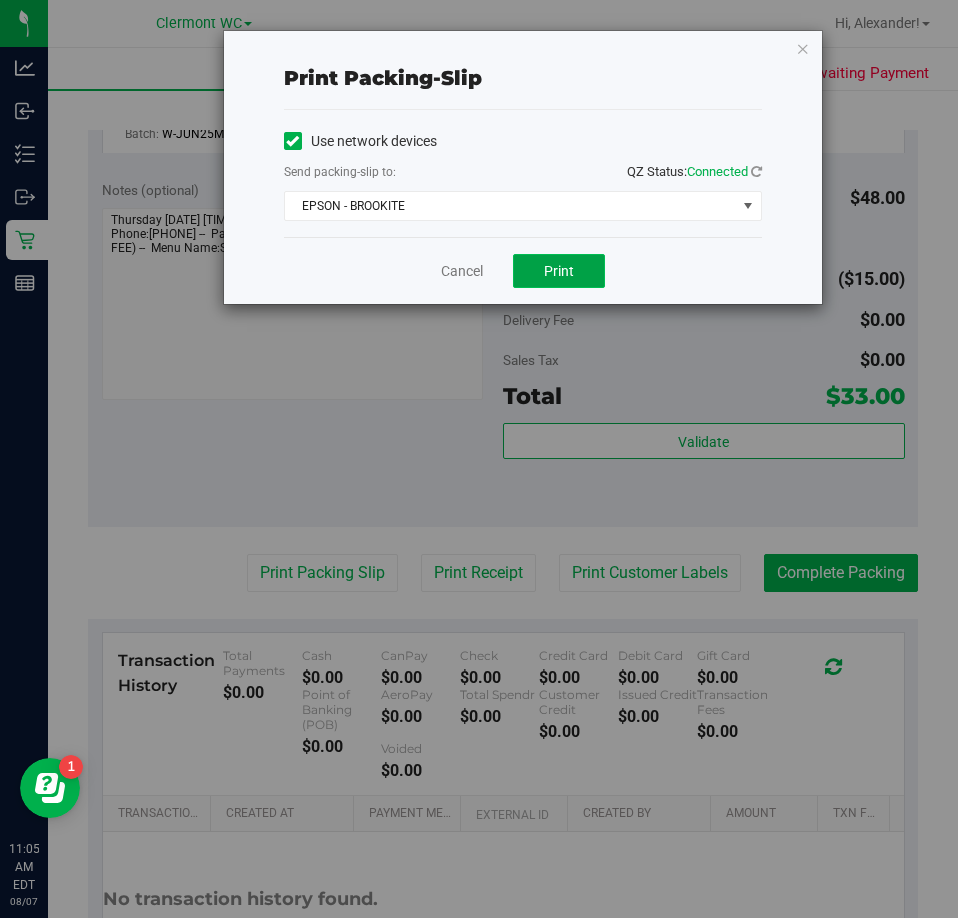 click on "Print" at bounding box center (559, 271) 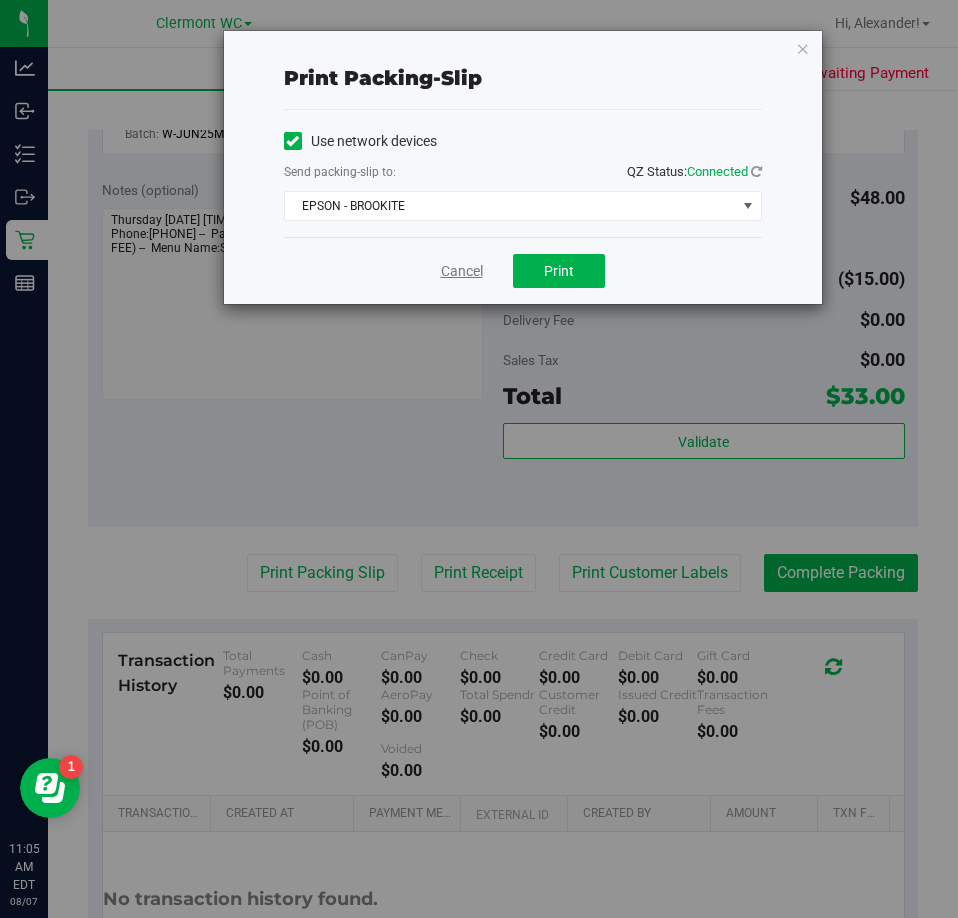 click on "Cancel" at bounding box center [462, 271] 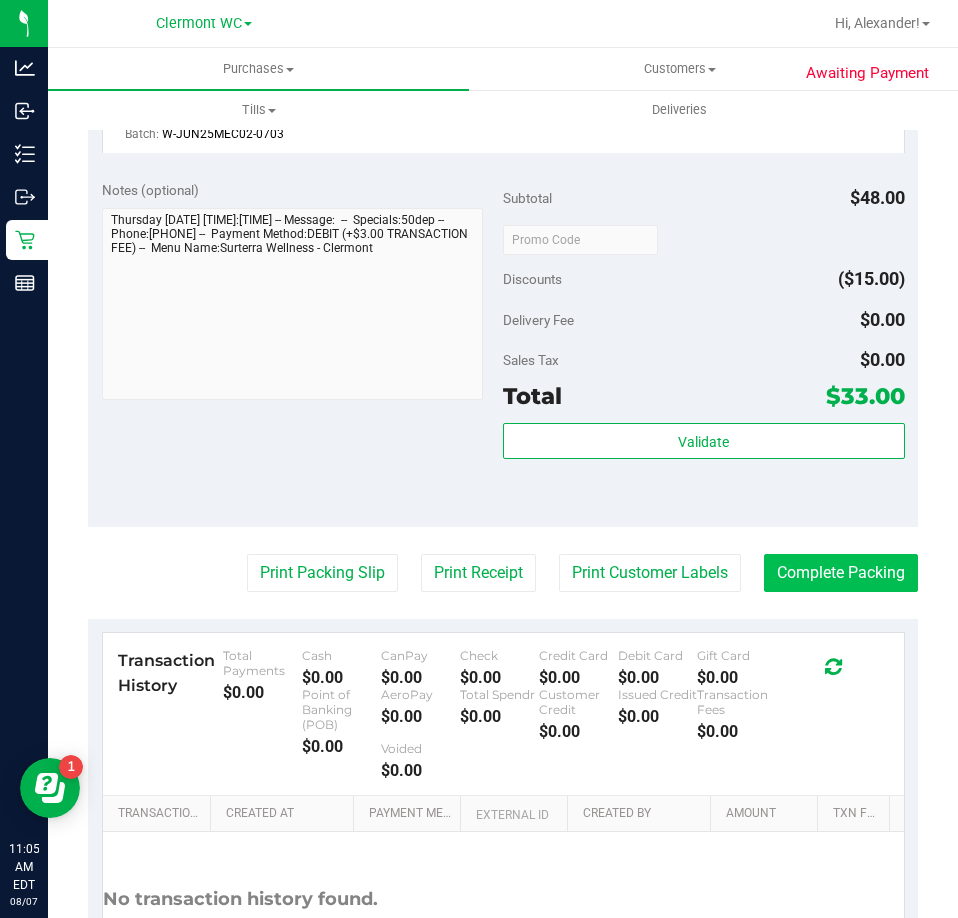 click on "Complete Packing" at bounding box center [841, 573] 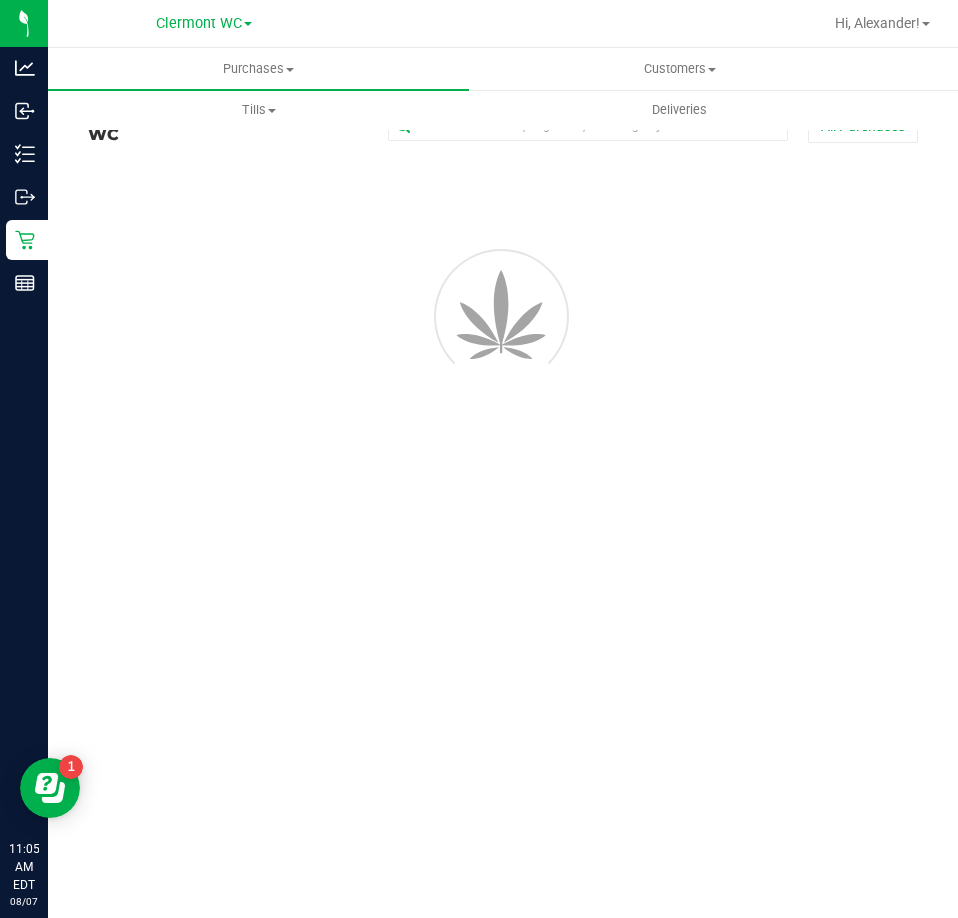 scroll, scrollTop: 0, scrollLeft: 0, axis: both 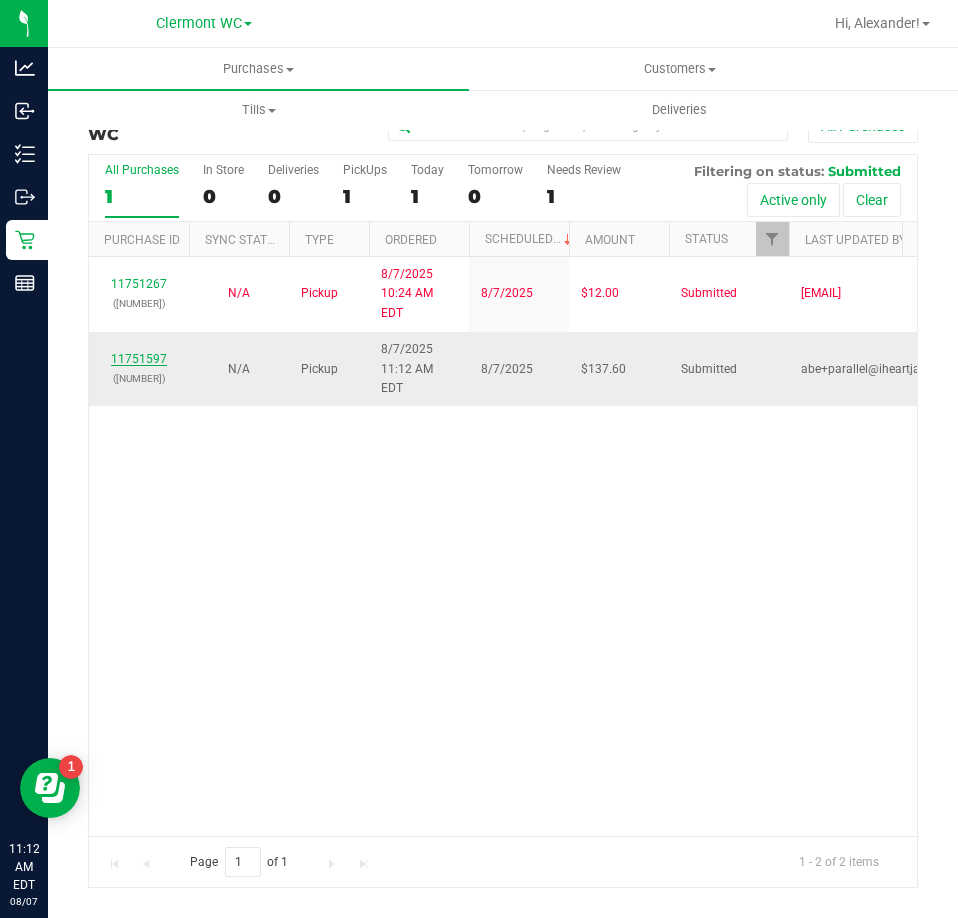 click on "11751597" at bounding box center (139, 359) 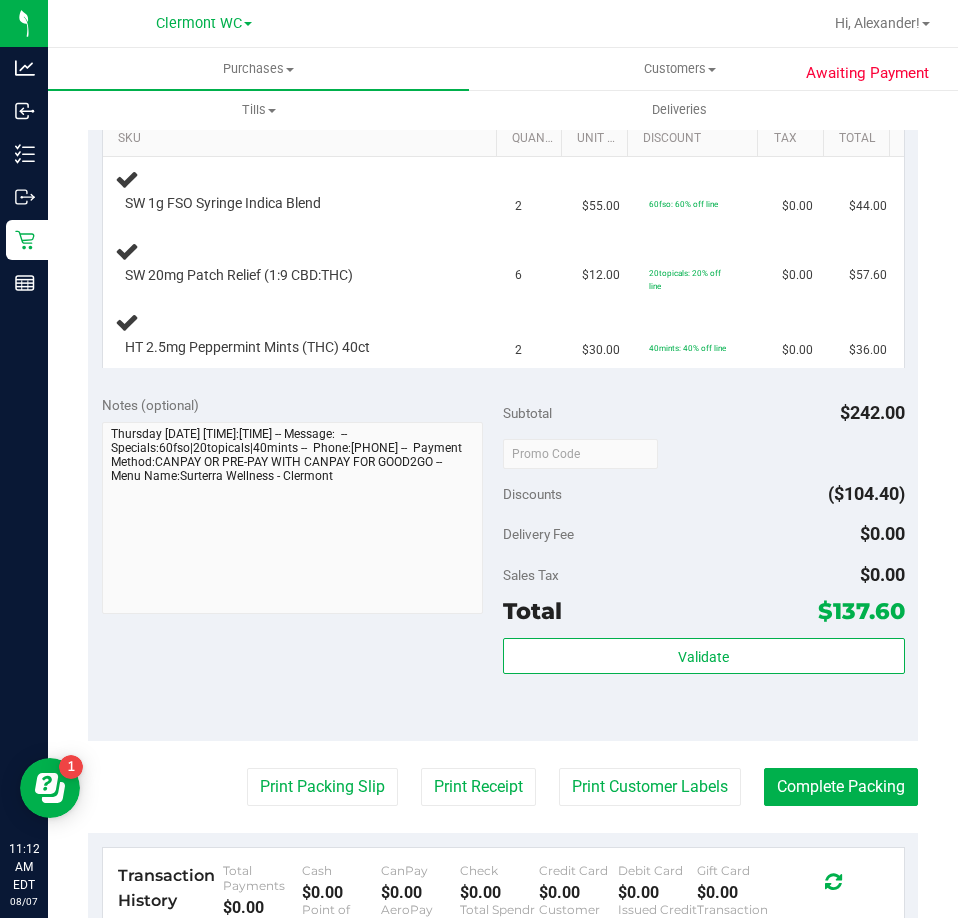 scroll, scrollTop: 500, scrollLeft: 0, axis: vertical 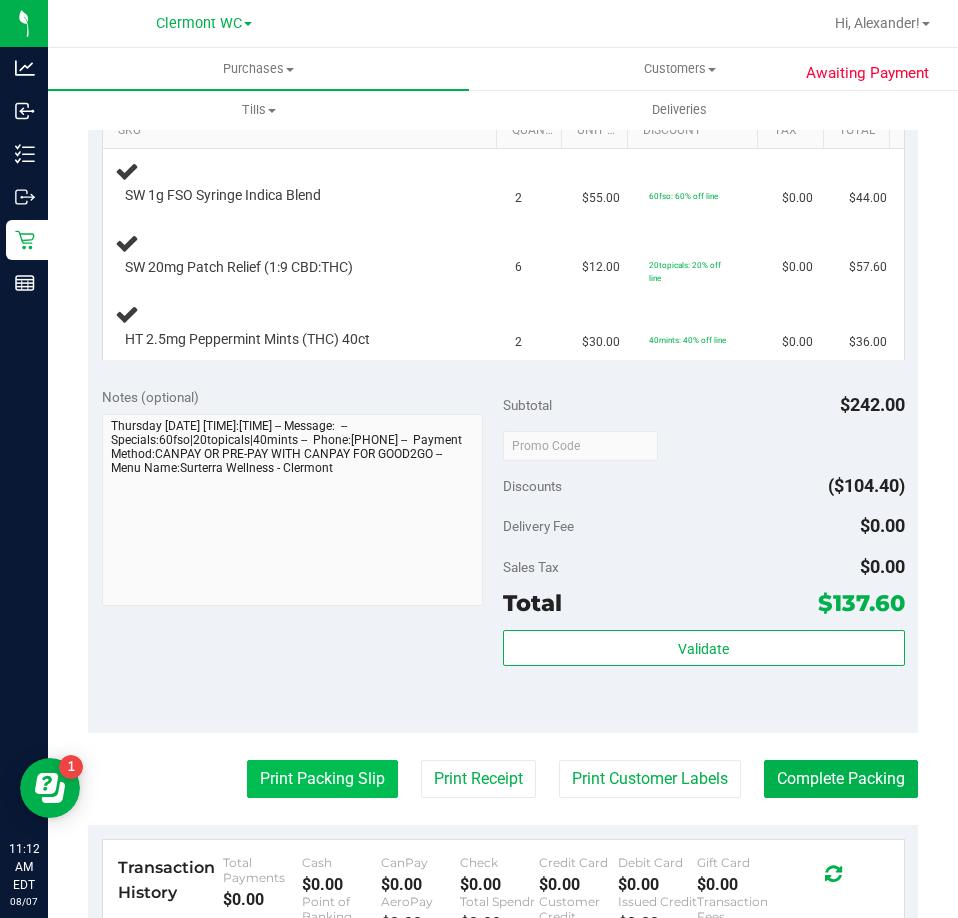 click on "Print Packing Slip" at bounding box center [322, 779] 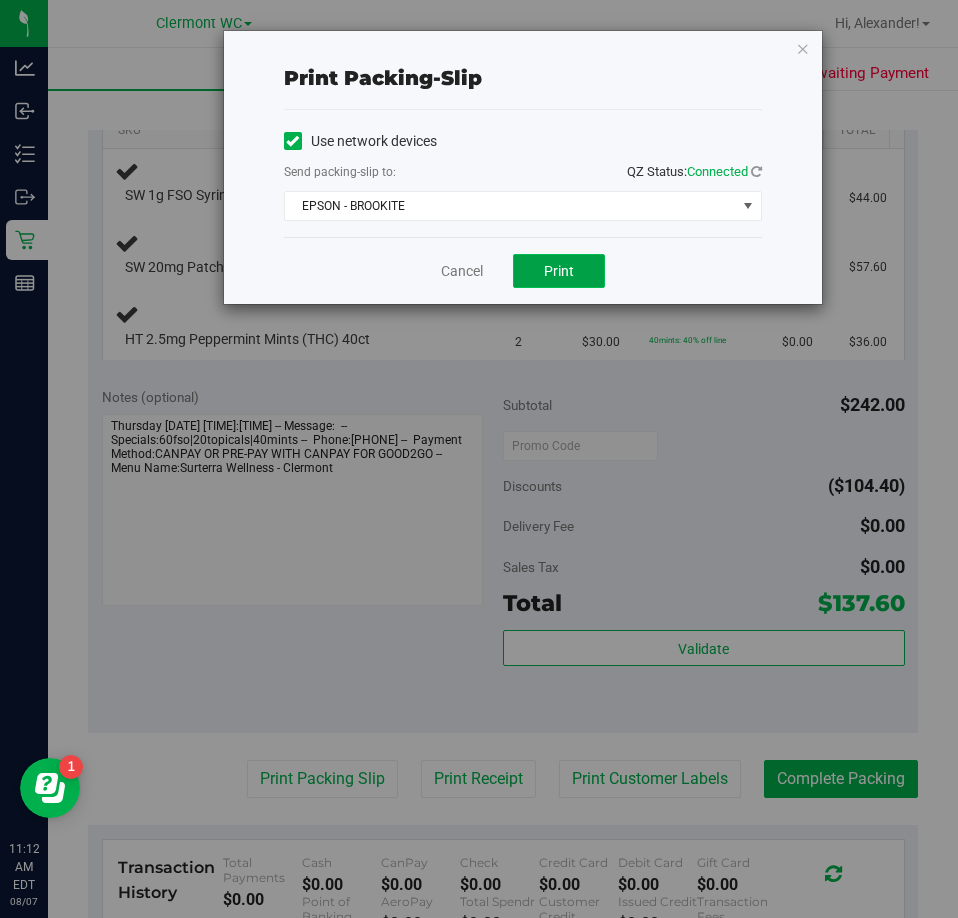 click on "Print" at bounding box center (559, 271) 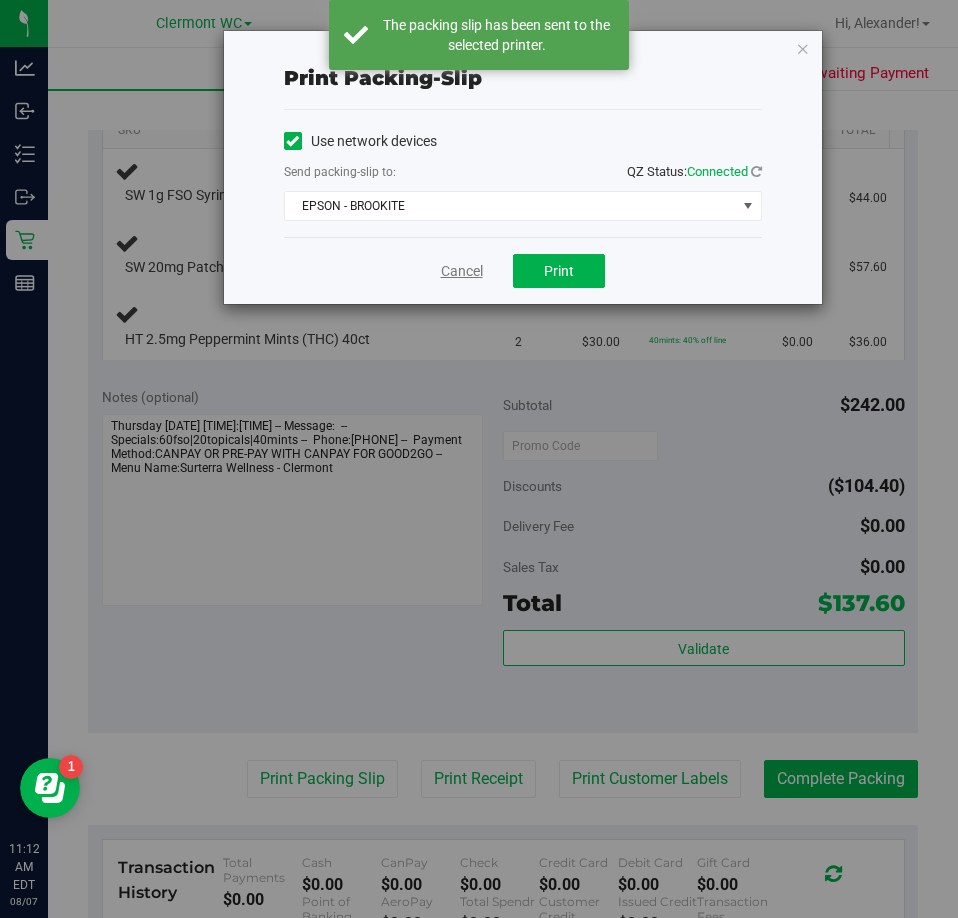 click on "Cancel" at bounding box center [462, 271] 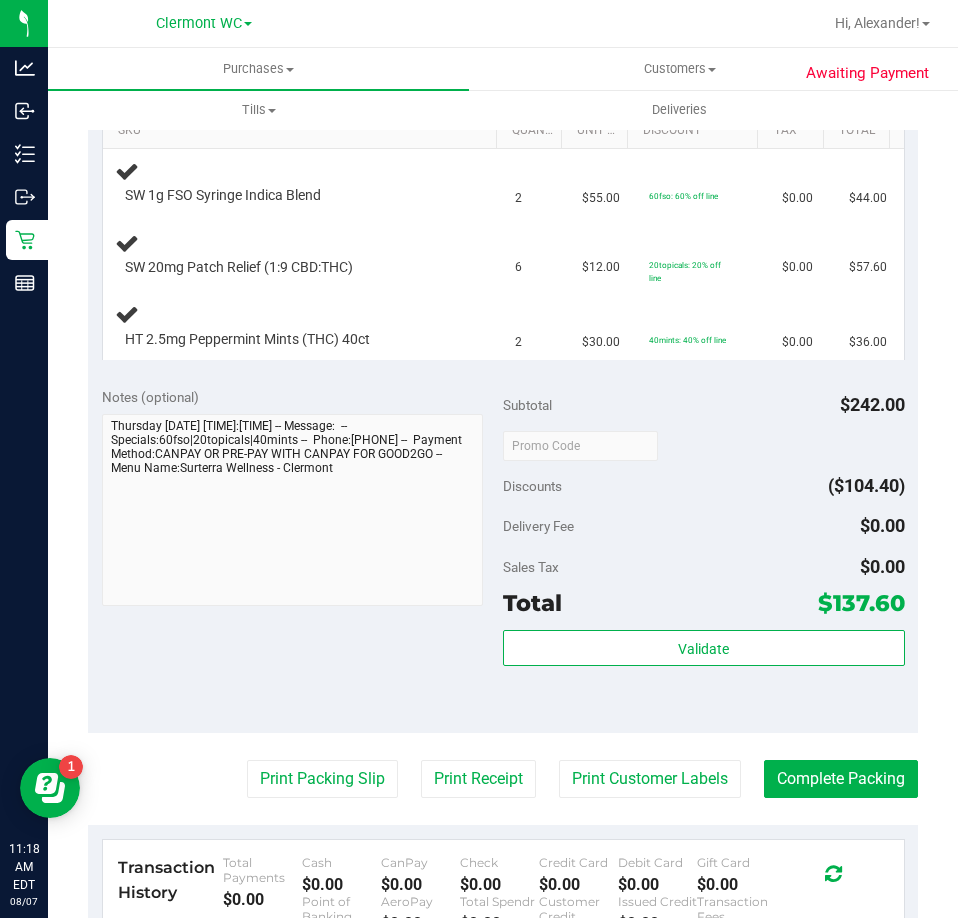 type 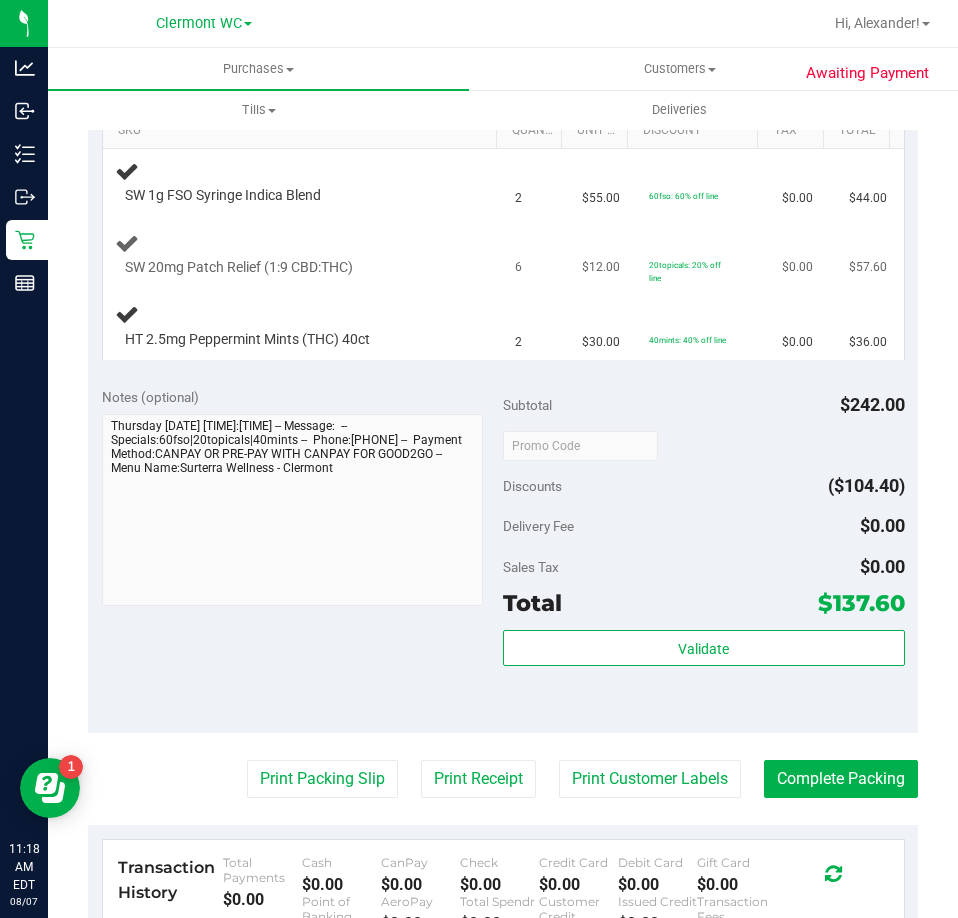 click on "SW 20mg Patch Relief (1:9 CBD:THC)" at bounding box center [303, 254] 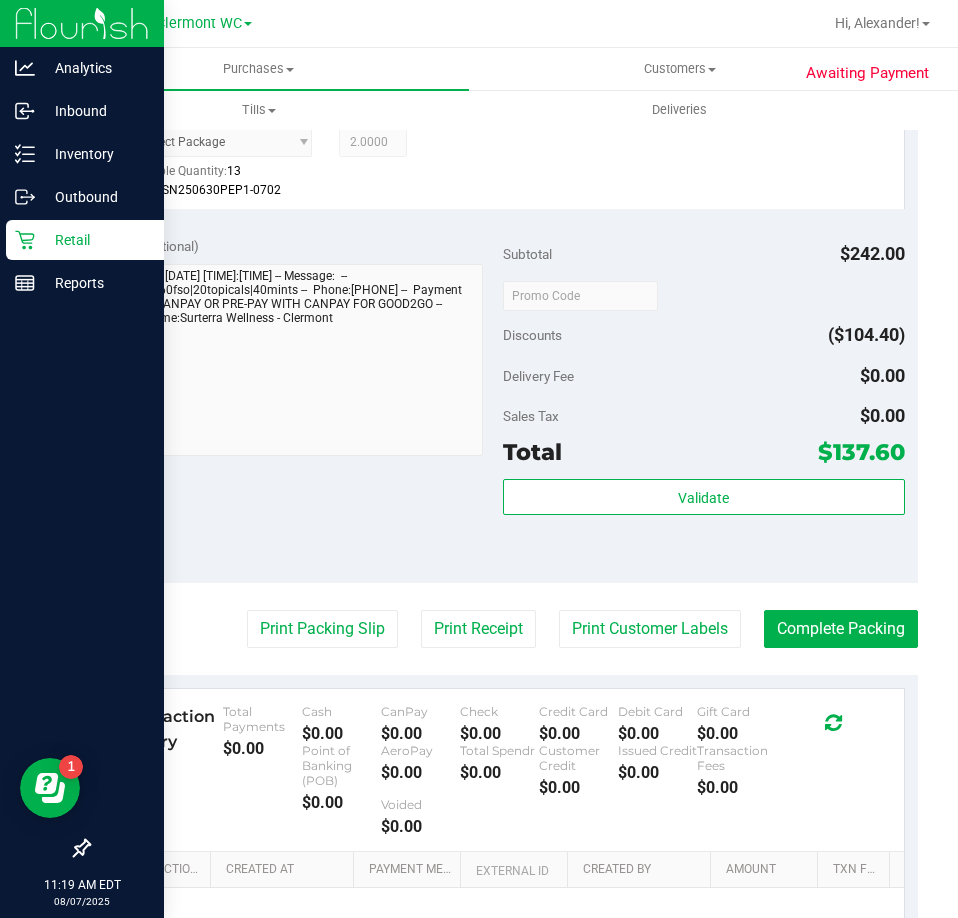 scroll, scrollTop: 961, scrollLeft: 0, axis: vertical 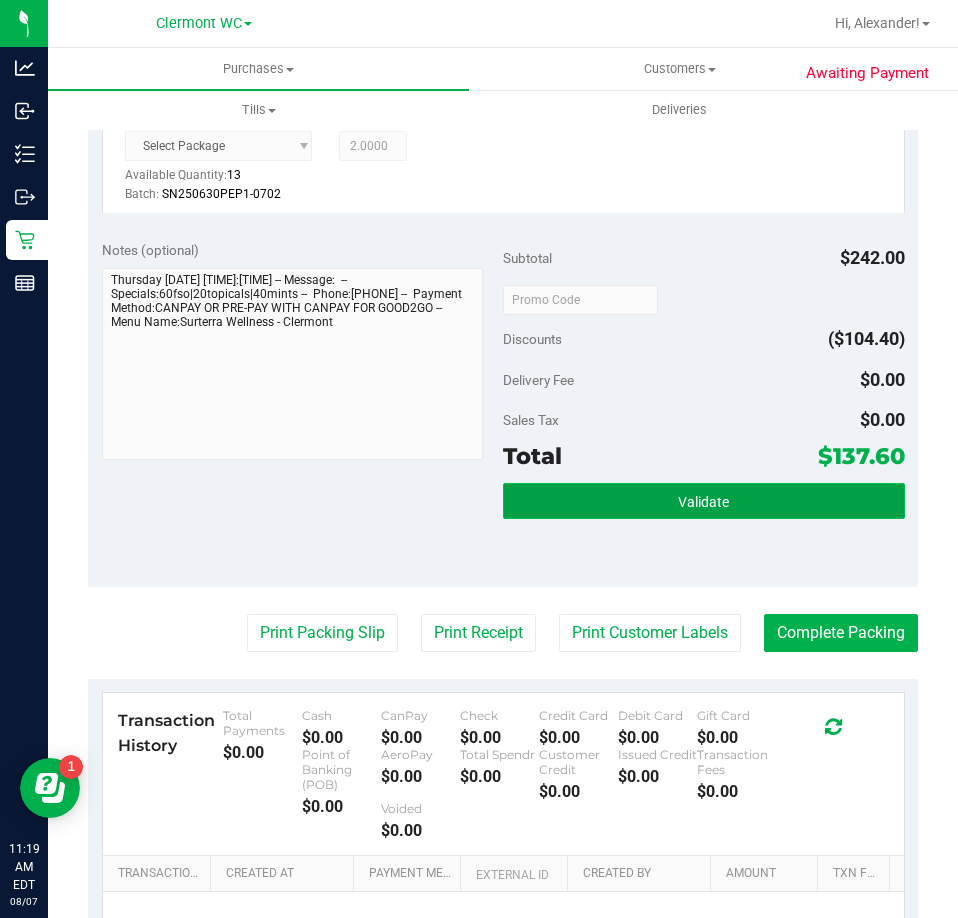 click on "Validate" at bounding box center [704, 501] 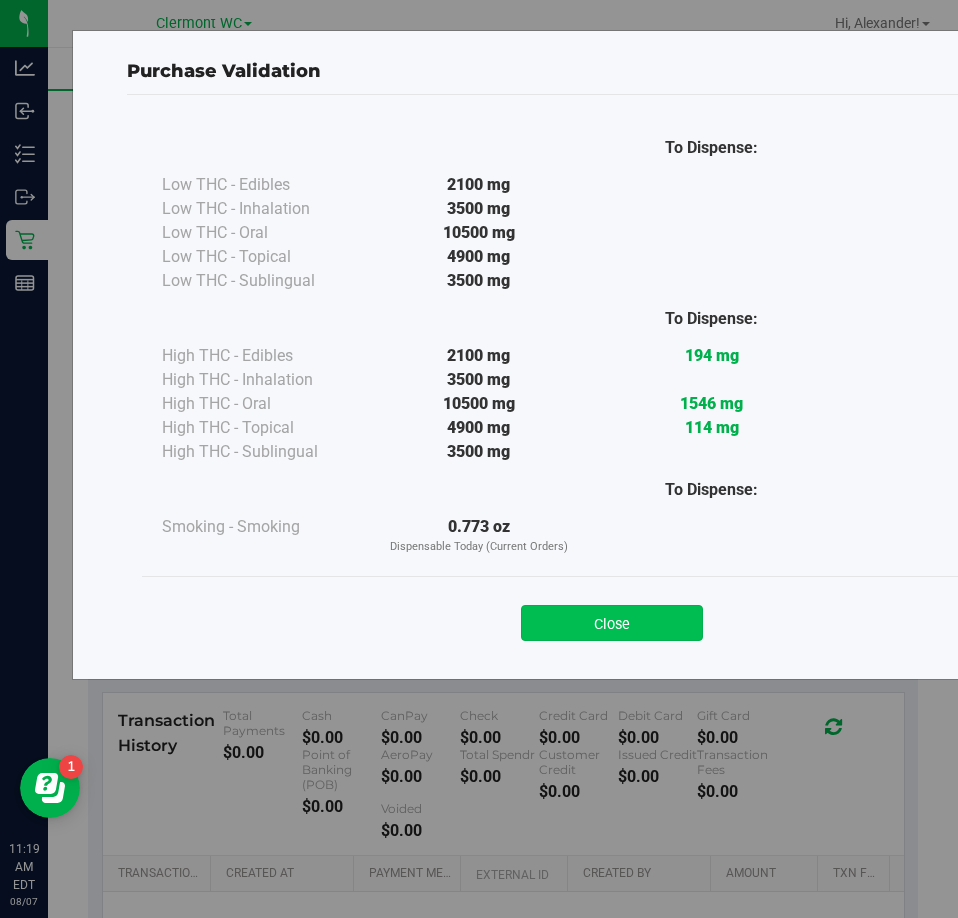 click on "Close" at bounding box center (612, 623) 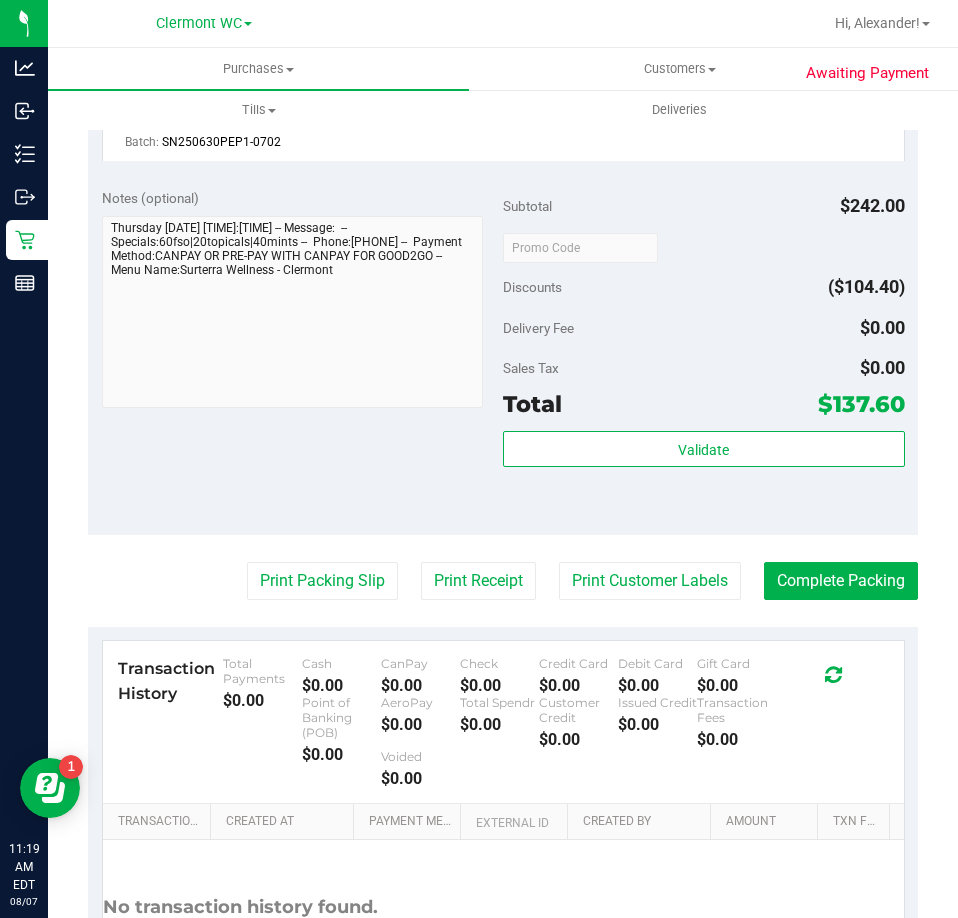 scroll, scrollTop: 1051, scrollLeft: 0, axis: vertical 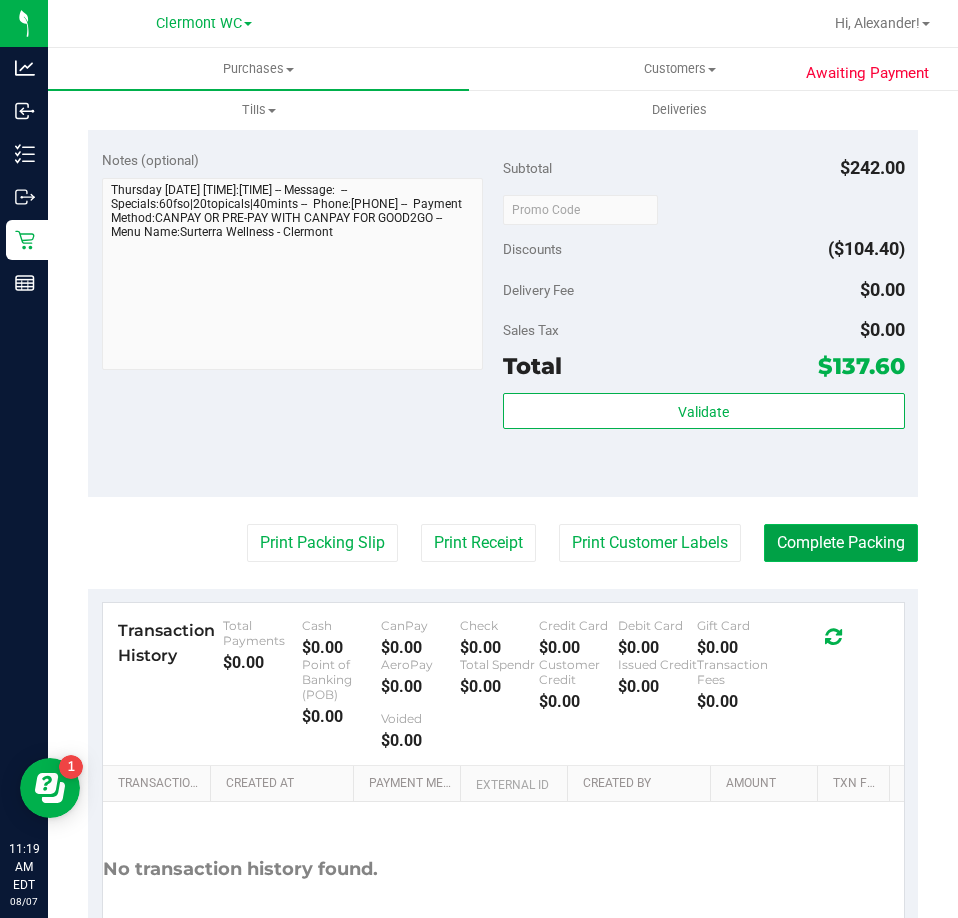 click on "Complete Packing" at bounding box center [841, 543] 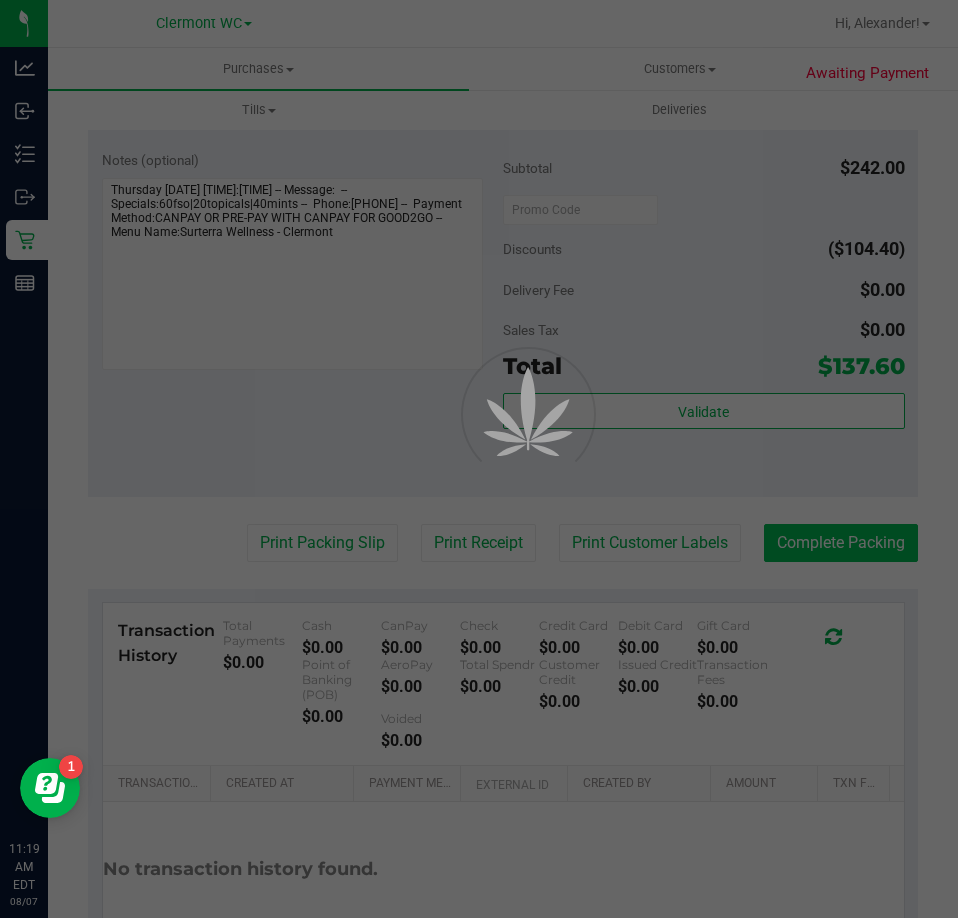 scroll, scrollTop: 0, scrollLeft: 0, axis: both 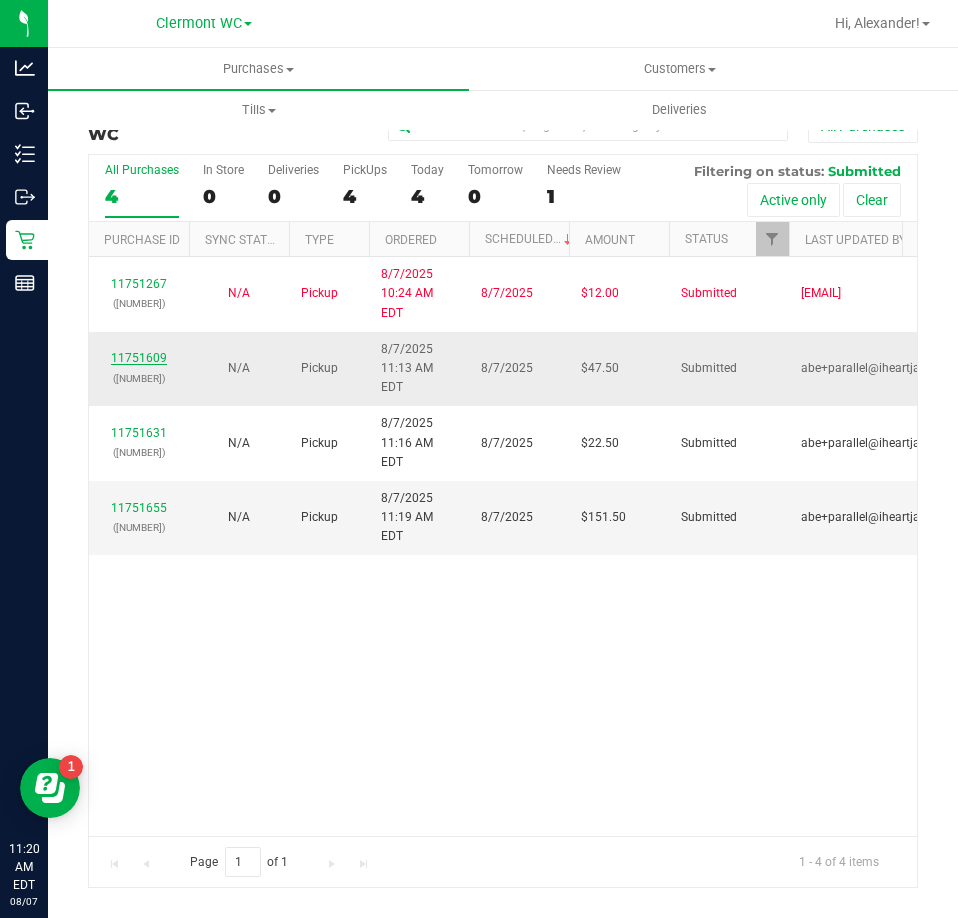 click on "11751609" at bounding box center (139, 358) 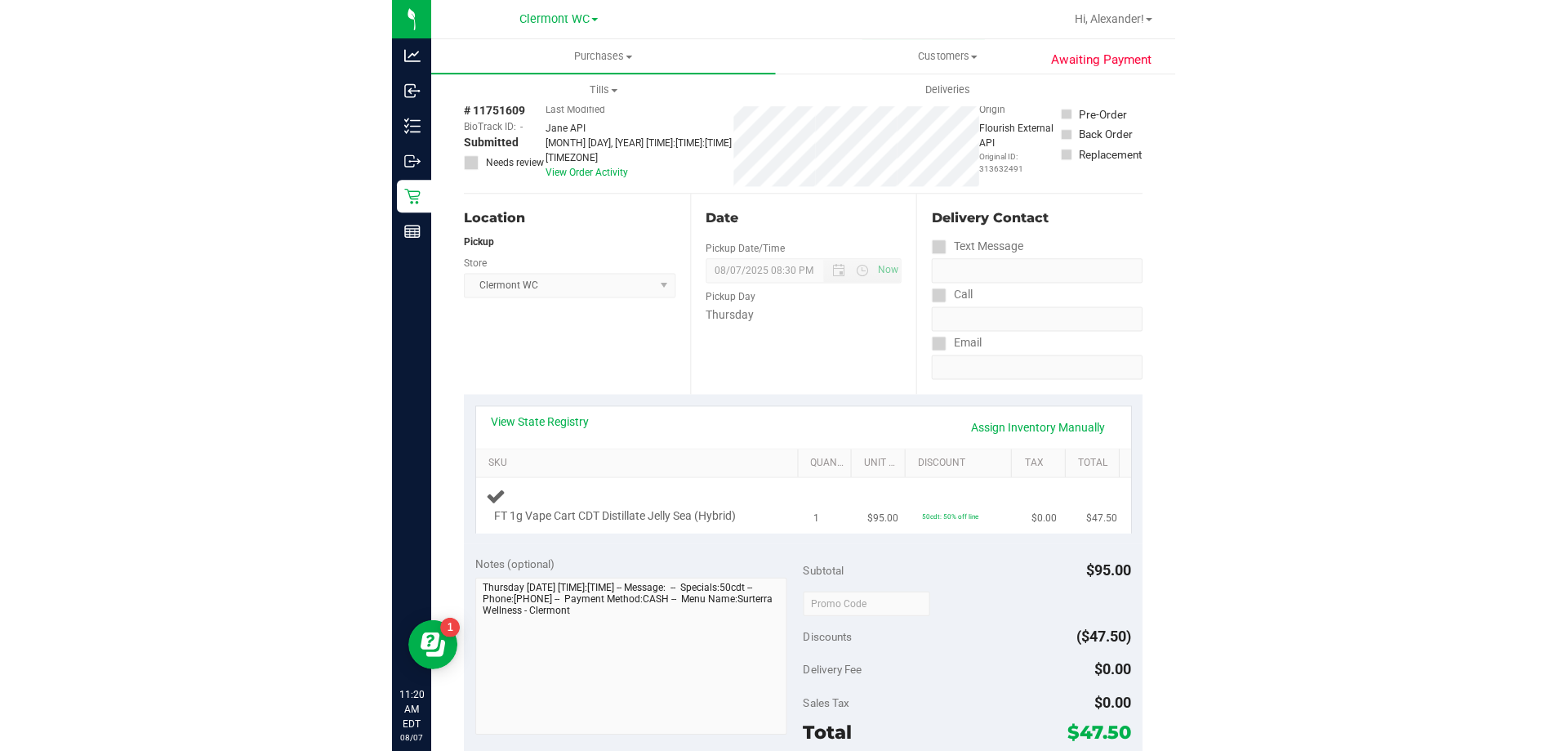 scroll, scrollTop: 82, scrollLeft: 0, axis: vertical 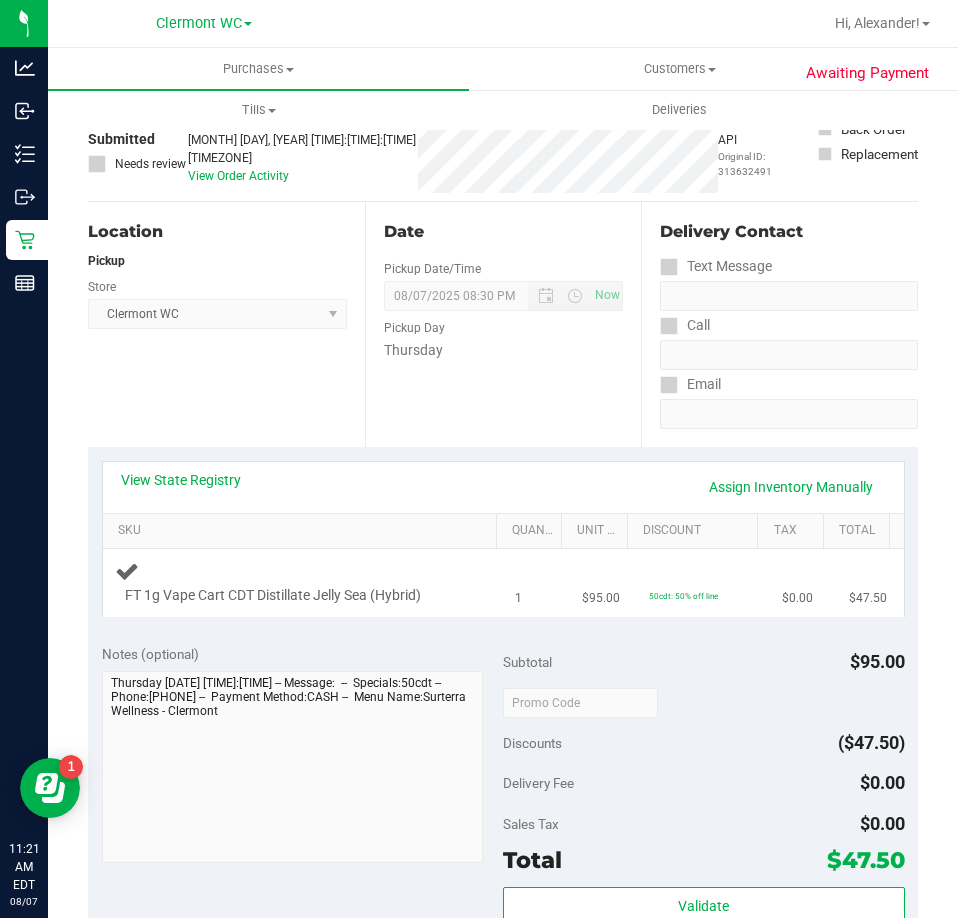 click on "FT 1g Vape Cart CDT Distillate Jelly Sea (Hybrid)" at bounding box center [273, 595] 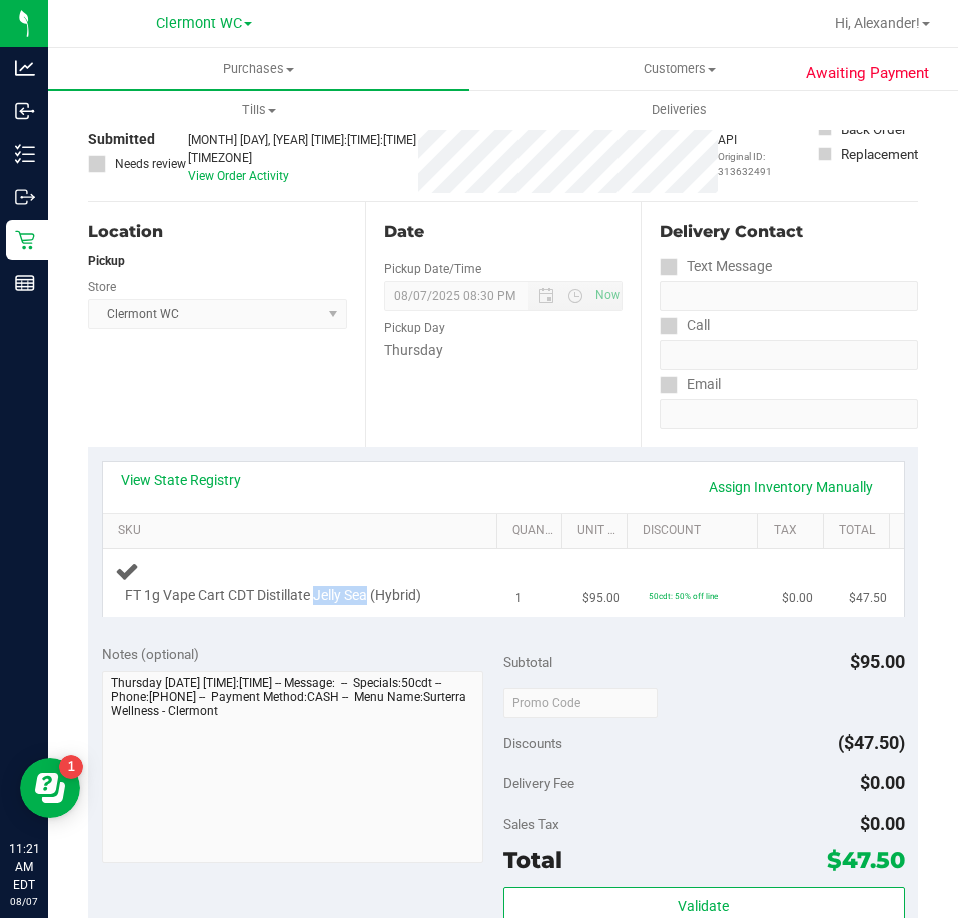 drag, startPoint x: 328, startPoint y: 587, endPoint x: 351, endPoint y: 591, distance: 23.345236 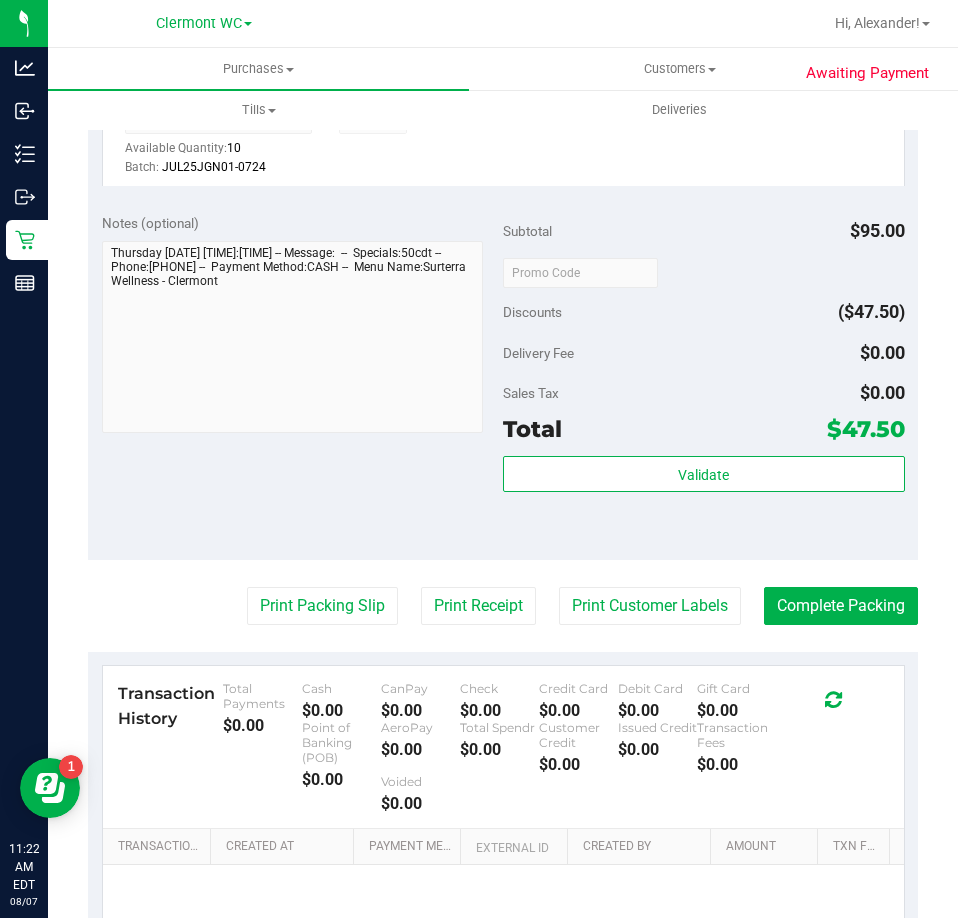 scroll, scrollTop: 606, scrollLeft: 0, axis: vertical 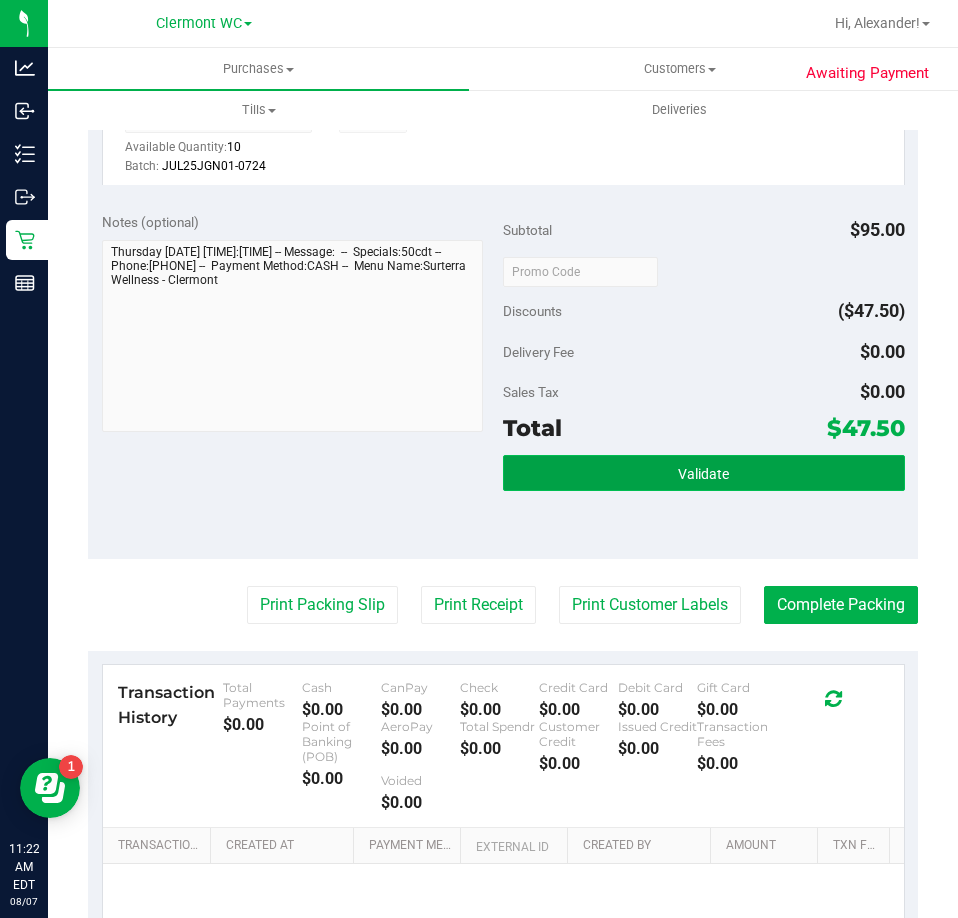 click on "Validate" at bounding box center (703, 474) 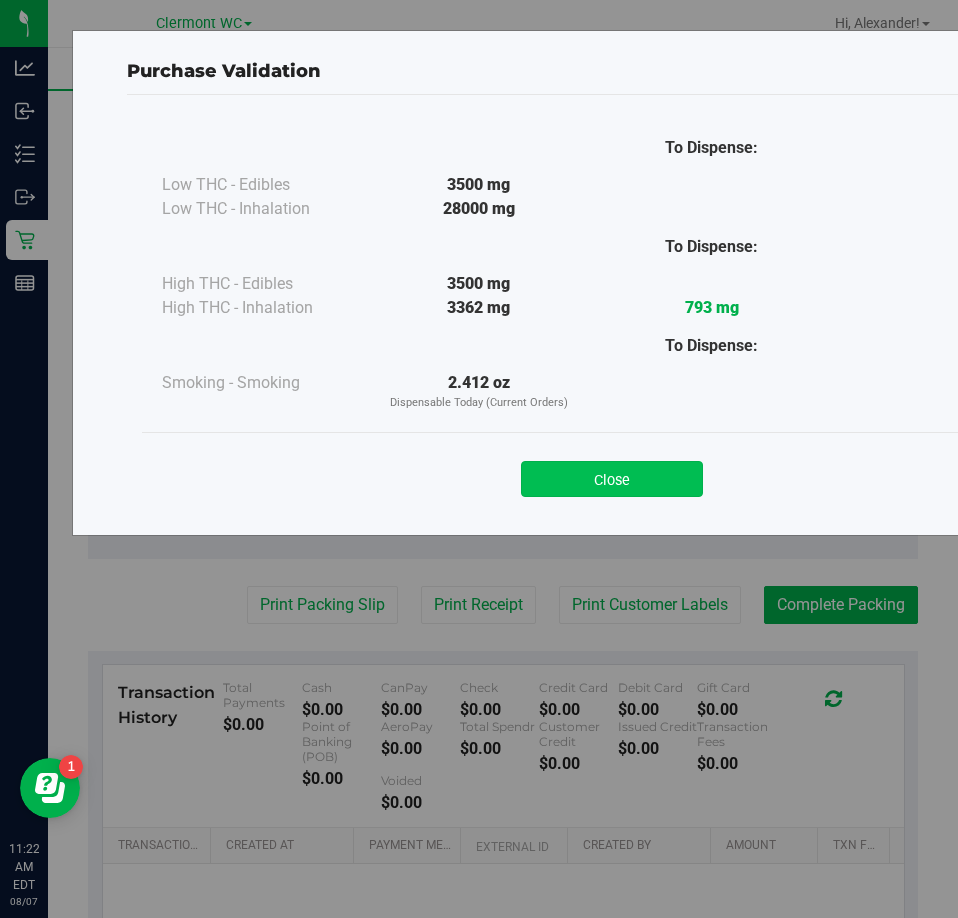 click on "Close" at bounding box center [612, 479] 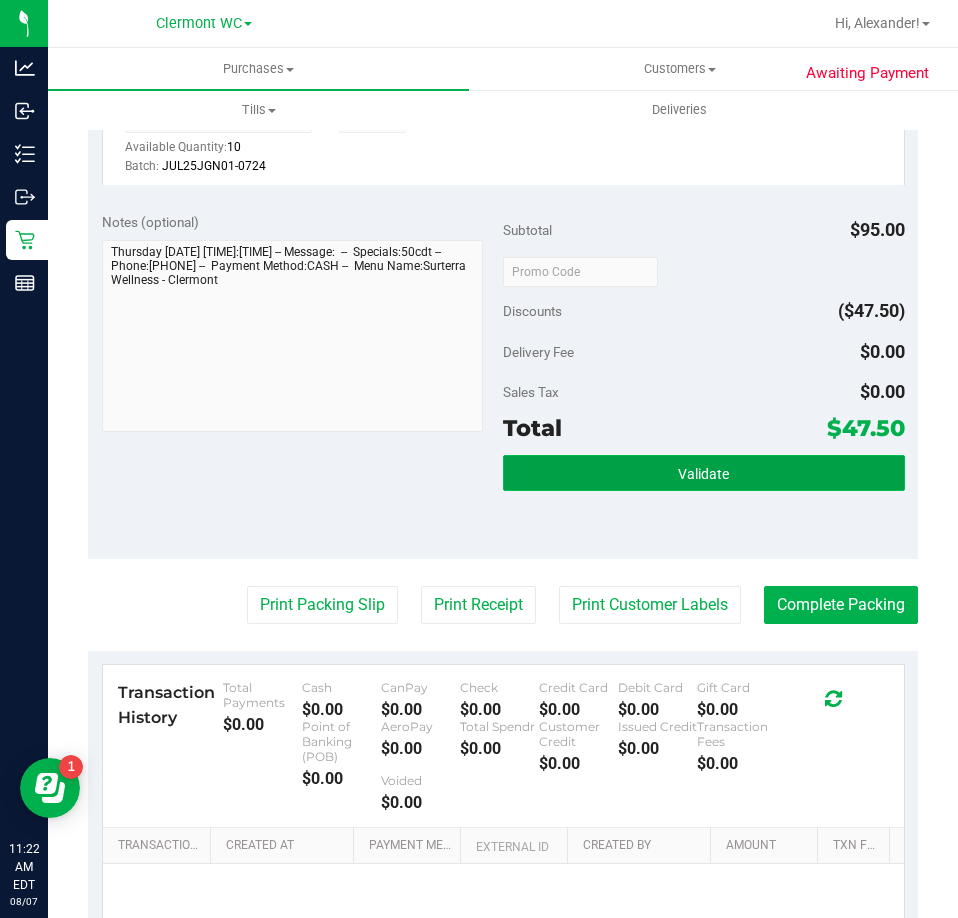 click on "Validate" at bounding box center [704, 473] 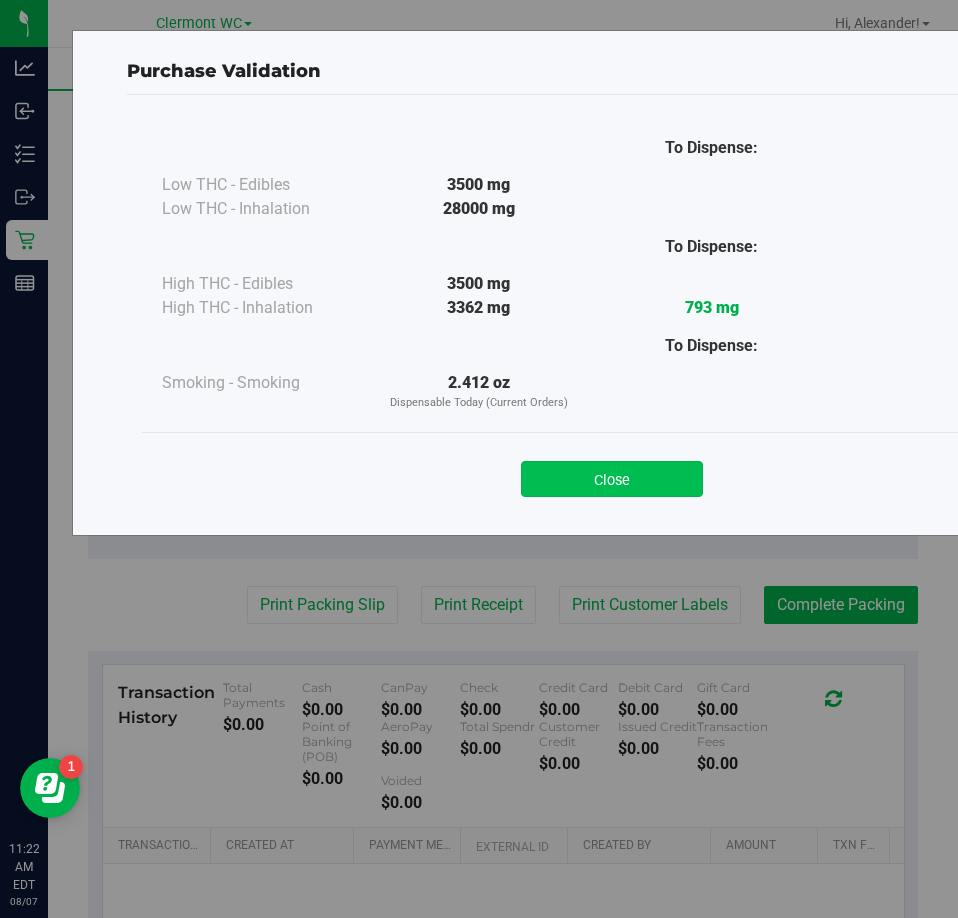 click on "Close" at bounding box center (612, 479) 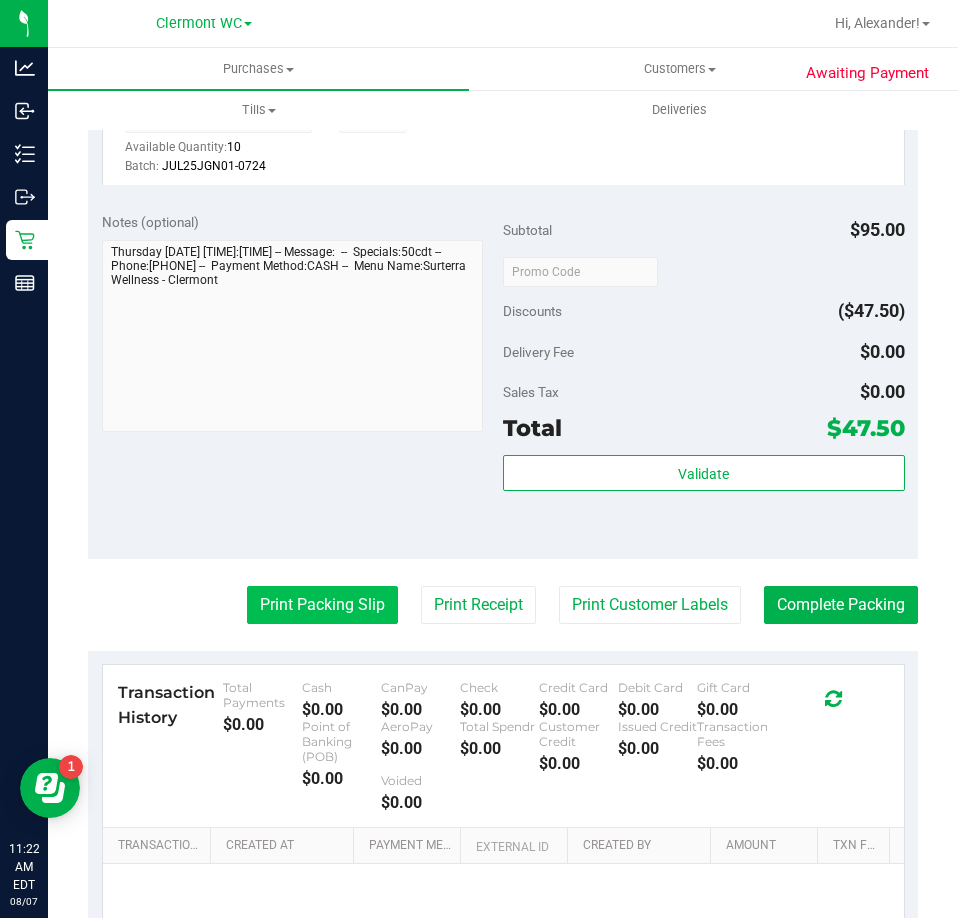 click on "Print Packing Slip" at bounding box center (322, 605) 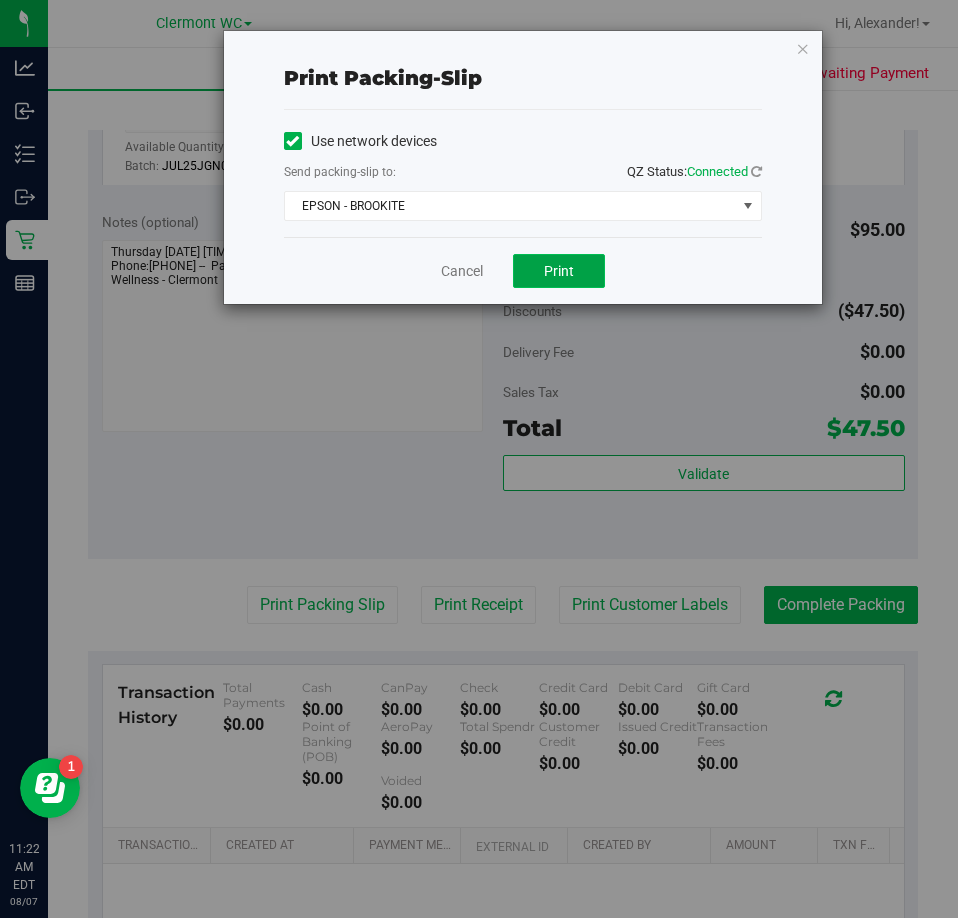 click on "Print" at bounding box center [559, 271] 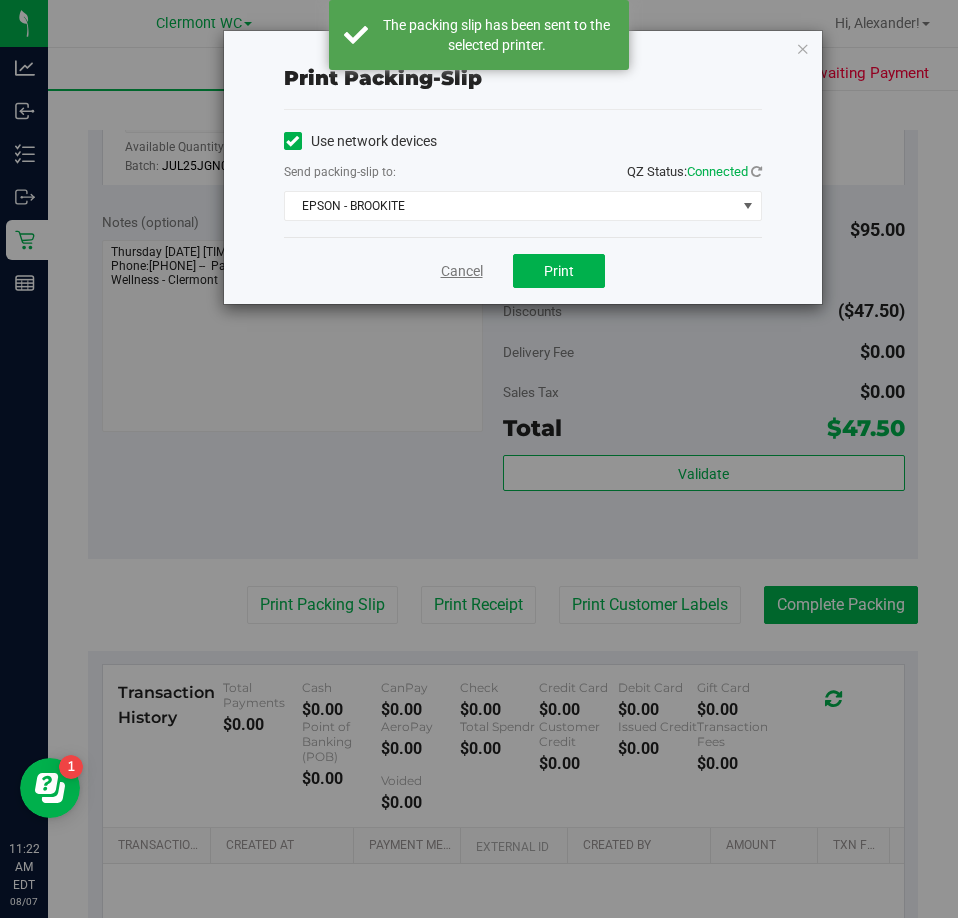 click on "Cancel" at bounding box center [462, 271] 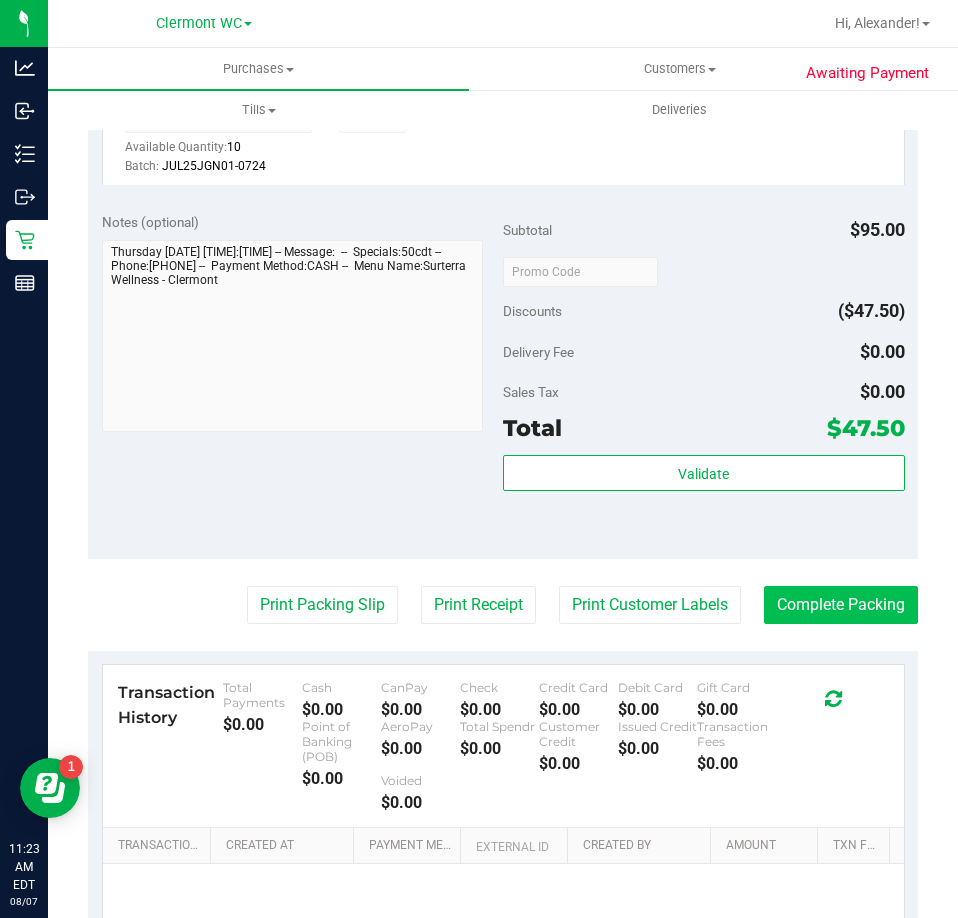 click on "Complete Packing" at bounding box center (841, 605) 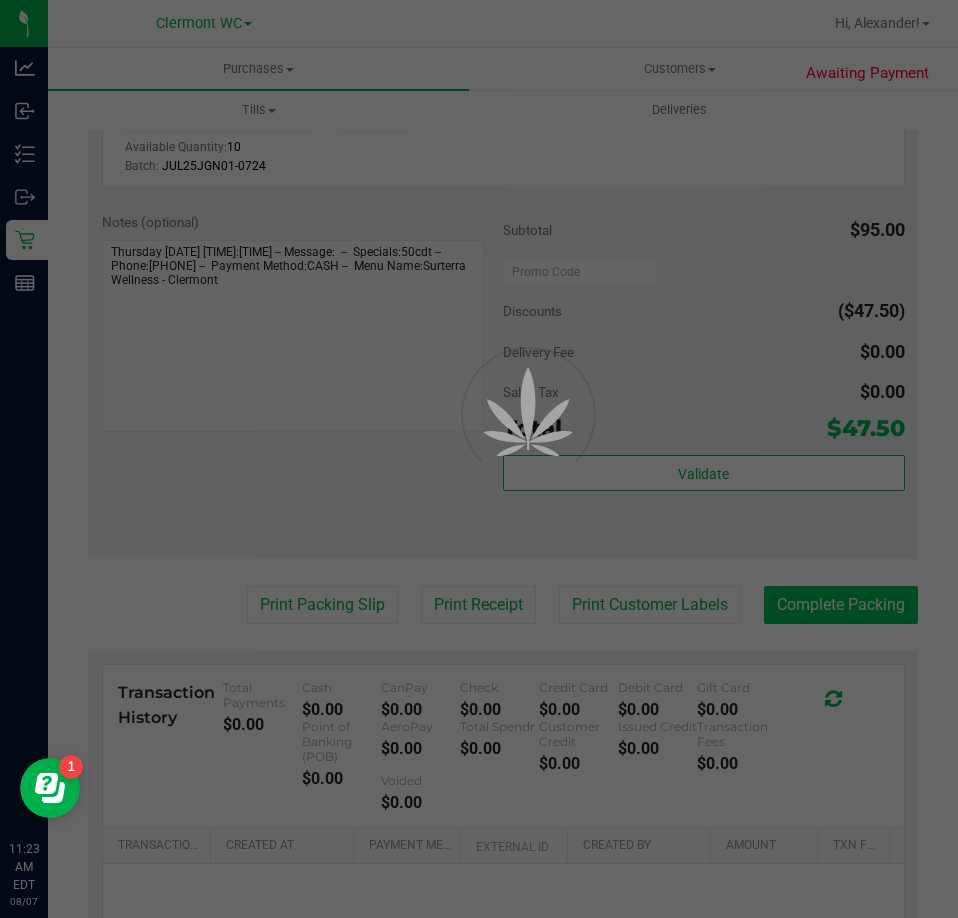 scroll, scrollTop: 0, scrollLeft: 0, axis: both 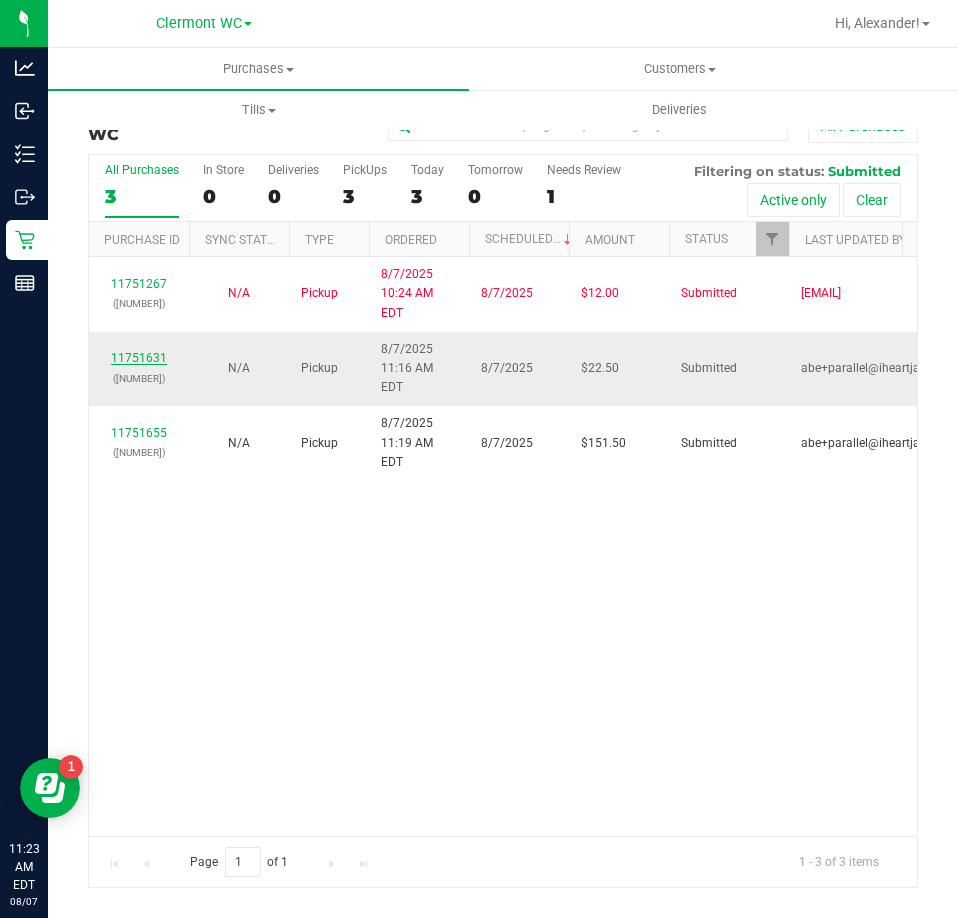 click on "11751631" at bounding box center (139, 358) 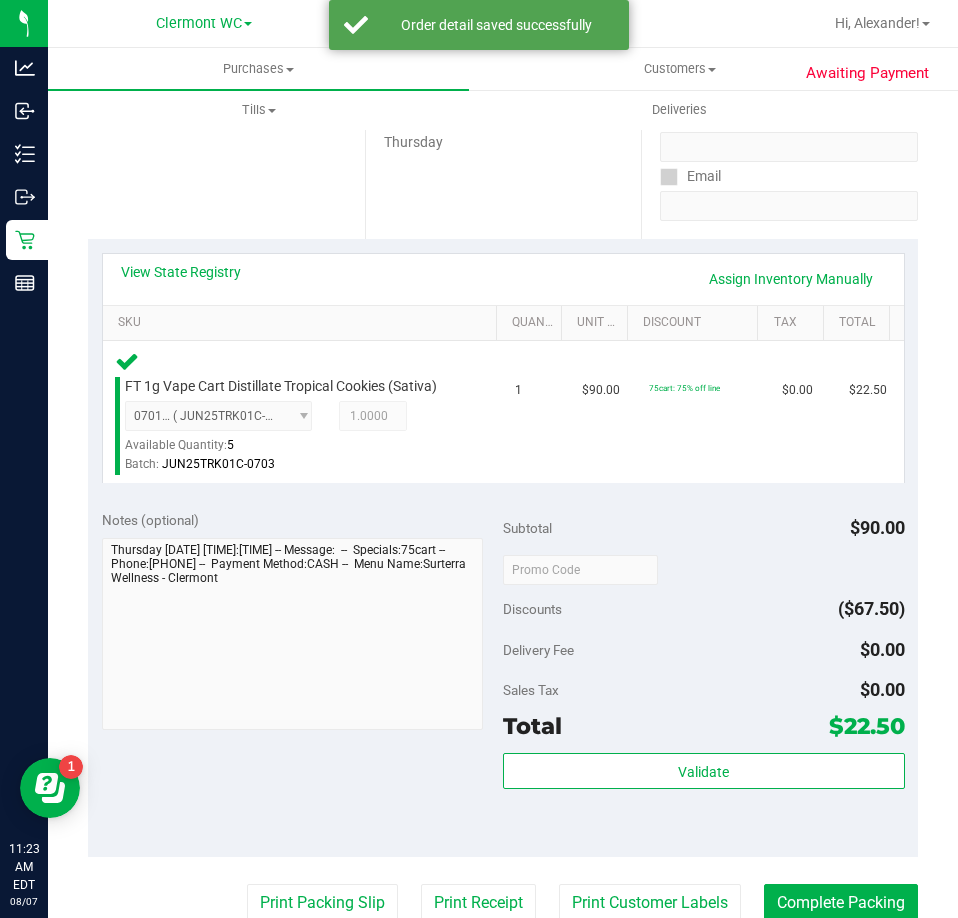 scroll, scrollTop: 799, scrollLeft: 0, axis: vertical 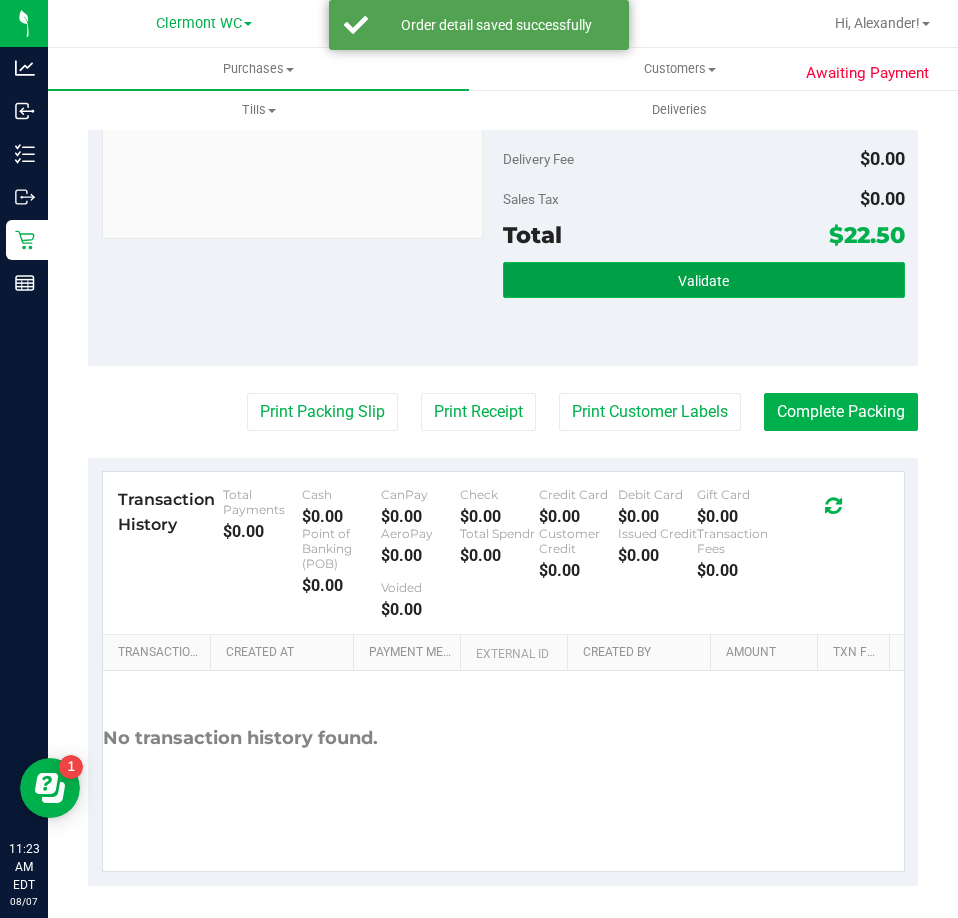 click on "Validate" at bounding box center [703, 281] 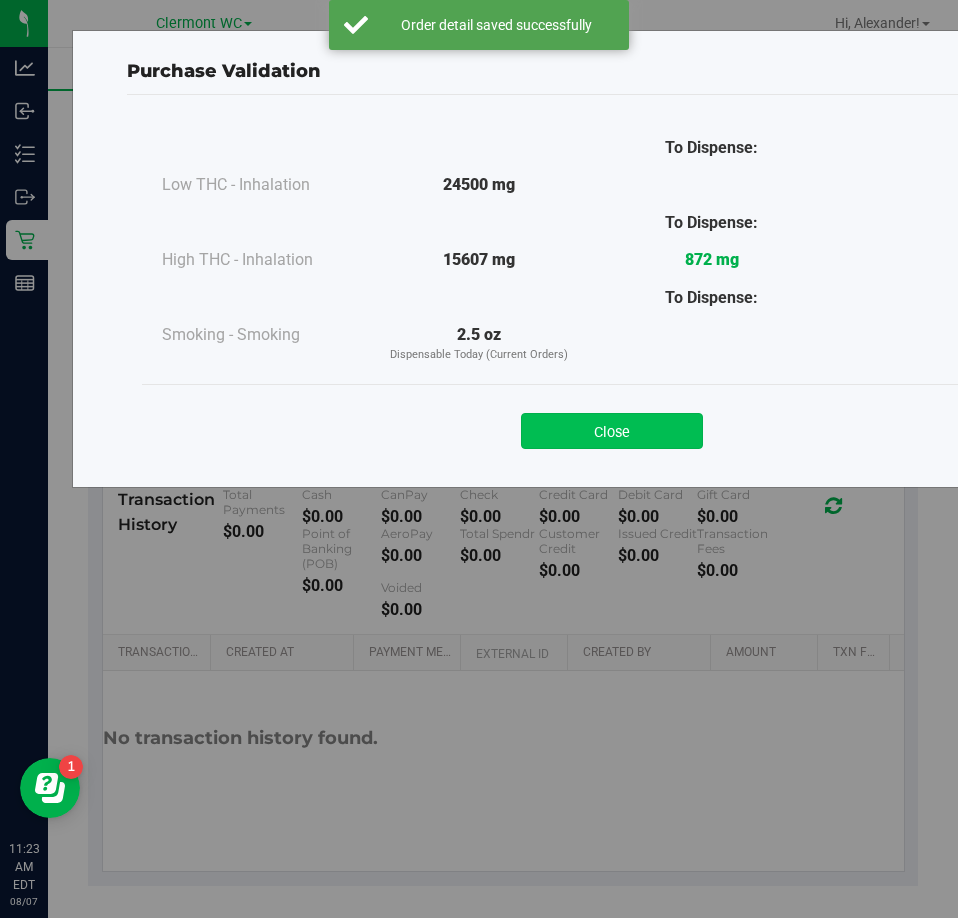 click on "Close" at bounding box center [612, 431] 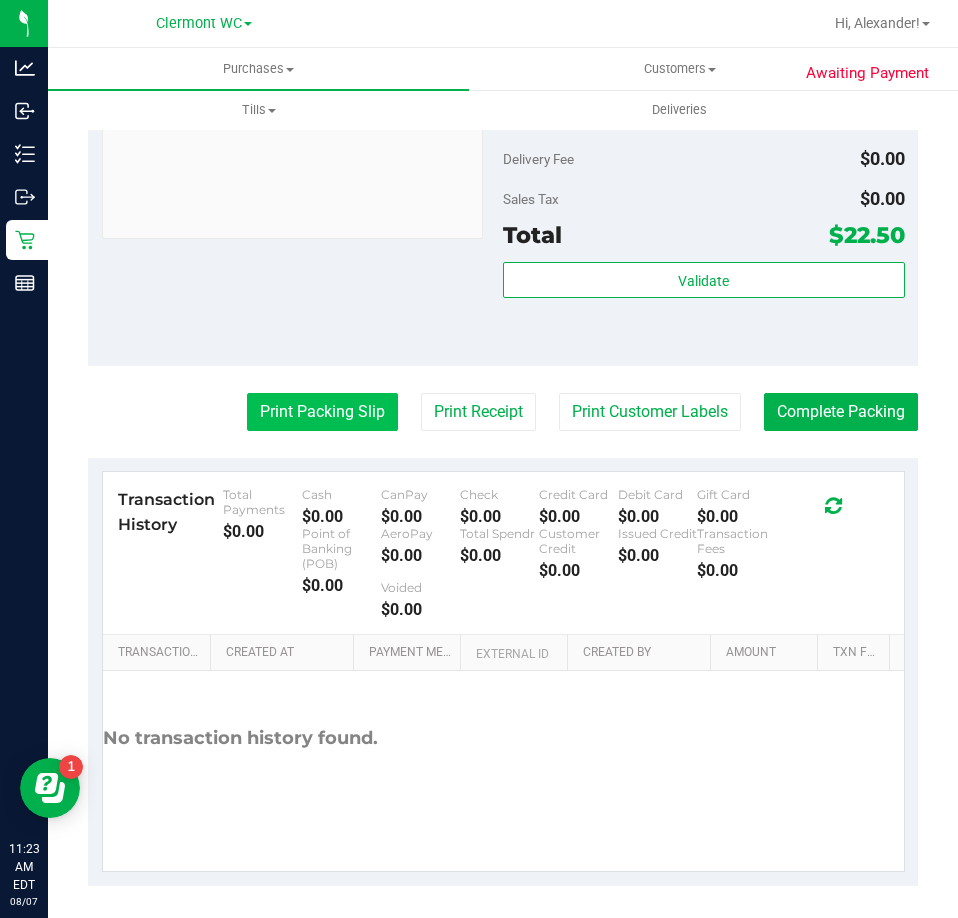 click on "Print Packing Slip" at bounding box center [322, 412] 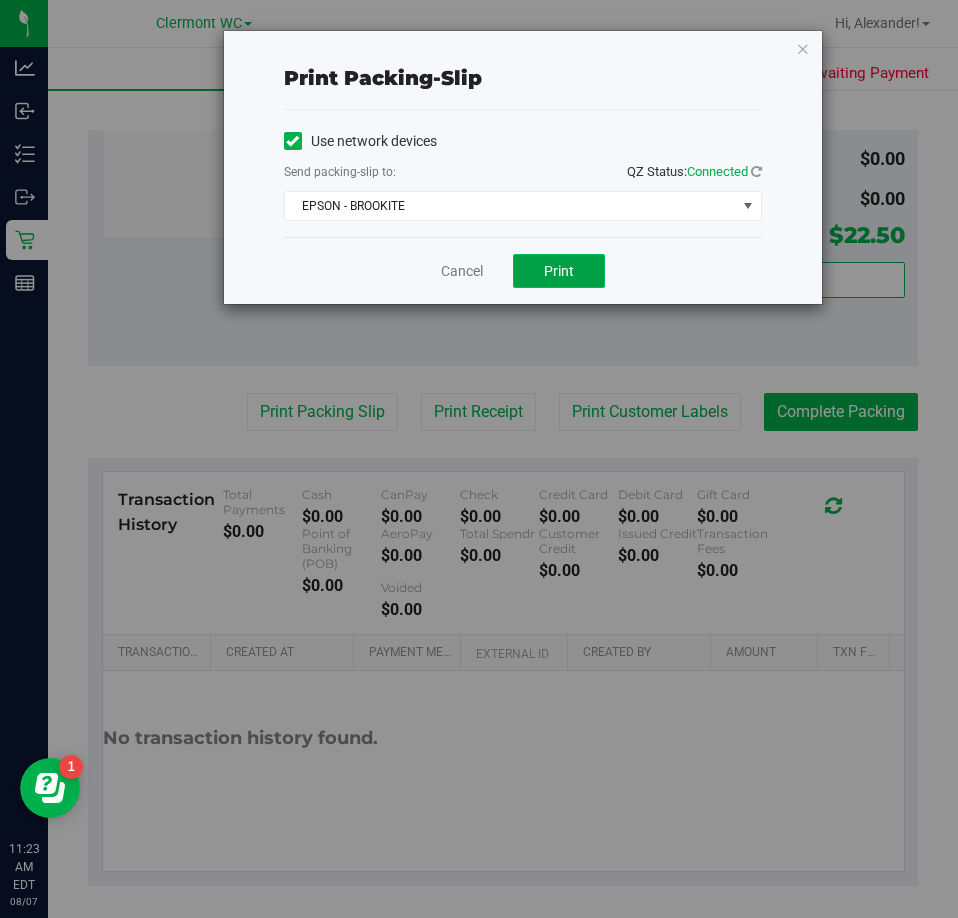 click on "Print" at bounding box center (559, 271) 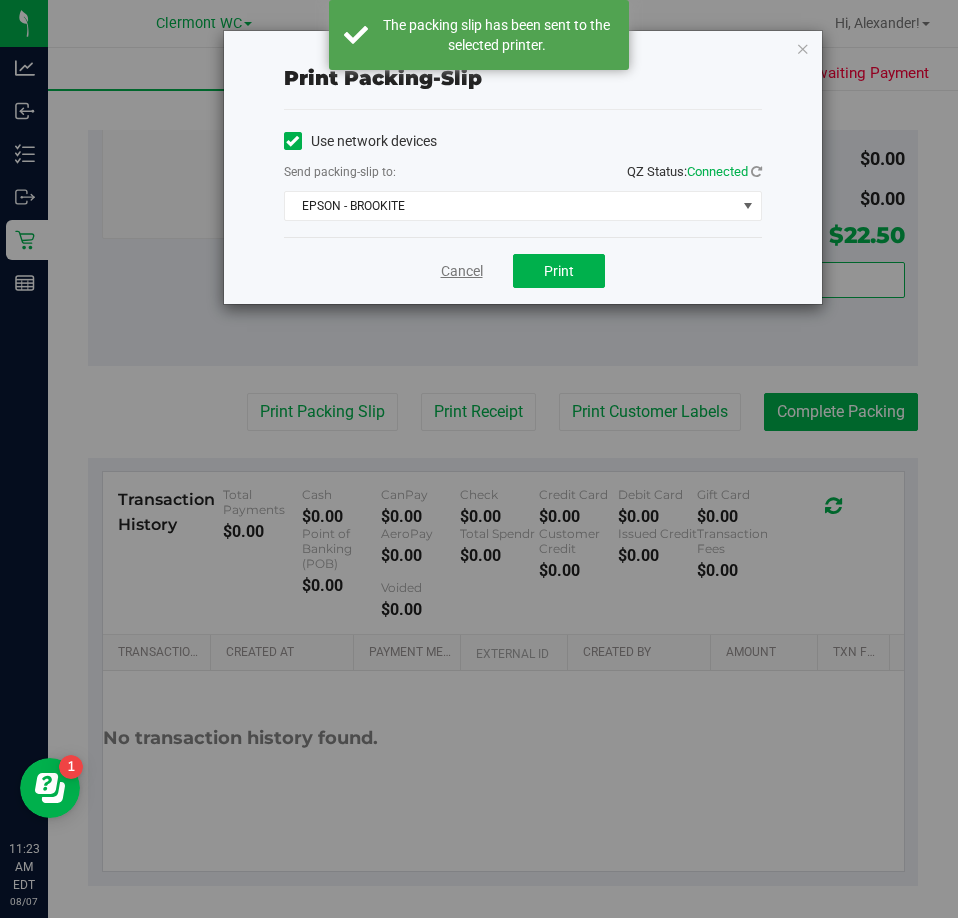 click on "Cancel" at bounding box center [462, 271] 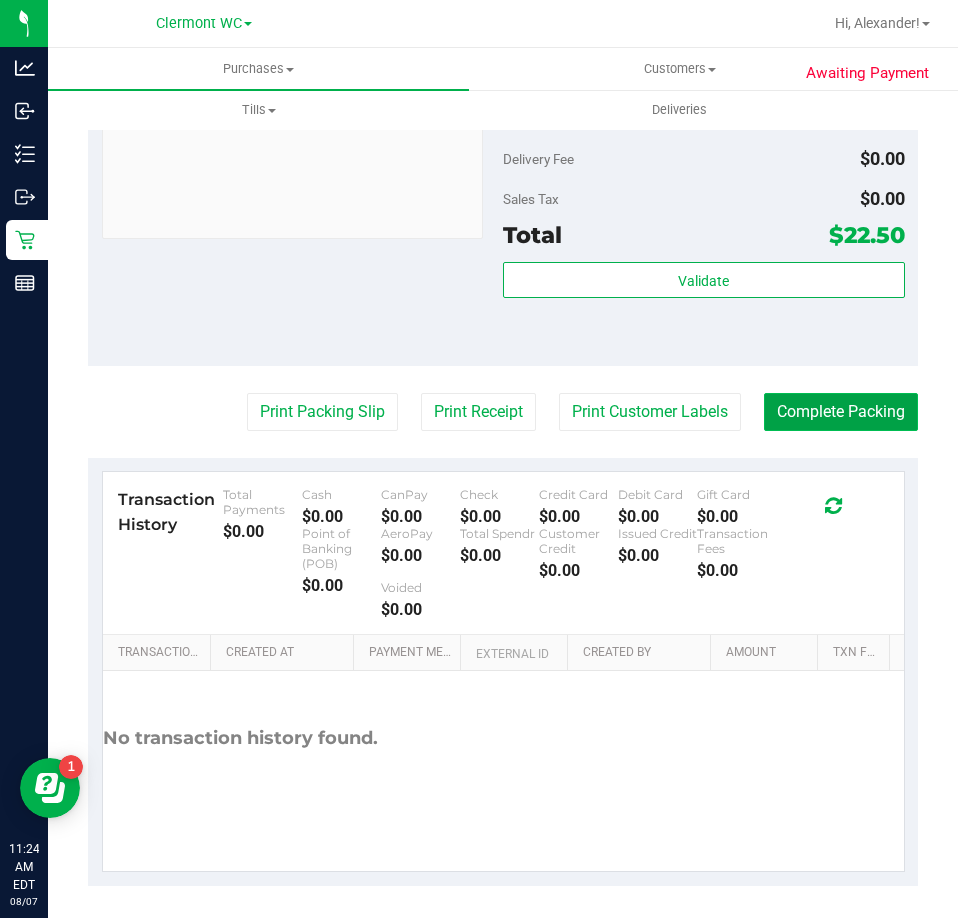 click on "Complete Packing" at bounding box center [841, 412] 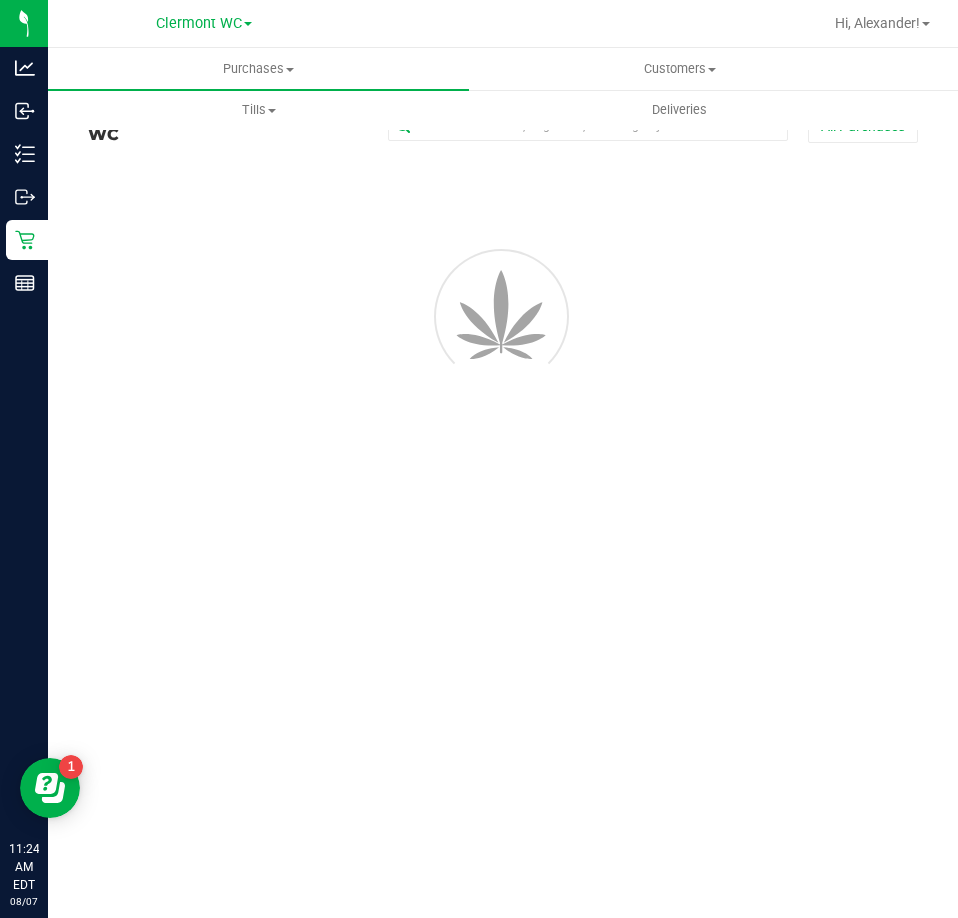 scroll, scrollTop: 0, scrollLeft: 0, axis: both 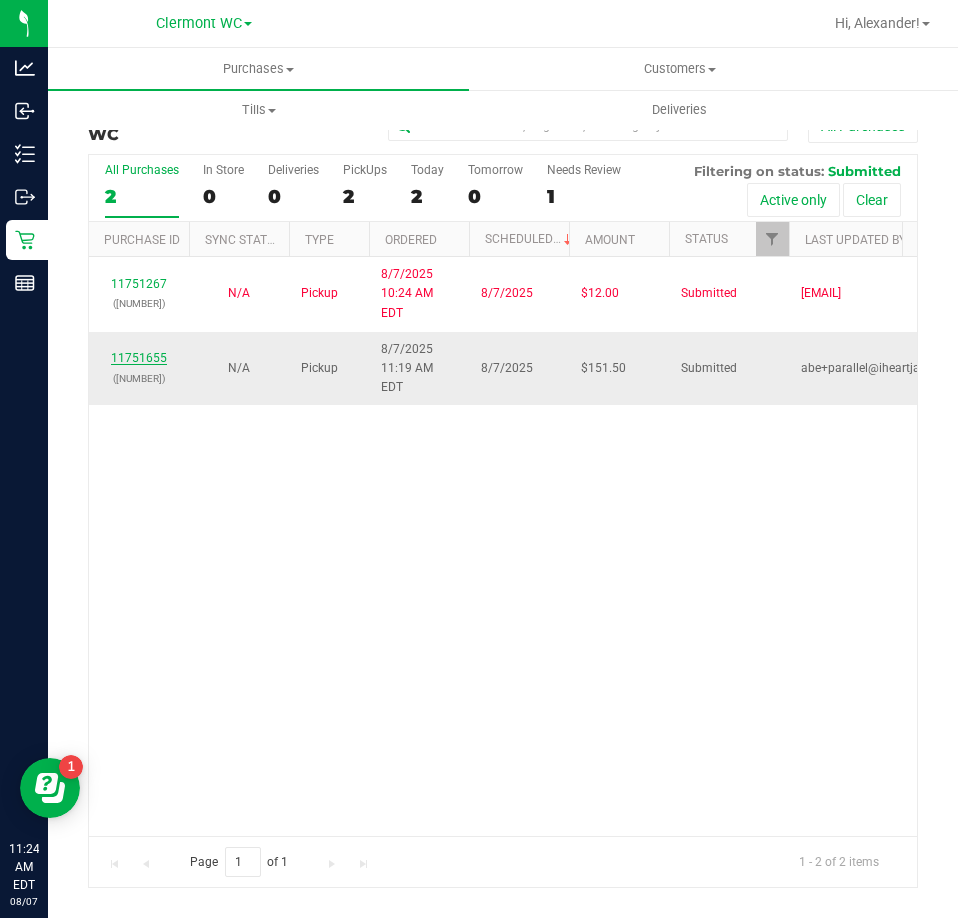 click on "11751655" at bounding box center (139, 358) 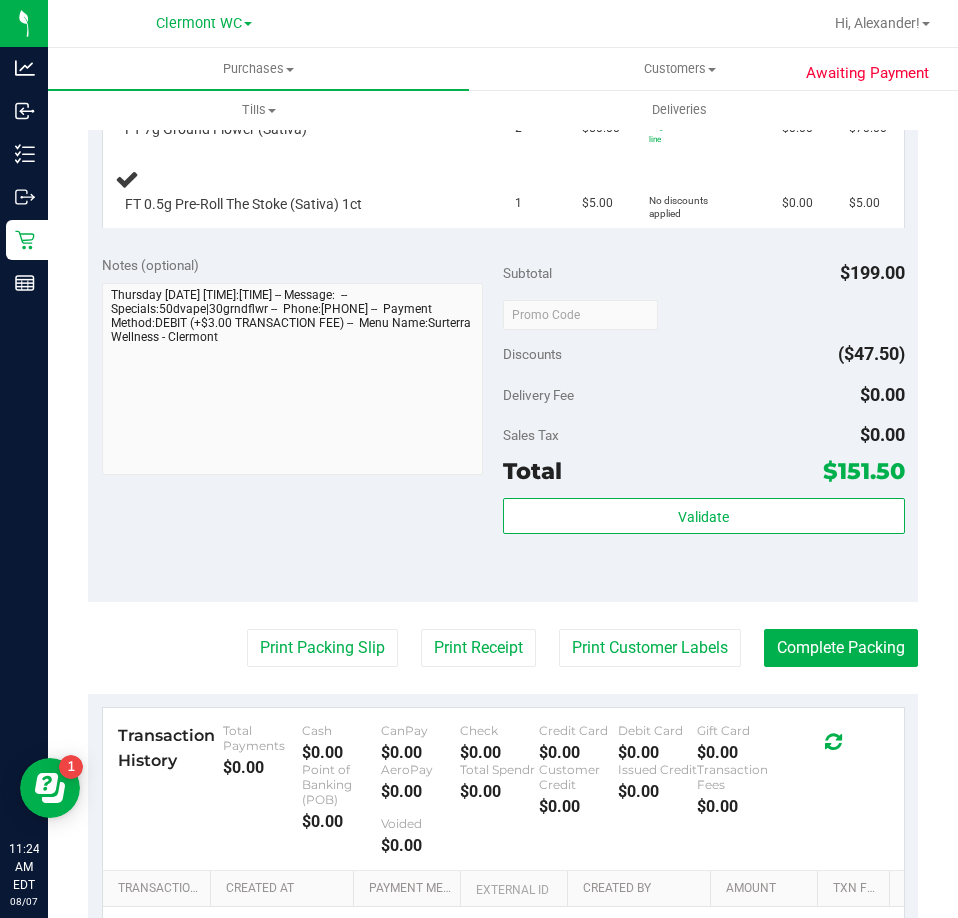 scroll, scrollTop: 800, scrollLeft: 0, axis: vertical 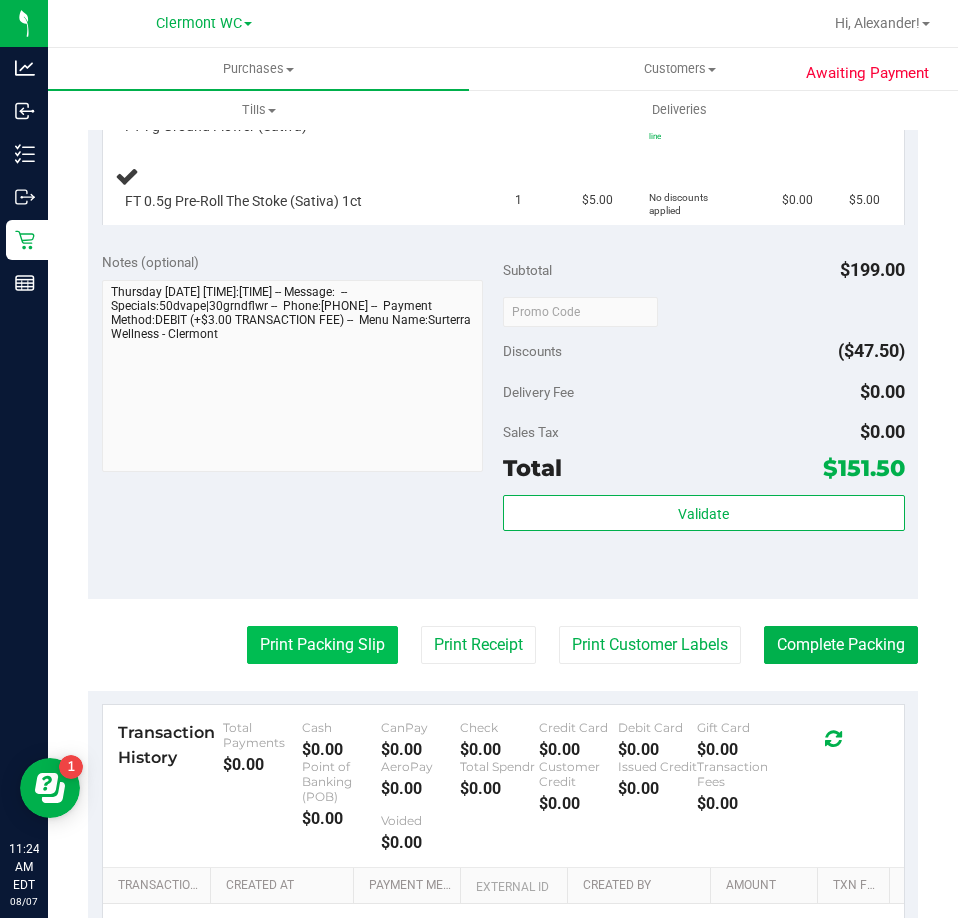 click on "Print Packing Slip" at bounding box center [322, 645] 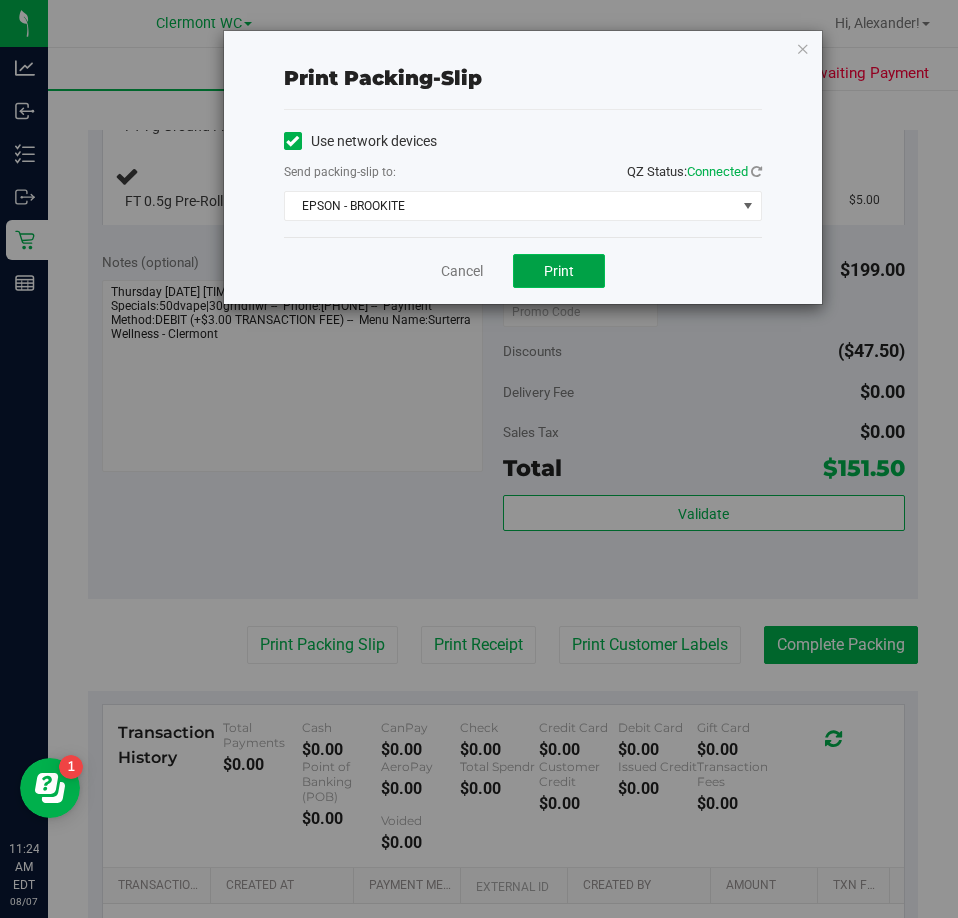 click on "Print" at bounding box center (559, 271) 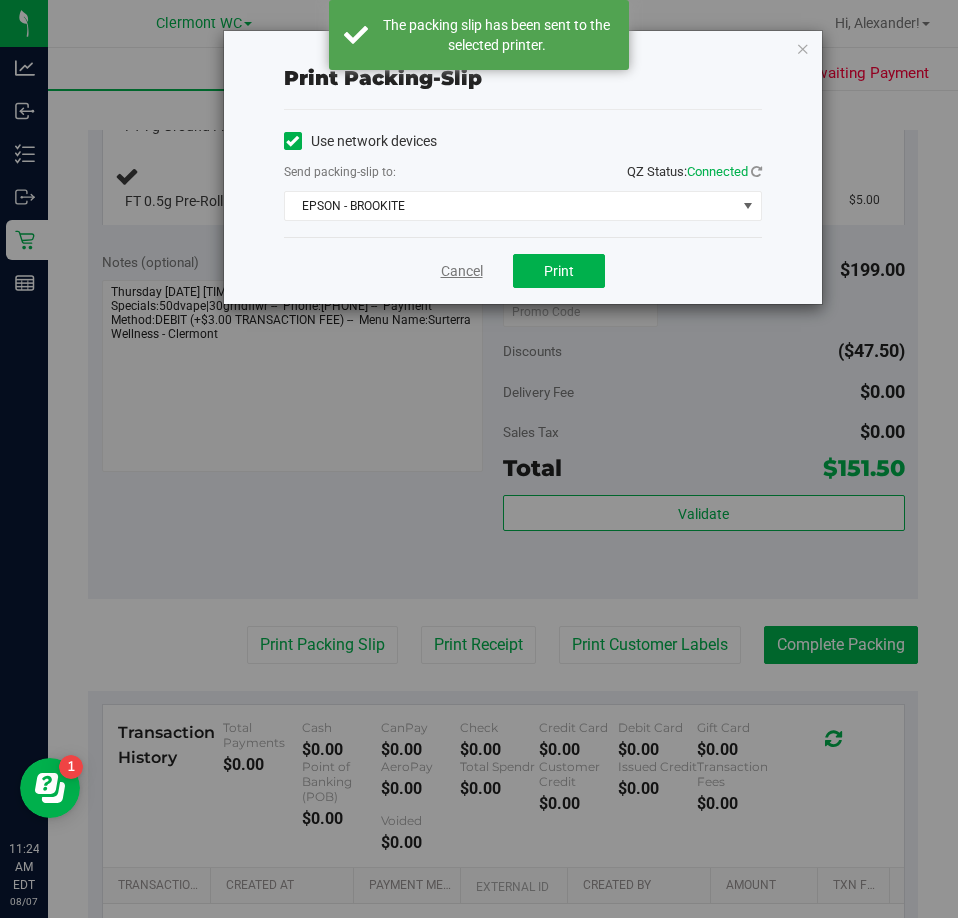 click on "Cancel" at bounding box center [462, 271] 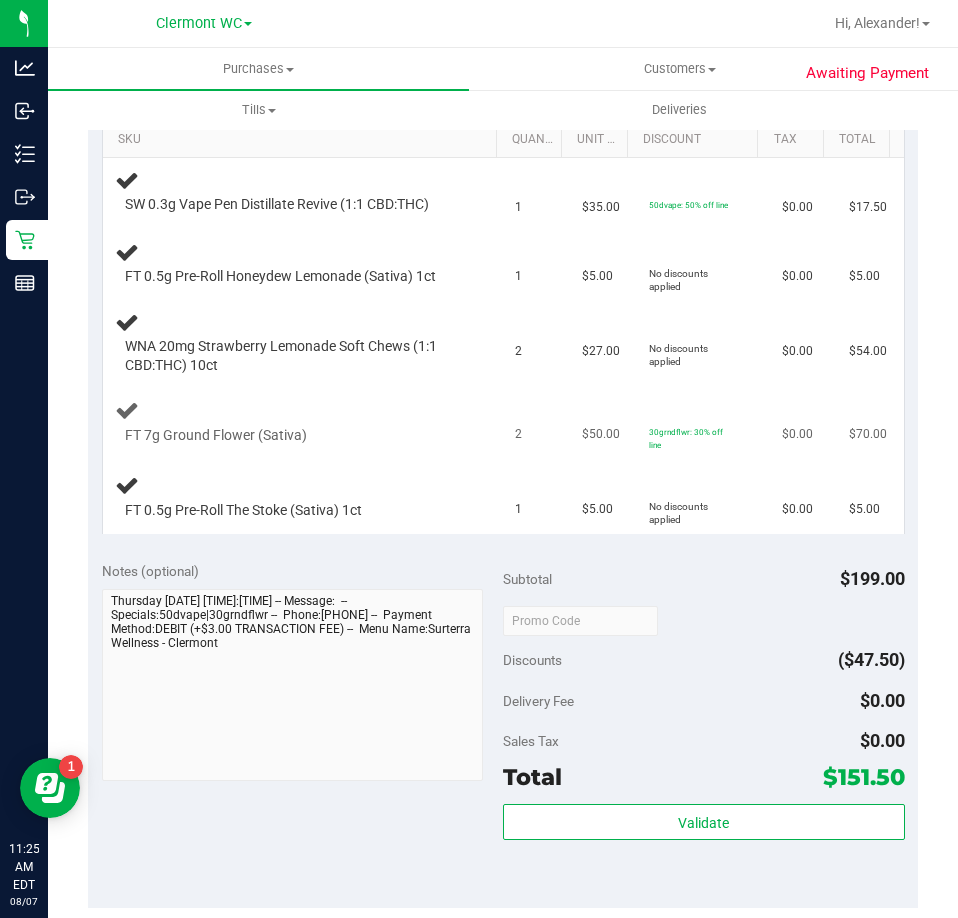 scroll, scrollTop: 400, scrollLeft: 0, axis: vertical 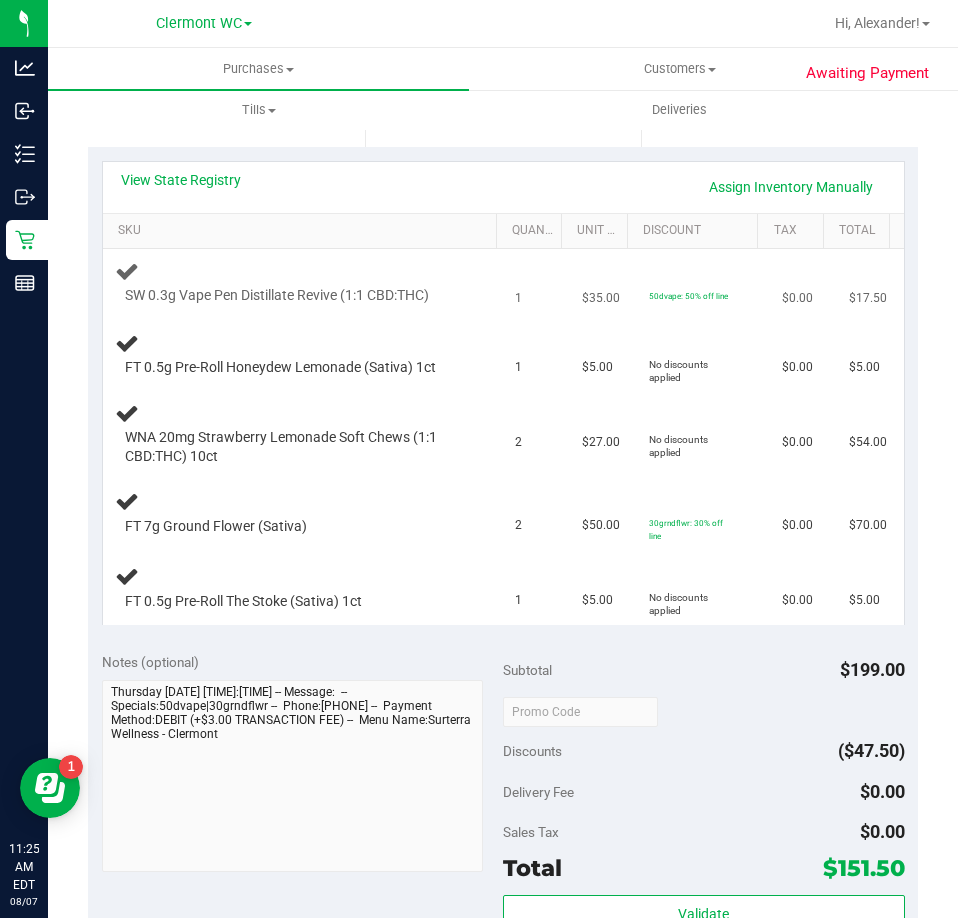 type 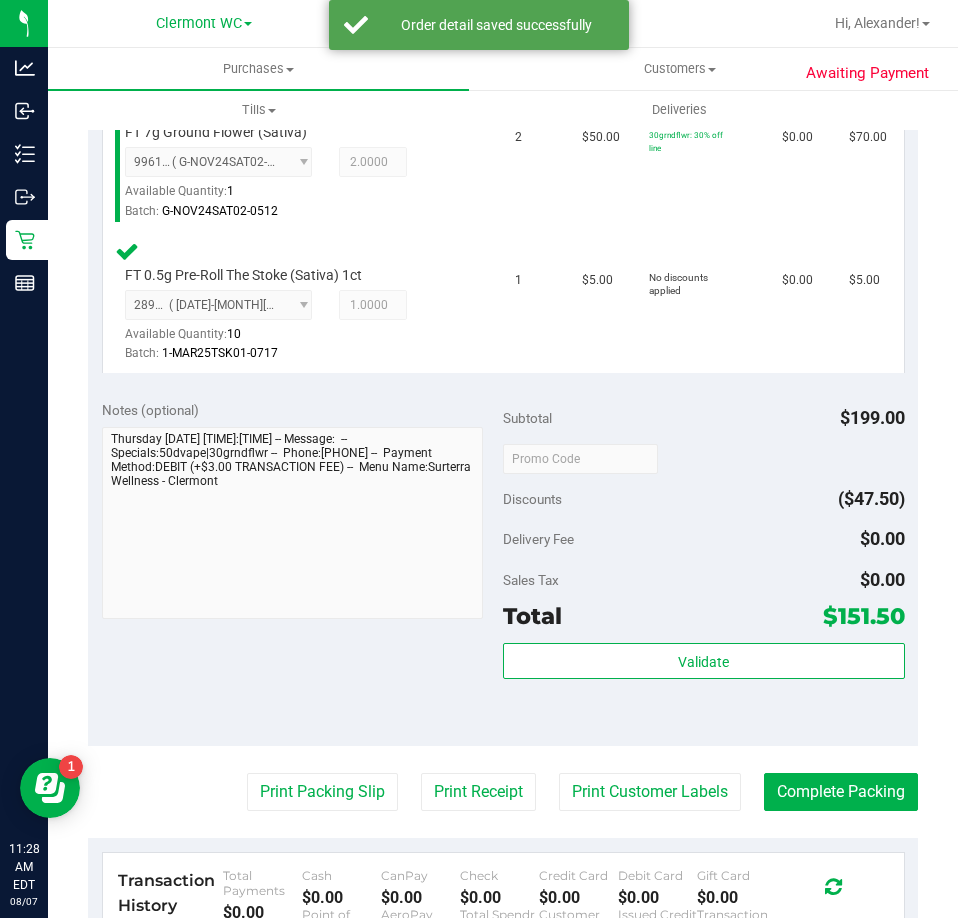 scroll, scrollTop: 1010, scrollLeft: 0, axis: vertical 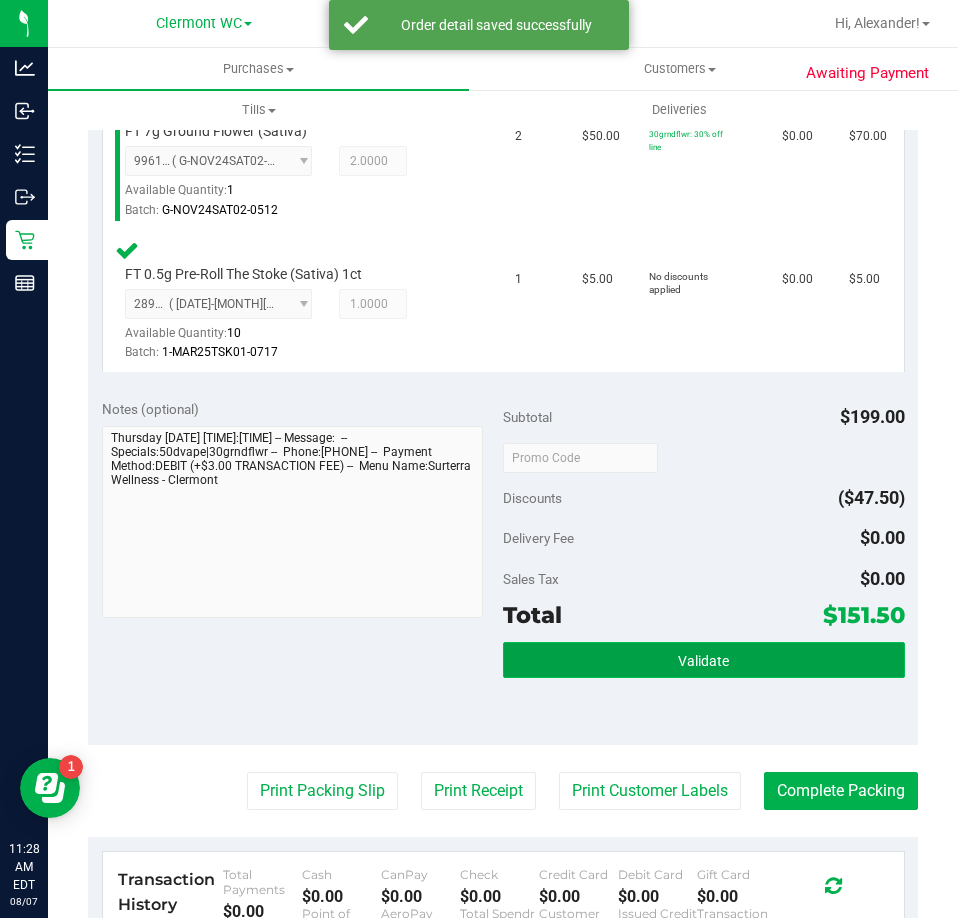 click on "Validate" at bounding box center [704, 660] 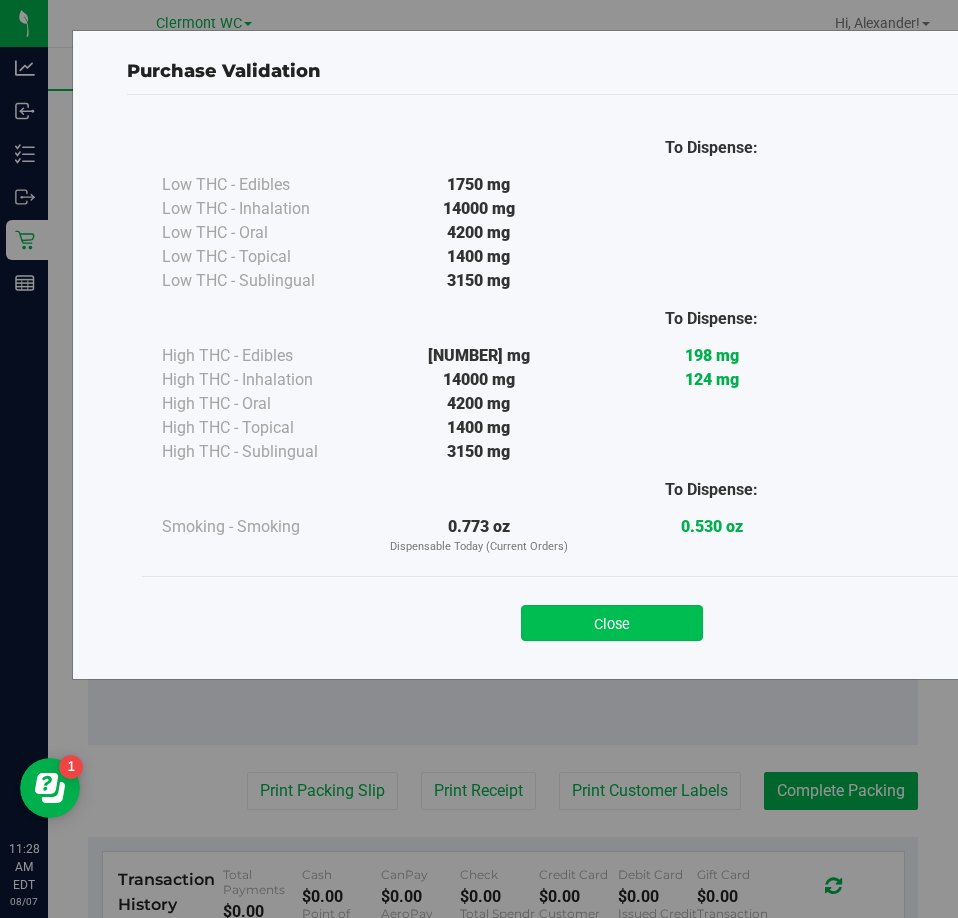 click on "Close" at bounding box center (612, 623) 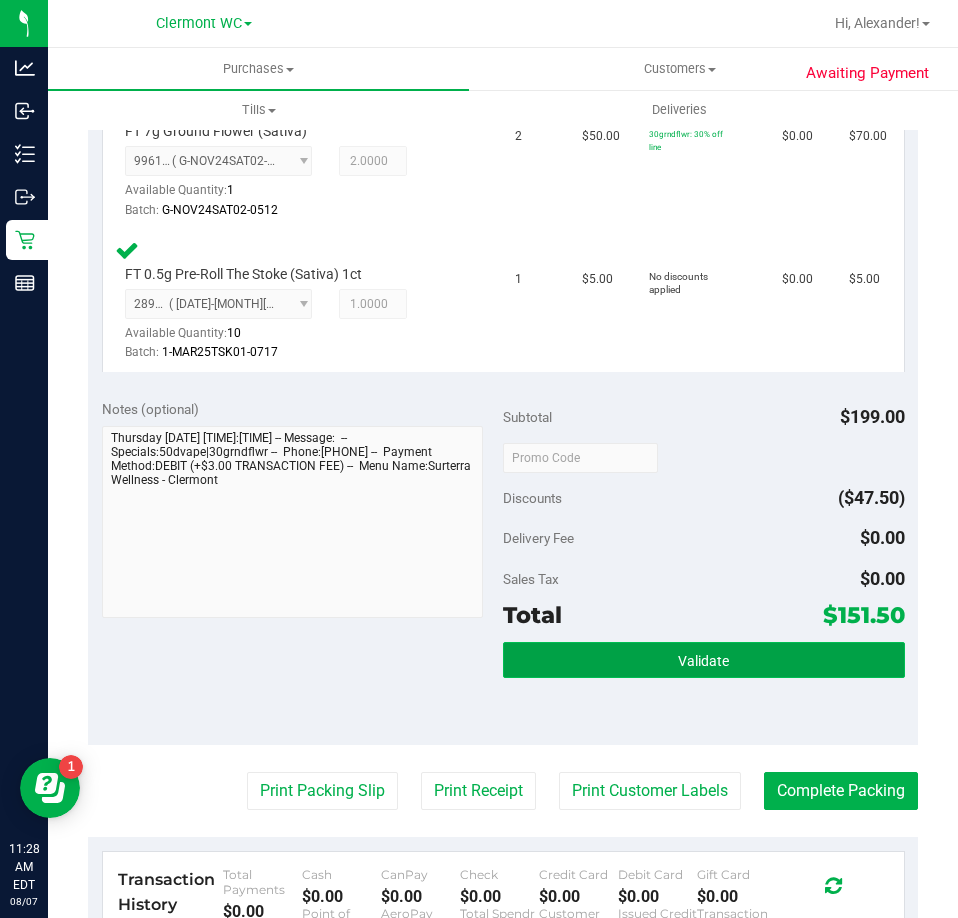 click on "Validate" at bounding box center [704, 660] 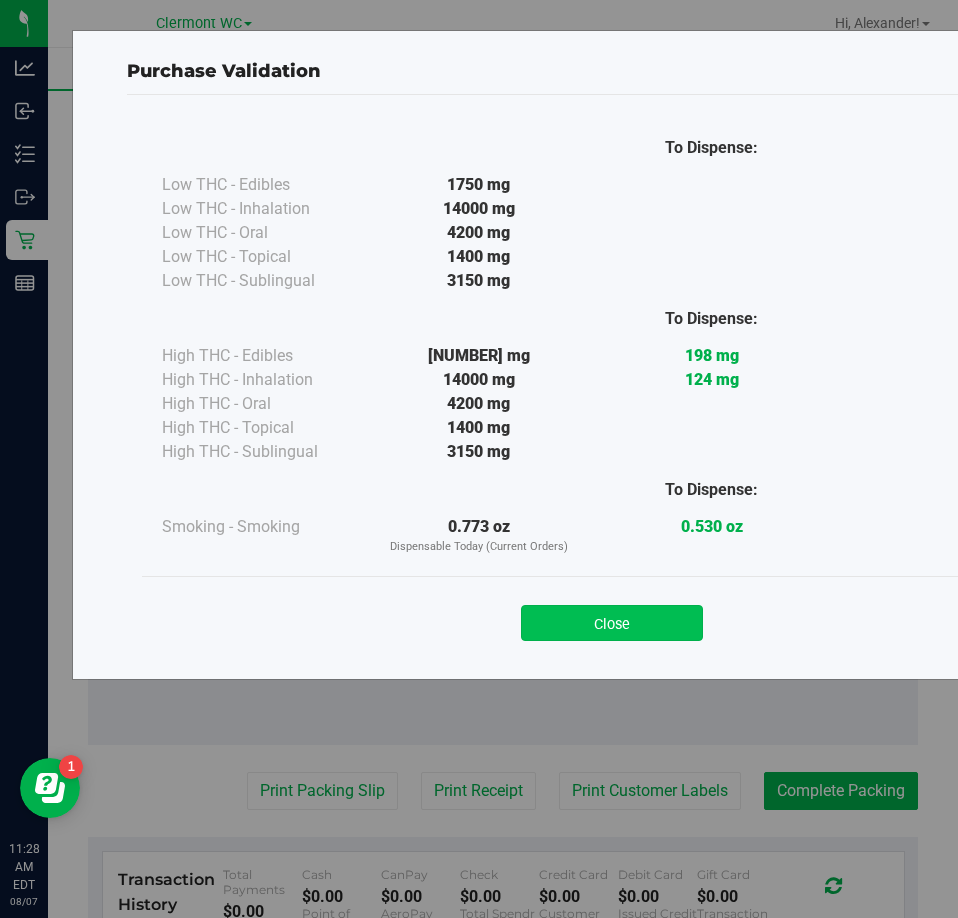 click on "Close" at bounding box center (612, 623) 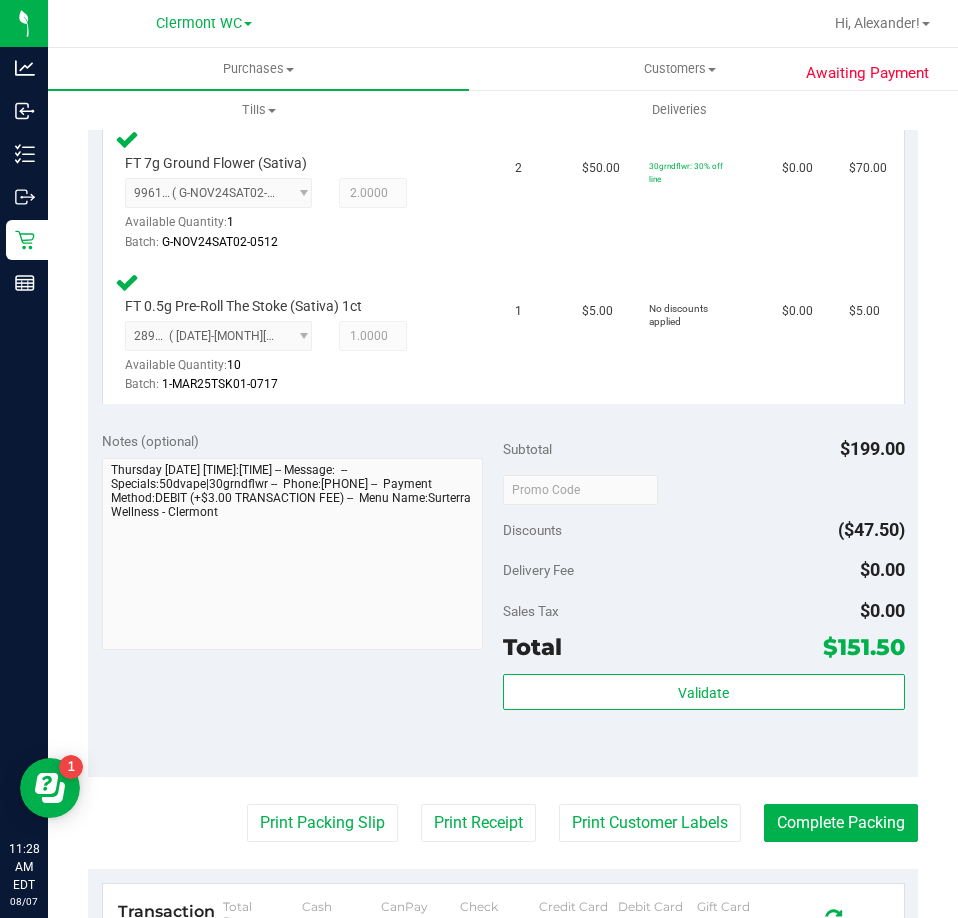 scroll, scrollTop: 997, scrollLeft: 0, axis: vertical 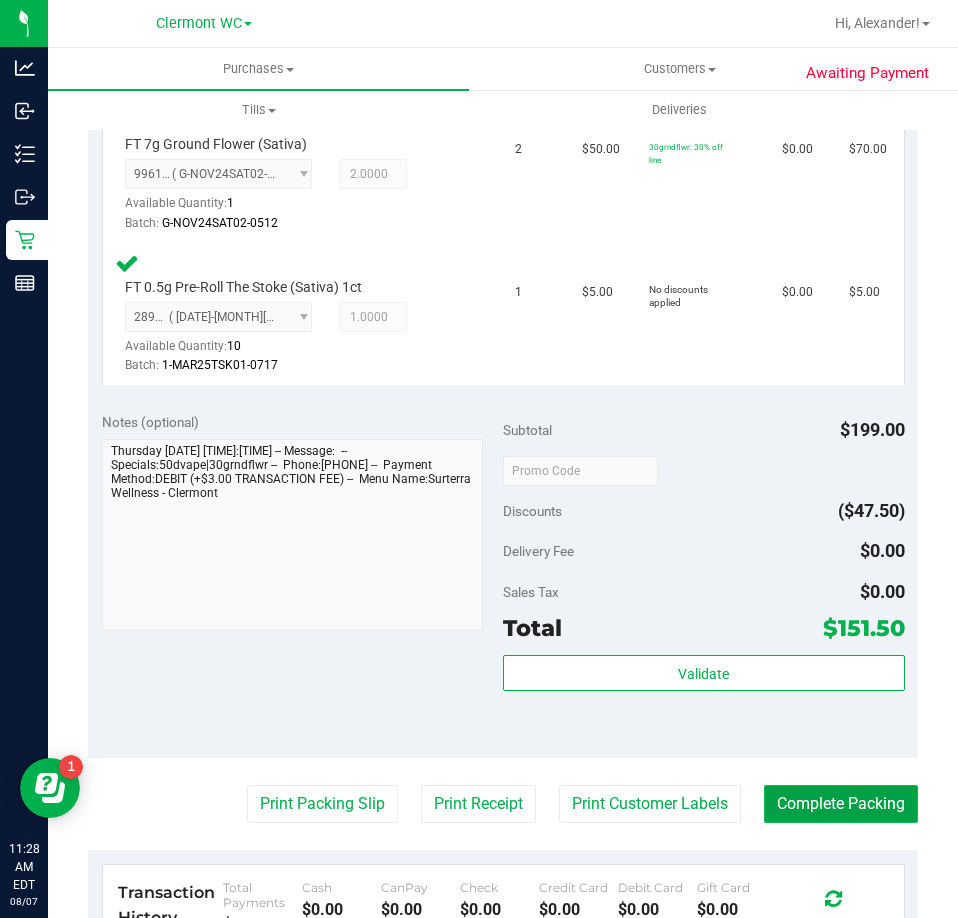 click on "Complete Packing" at bounding box center [841, 804] 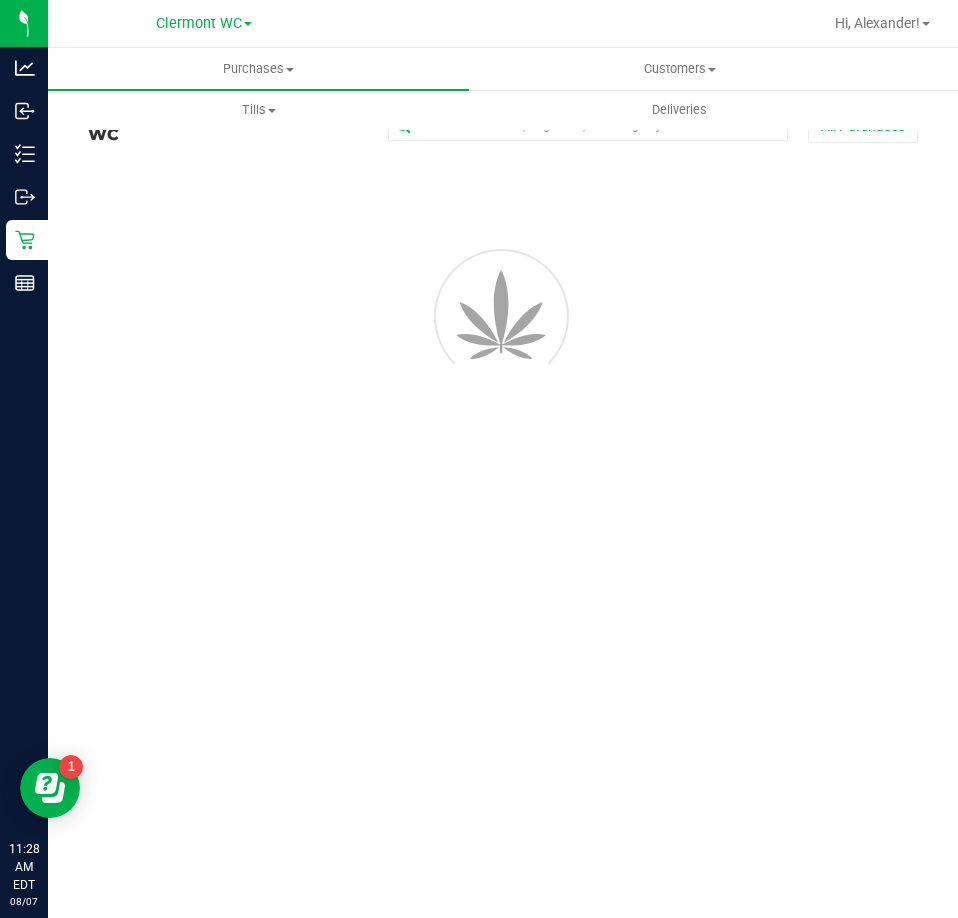 scroll, scrollTop: 0, scrollLeft: 0, axis: both 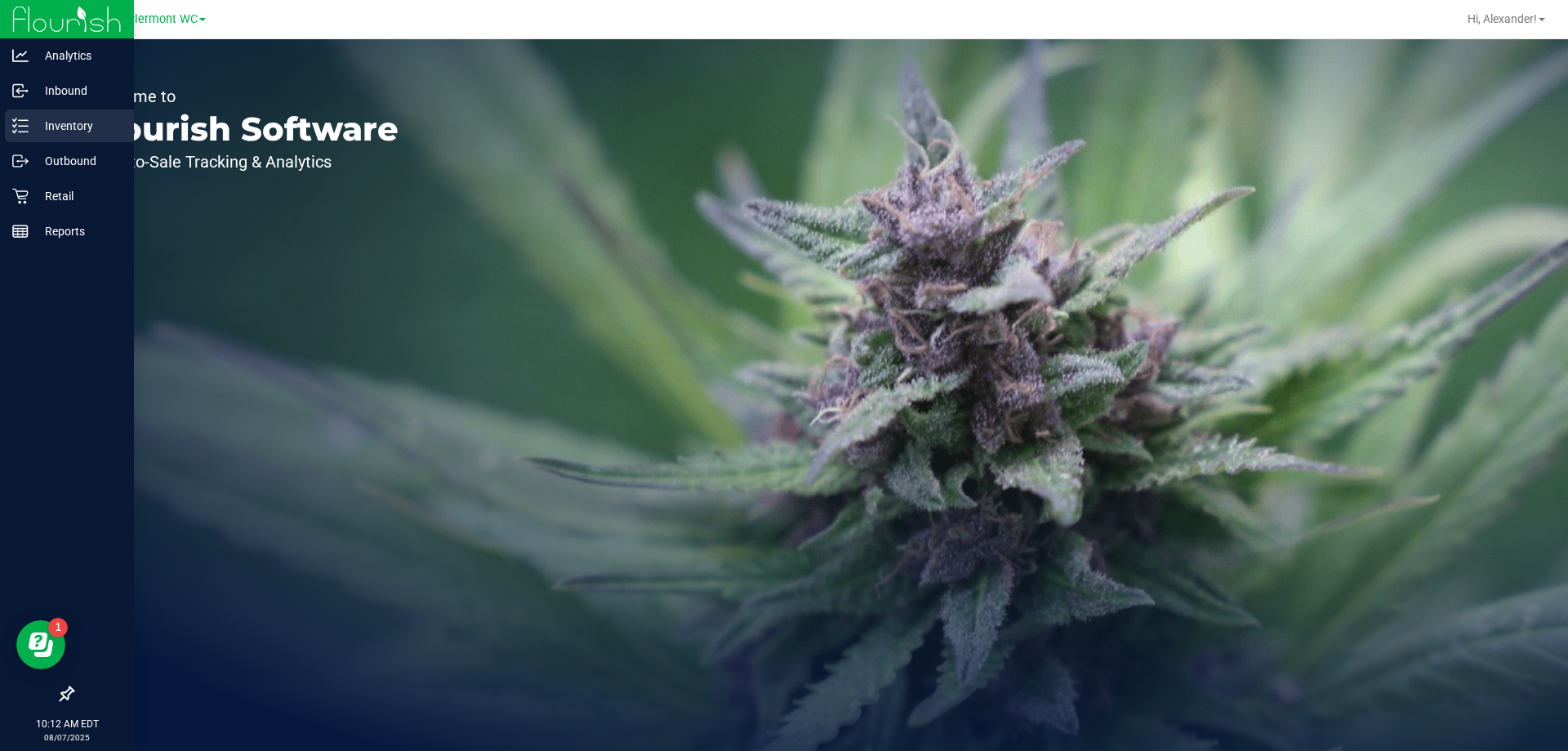 click on "Inventory" at bounding box center (69, 126) 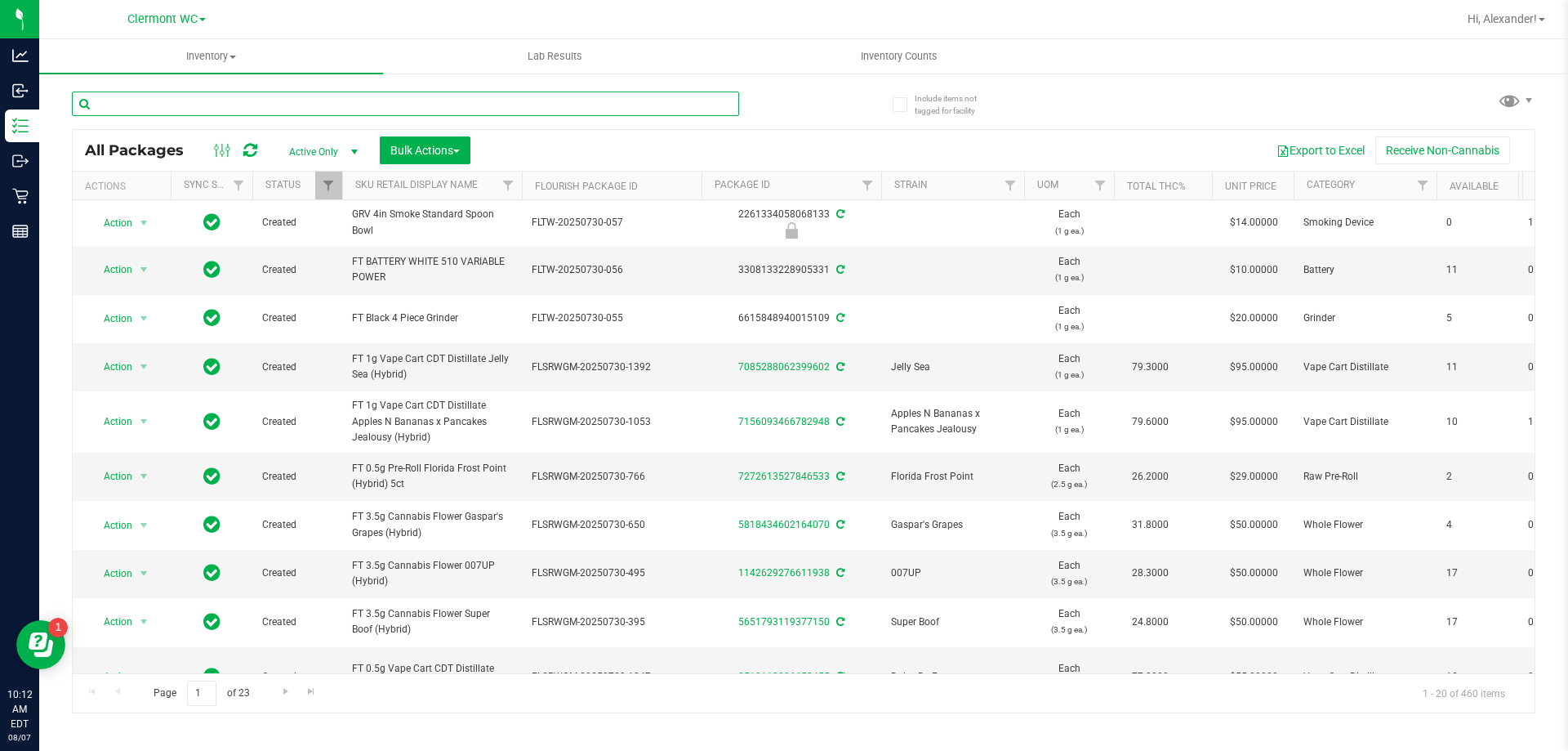 click at bounding box center (405, 104) 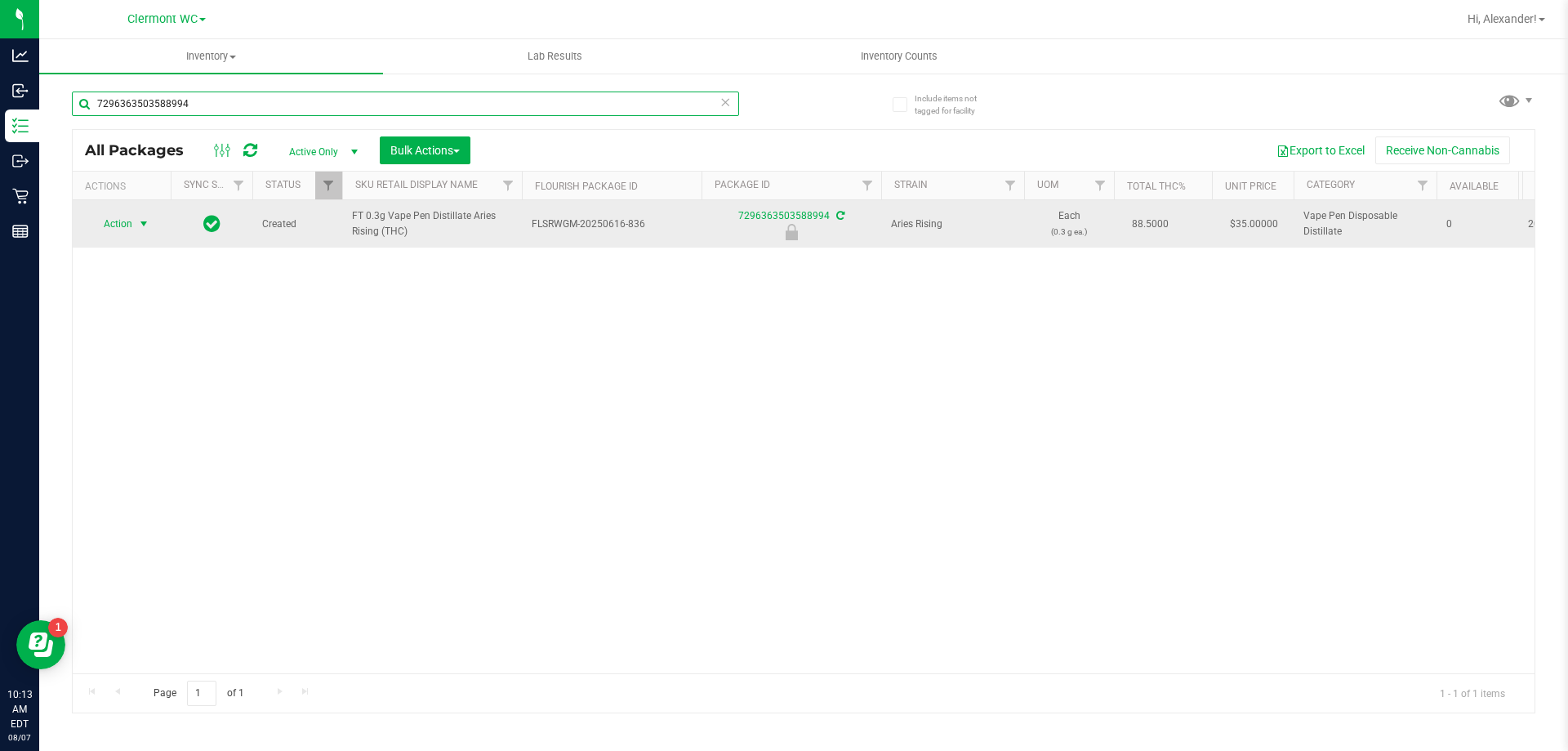 type on "7296363503588994" 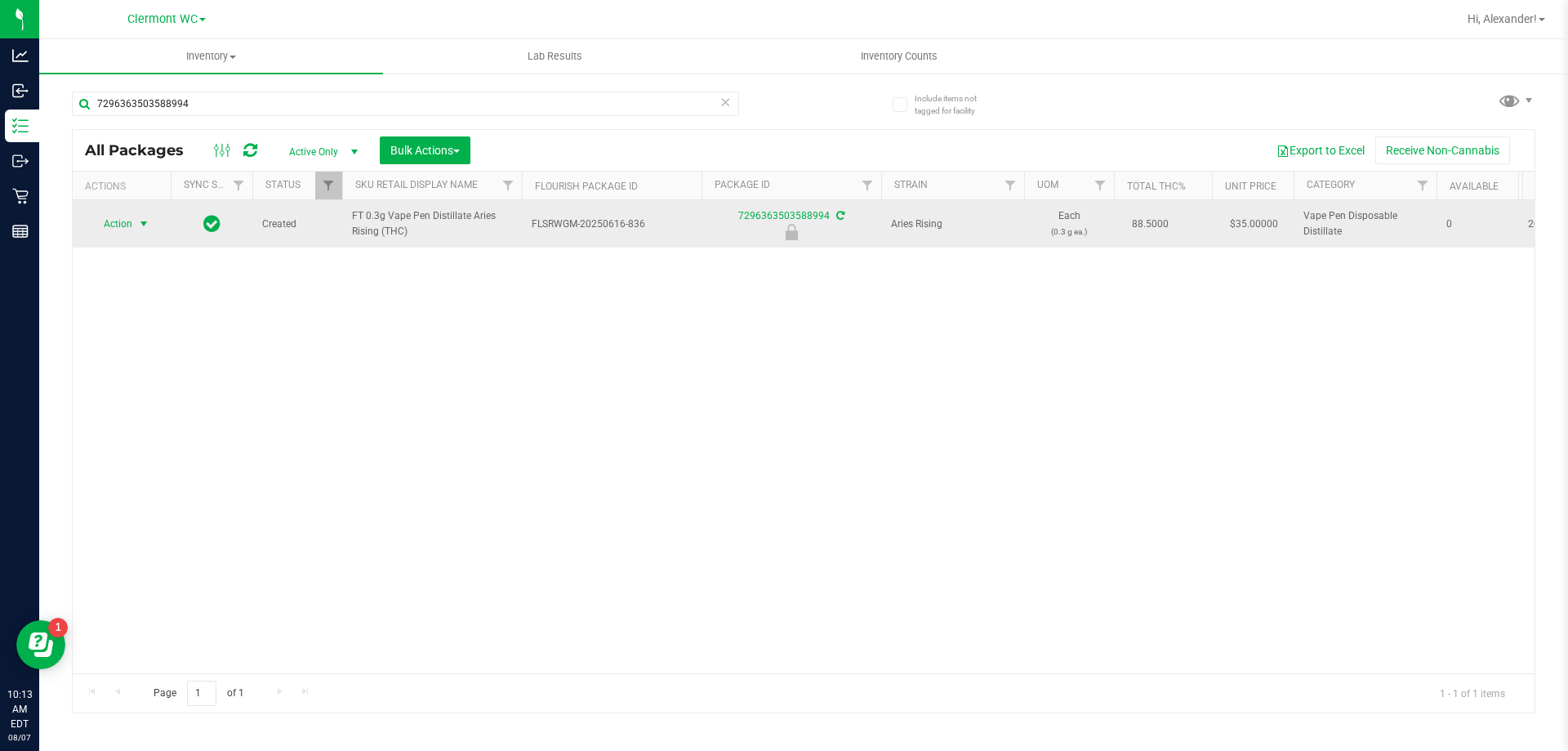 click at bounding box center [144, 224] 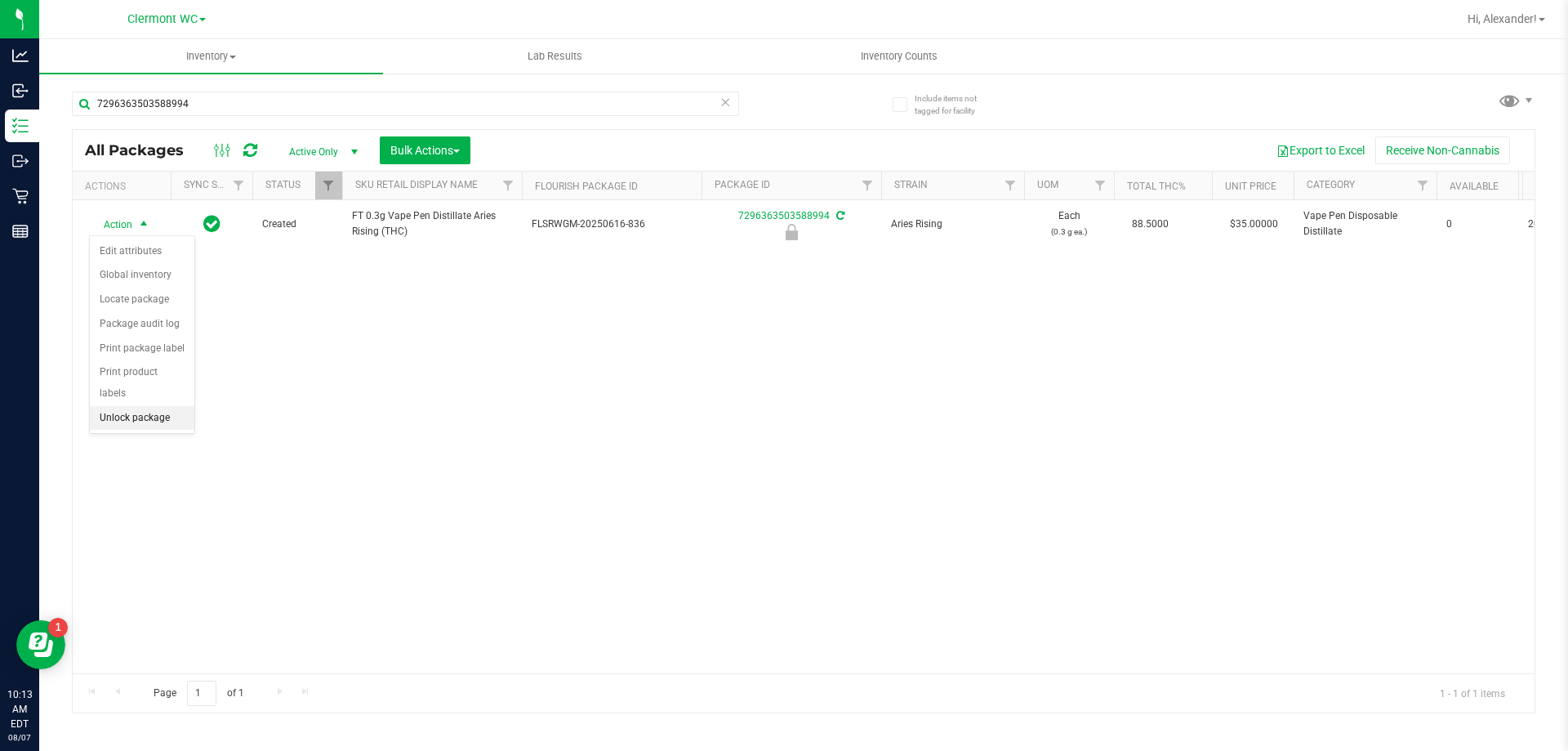 click on "Unlock package" at bounding box center [142, 418] 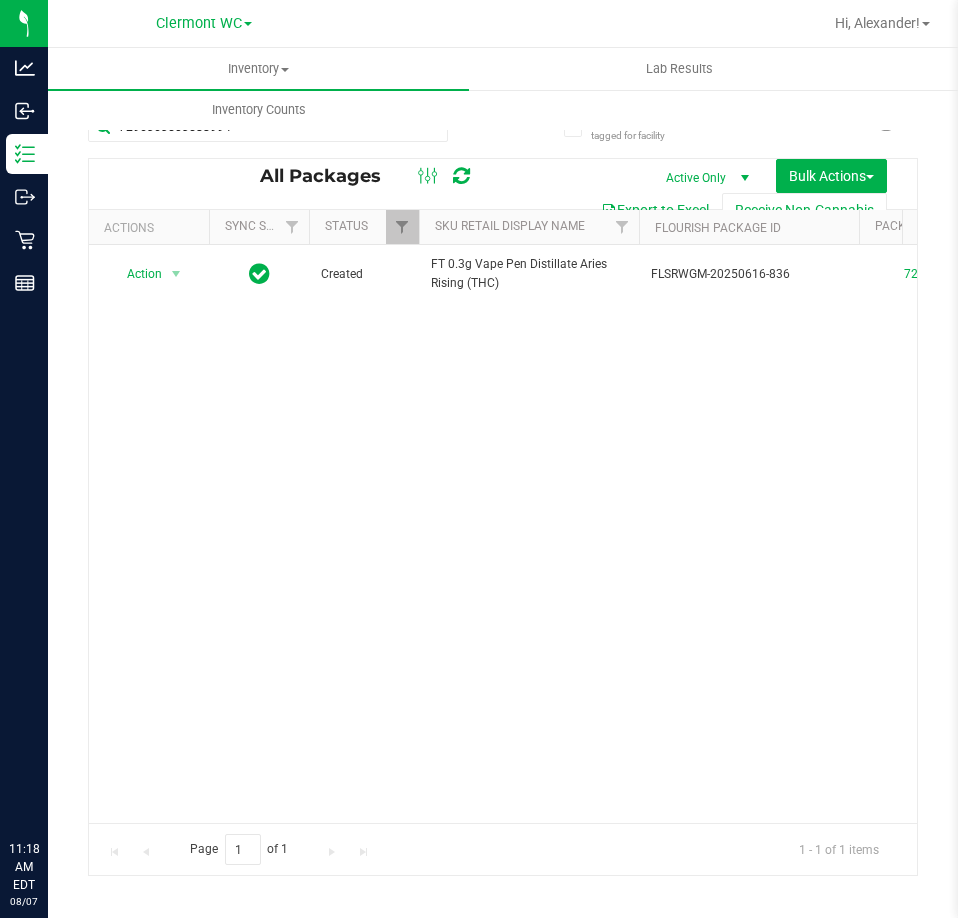 scroll, scrollTop: 0, scrollLeft: 0, axis: both 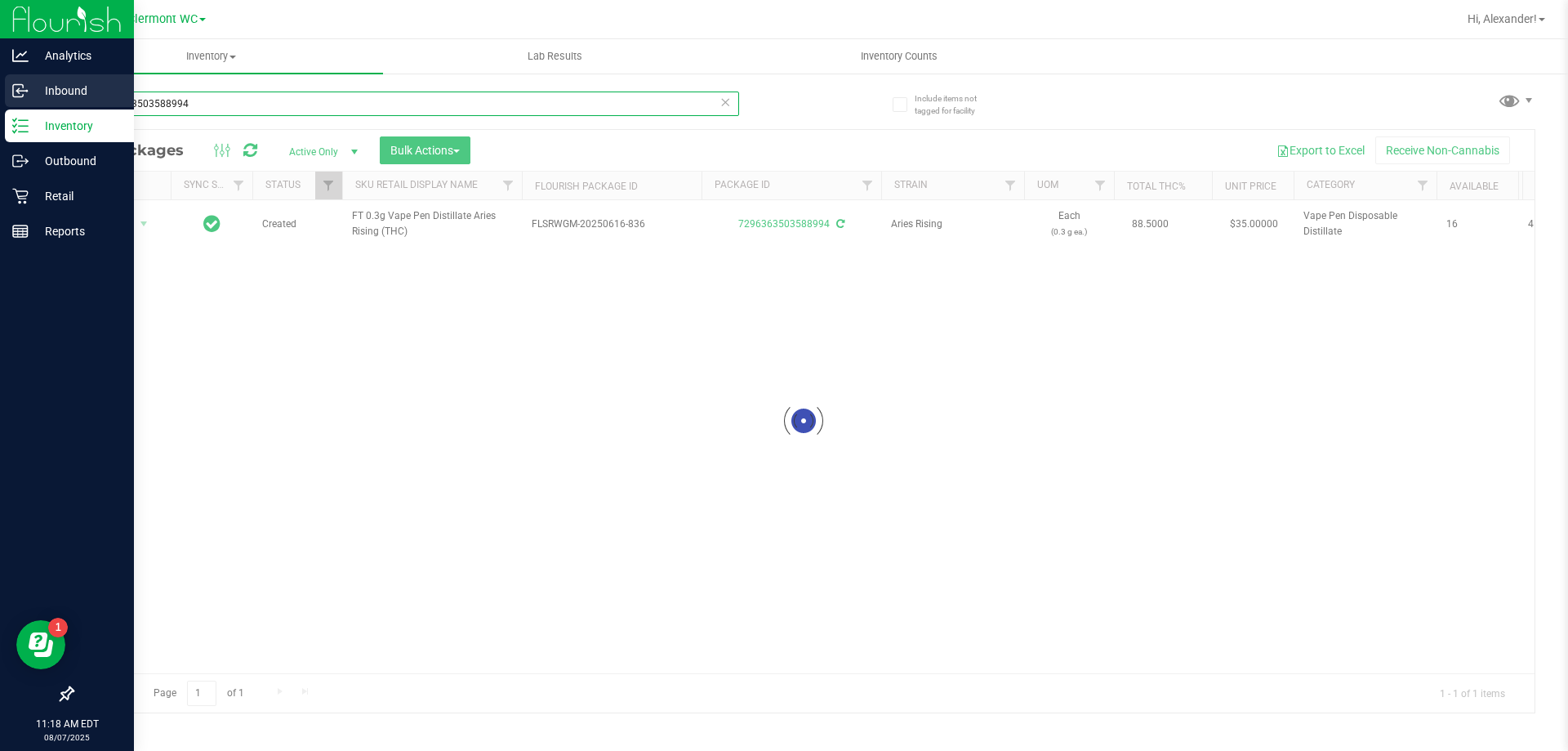 drag, startPoint x: 280, startPoint y: 107, endPoint x: 0, endPoint y: 106, distance: 280.00179 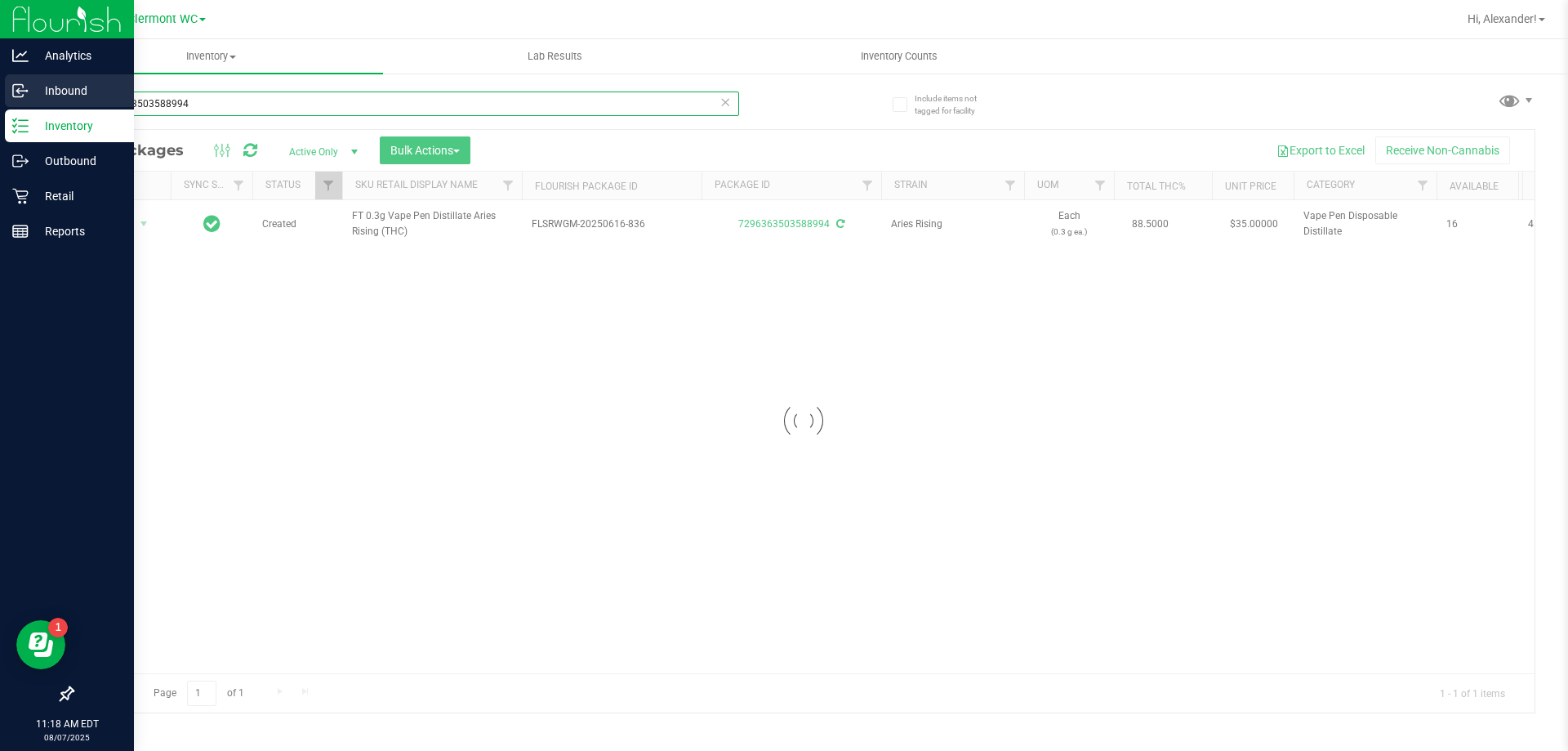click on "Analytics Inbound Inventory Outbound Retail Reports 11:18 AM EDT 08/07/2025  08/07   [CITY] WC   Hi, [FIRST]!
Inventory
All packages
All inventory
Waste log
Create inventory
Lab Results
Inventory Counts" at bounding box center (784, 375) 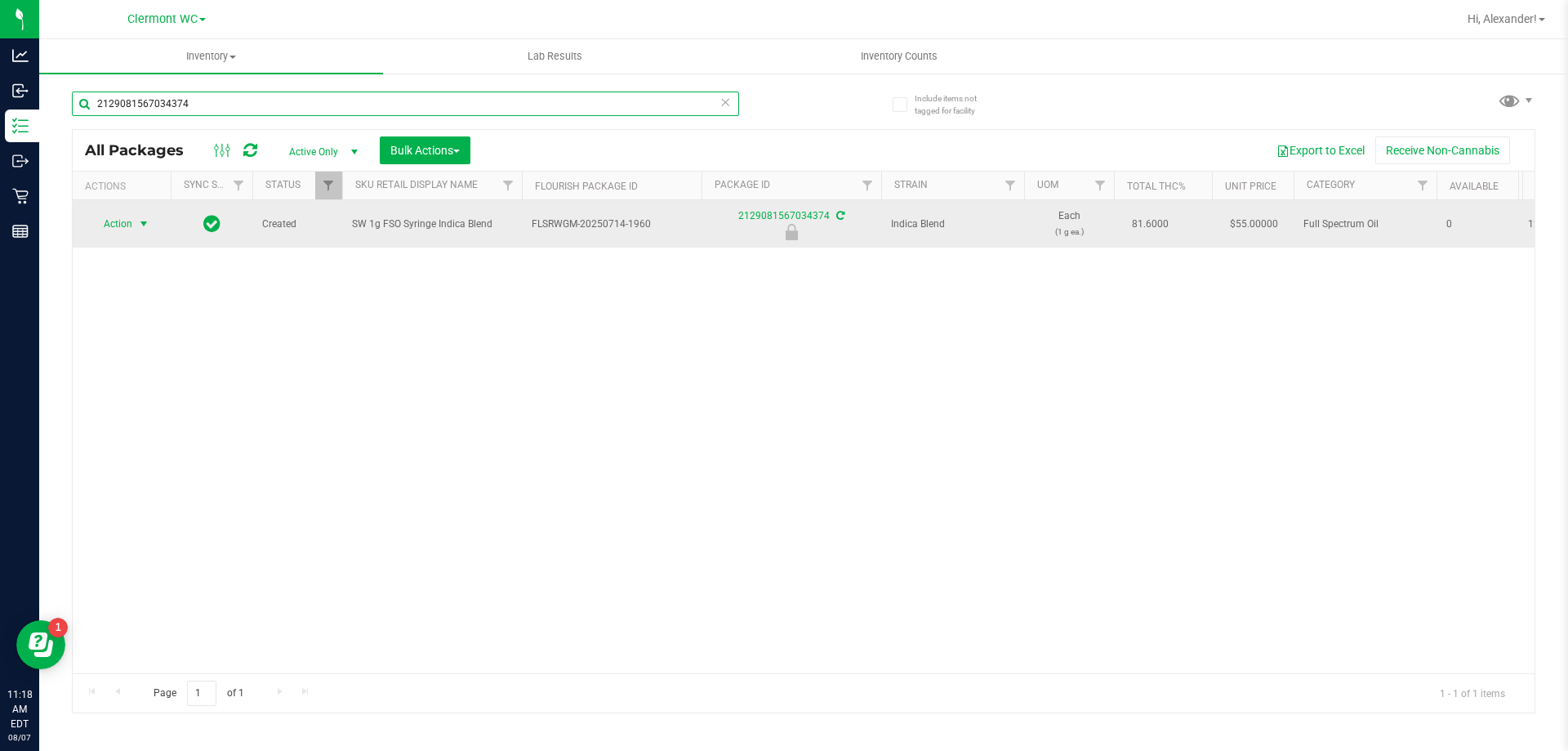 type on "2129081567034374" 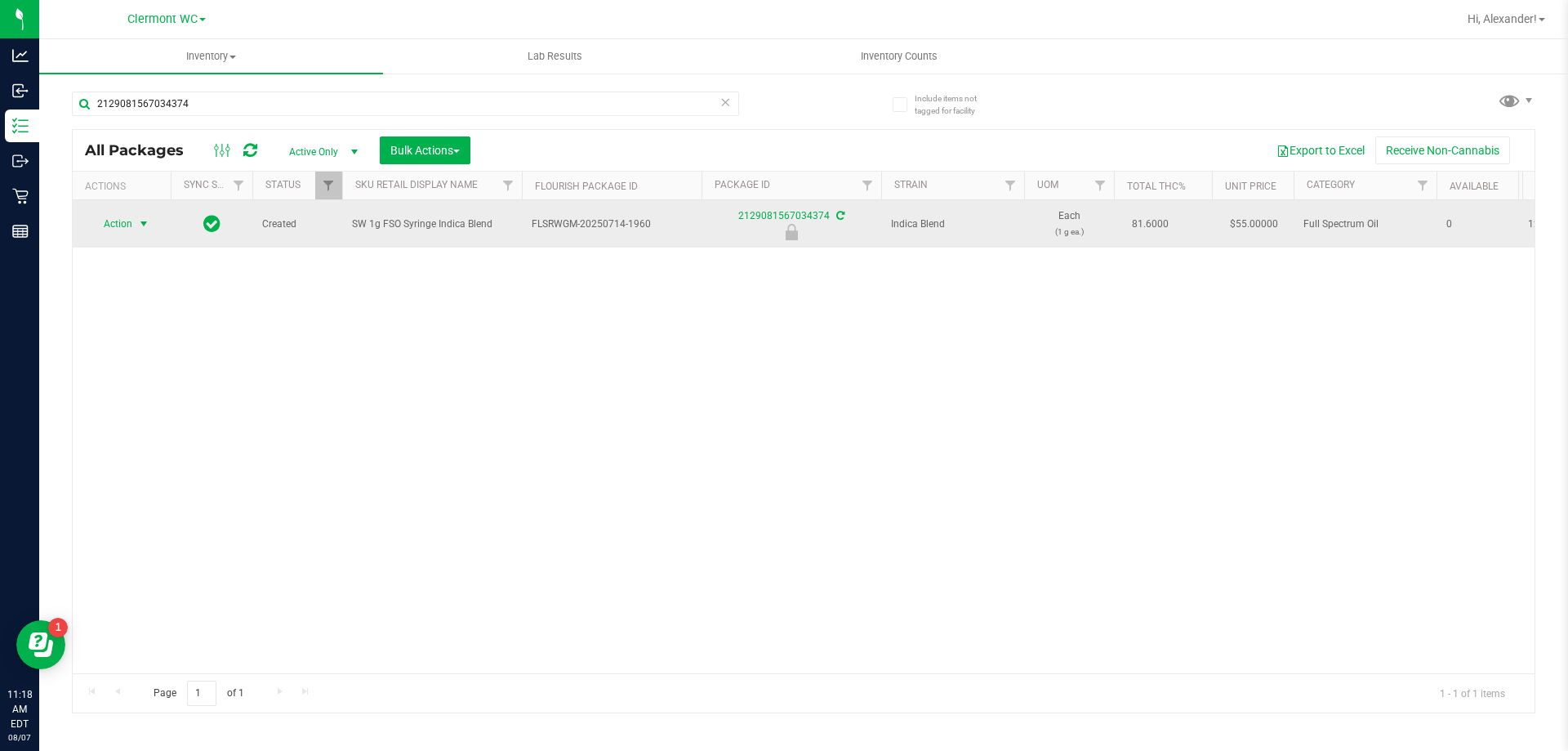 click on "Action" at bounding box center [111, 224] 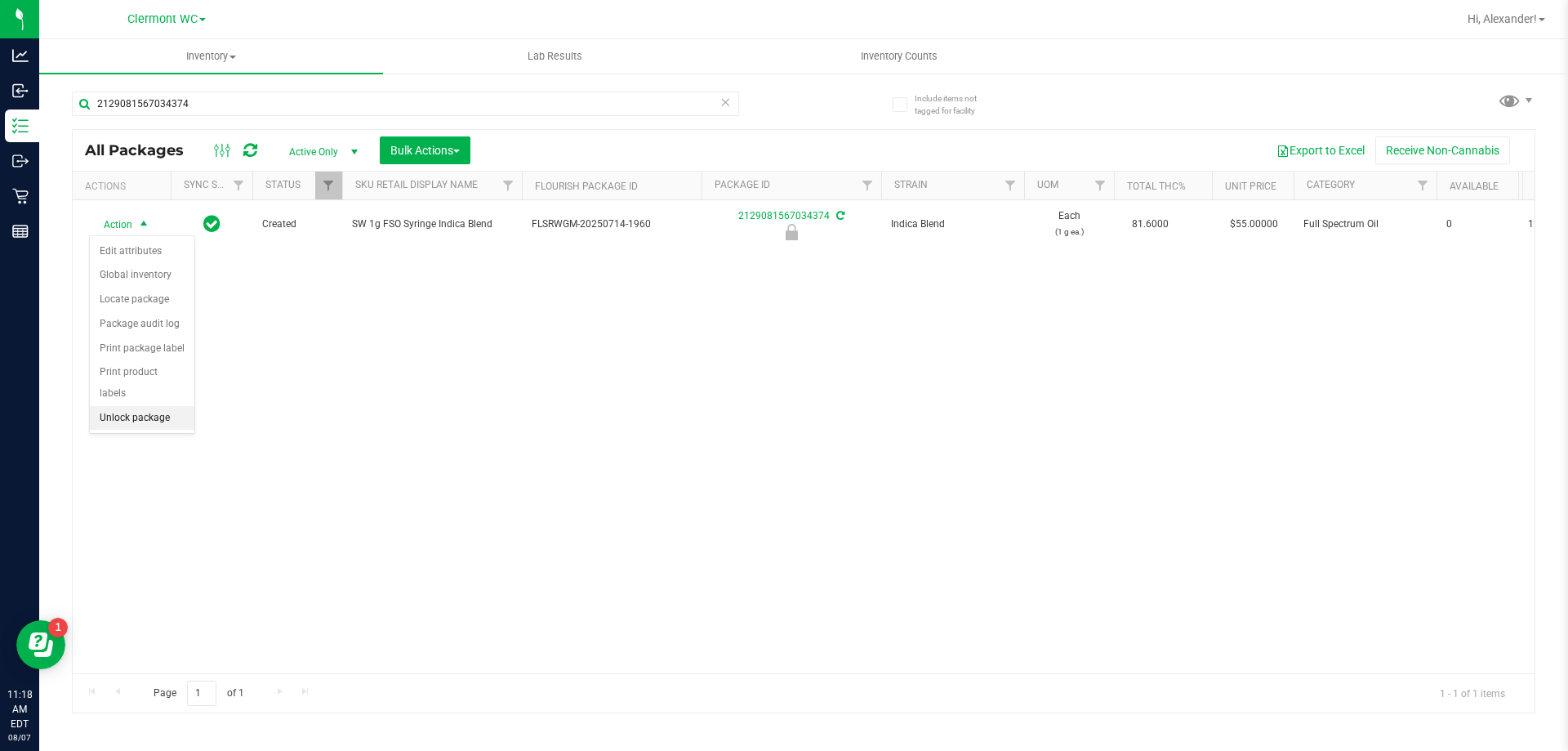 click on "Unlock package" at bounding box center [142, 418] 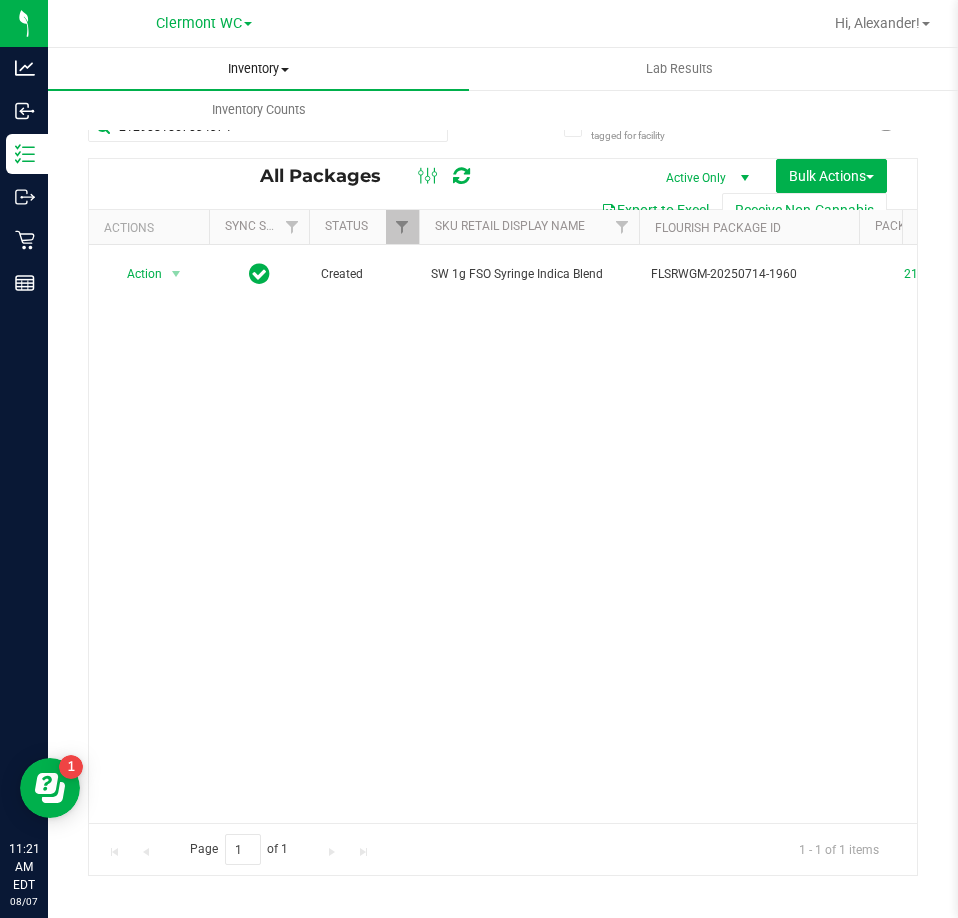 click on "Inventory" at bounding box center (258, 69) 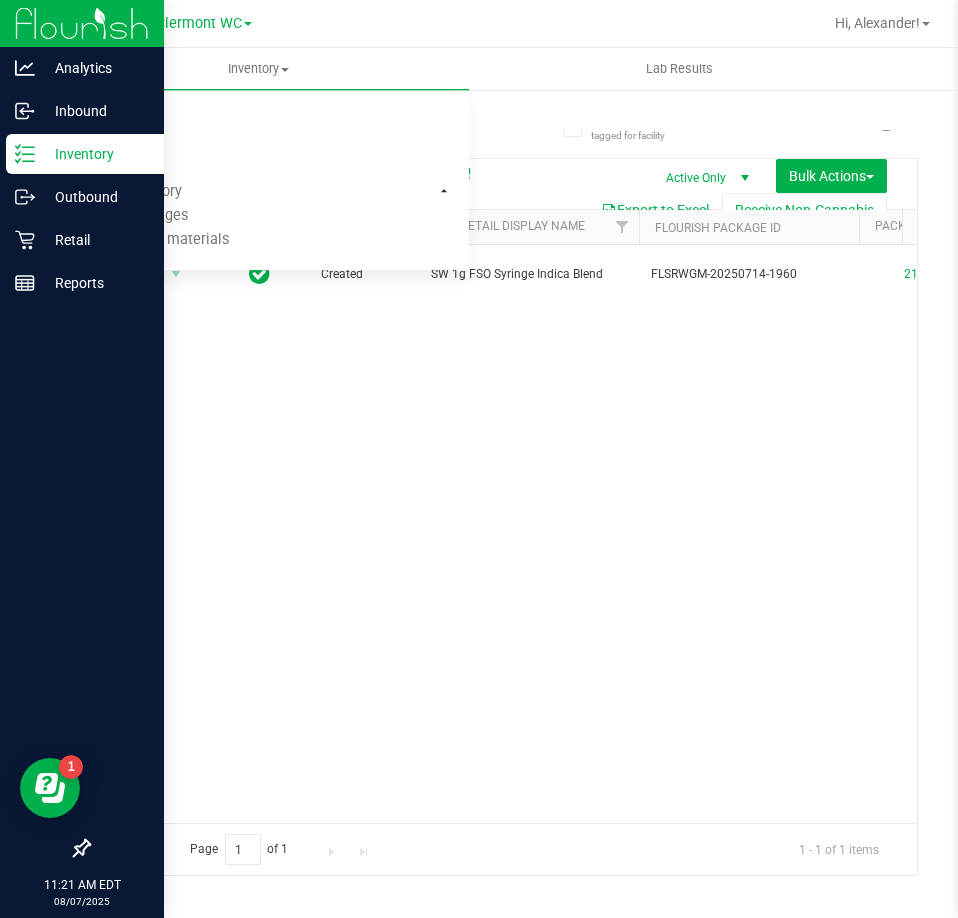 click on "Inventory" at bounding box center [95, 154] 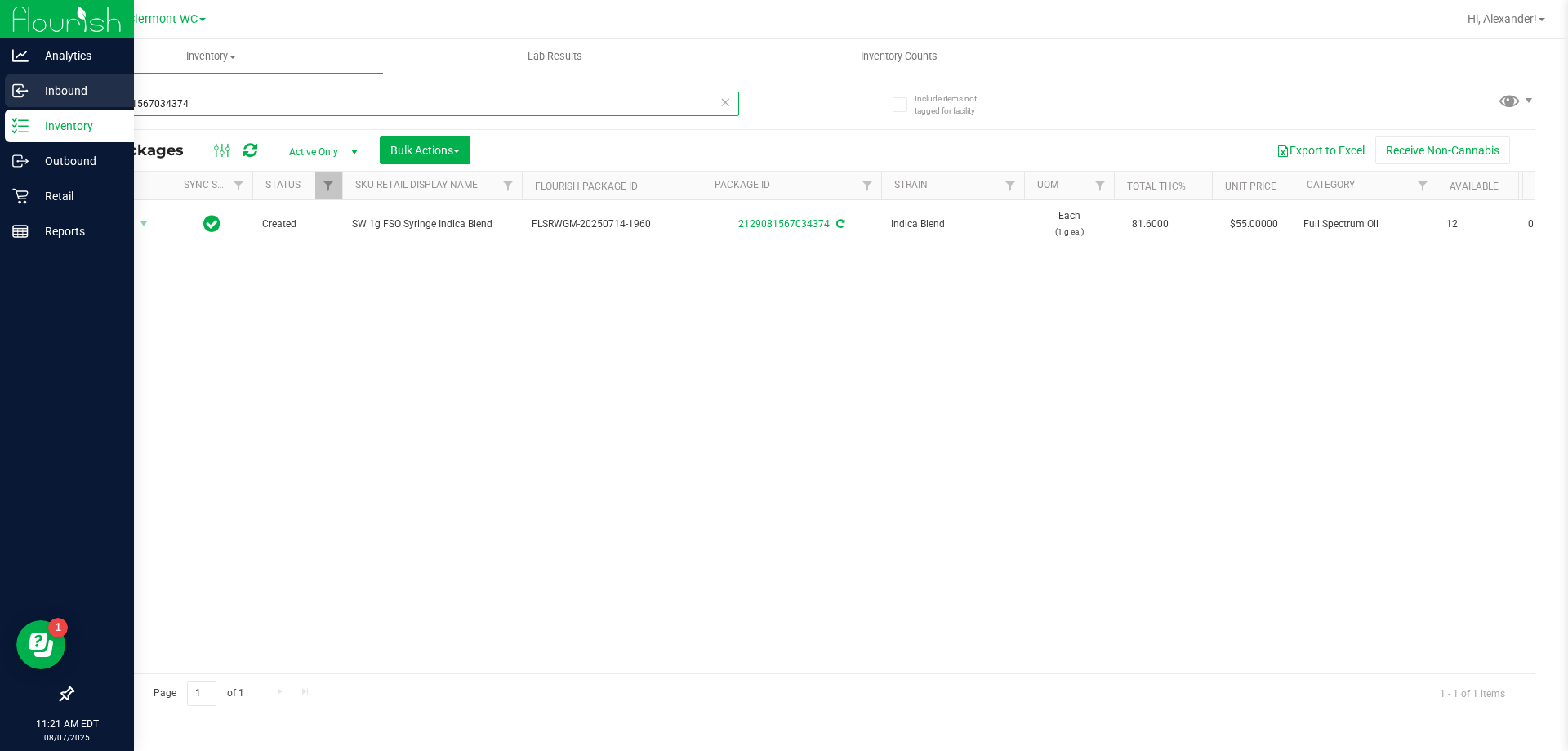 drag, startPoint x: 221, startPoint y: 104, endPoint x: 29, endPoint y: 101, distance: 192.02344 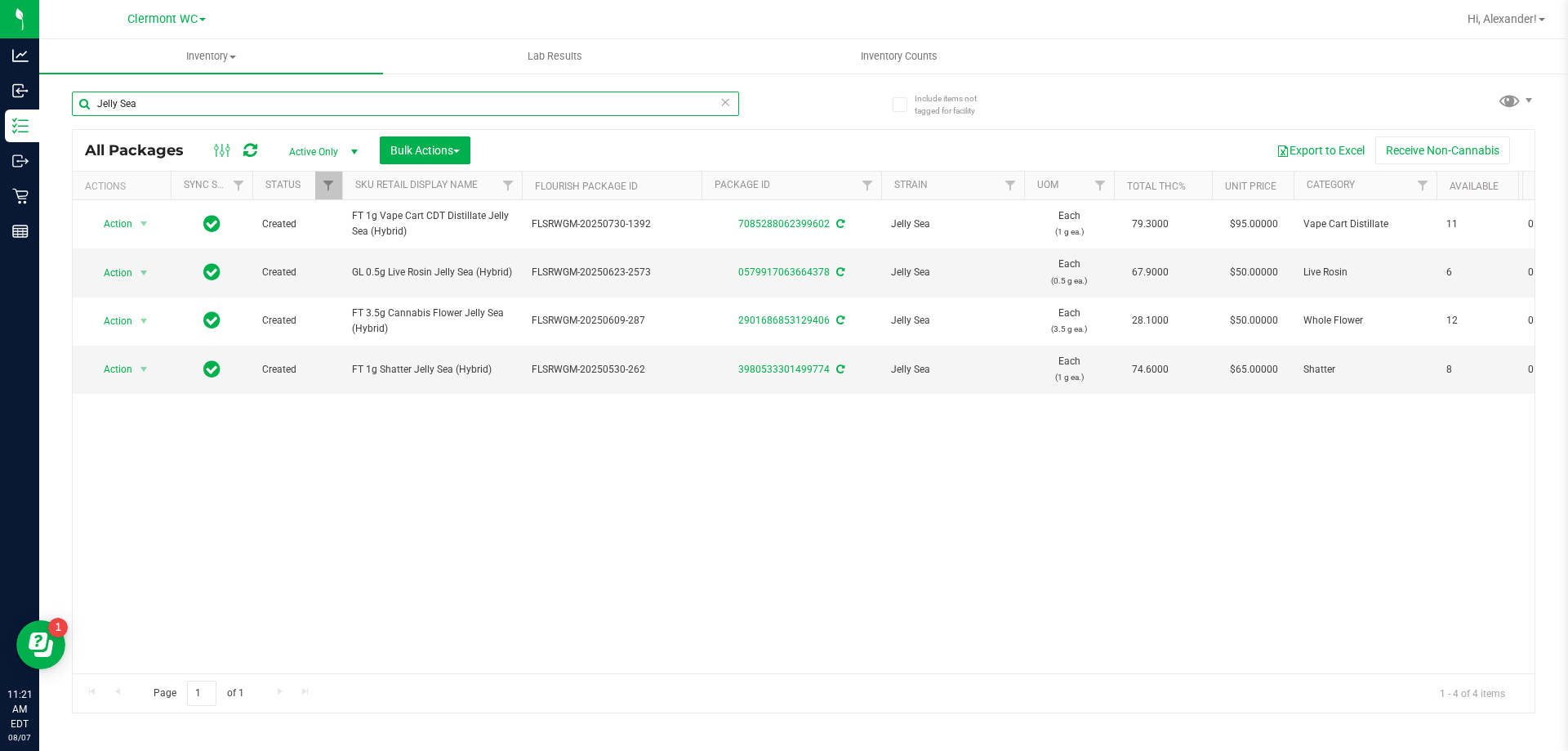 scroll, scrollTop: 0, scrollLeft: 74, axis: horizontal 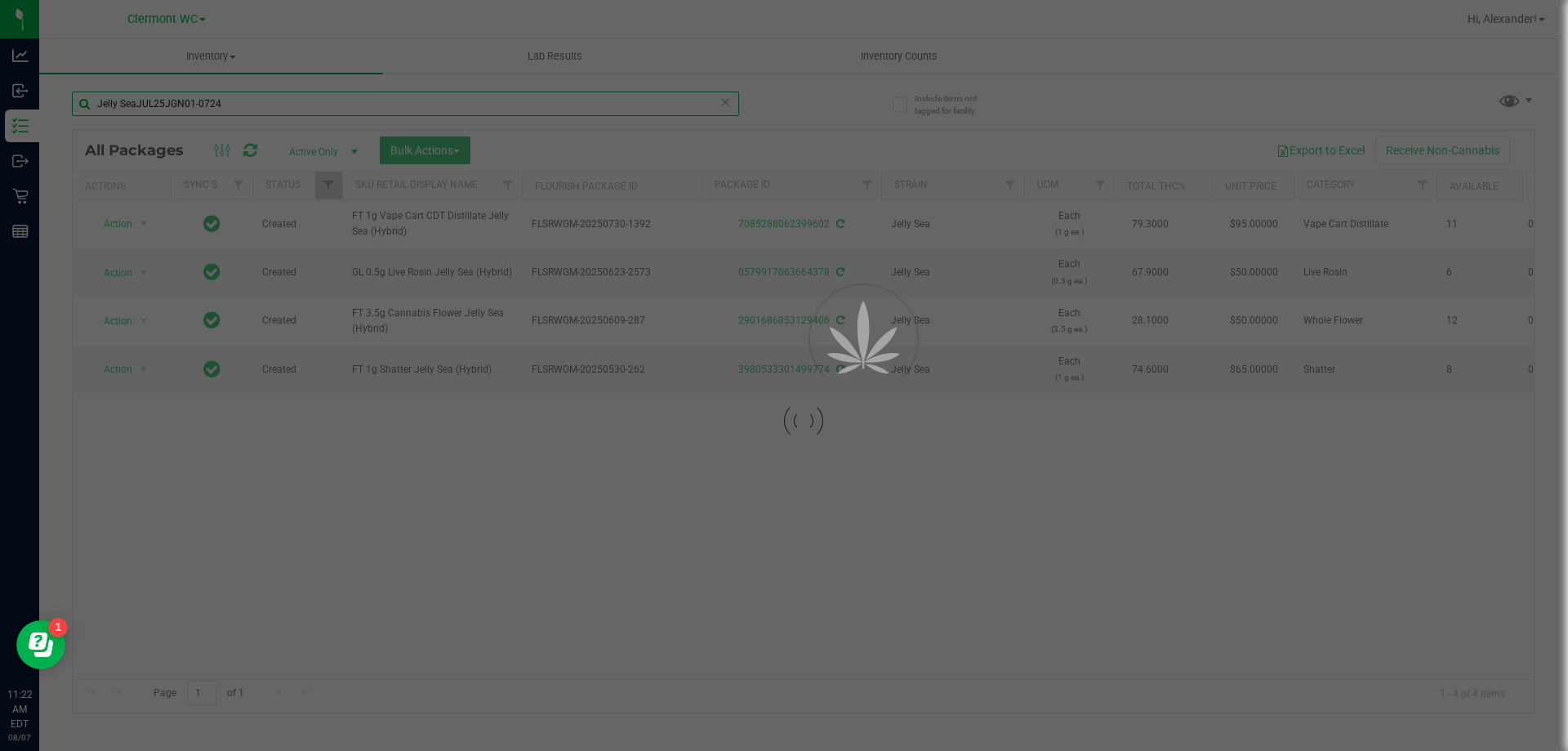 type on "Jelly SeaJUL25JGN01-0724" 